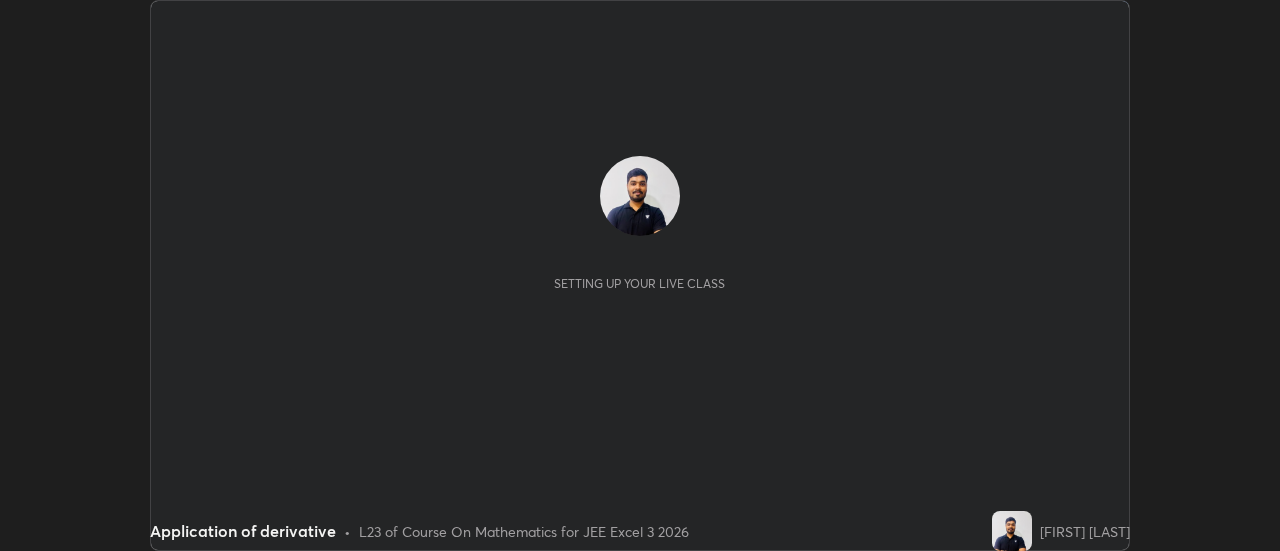 scroll, scrollTop: 0, scrollLeft: 0, axis: both 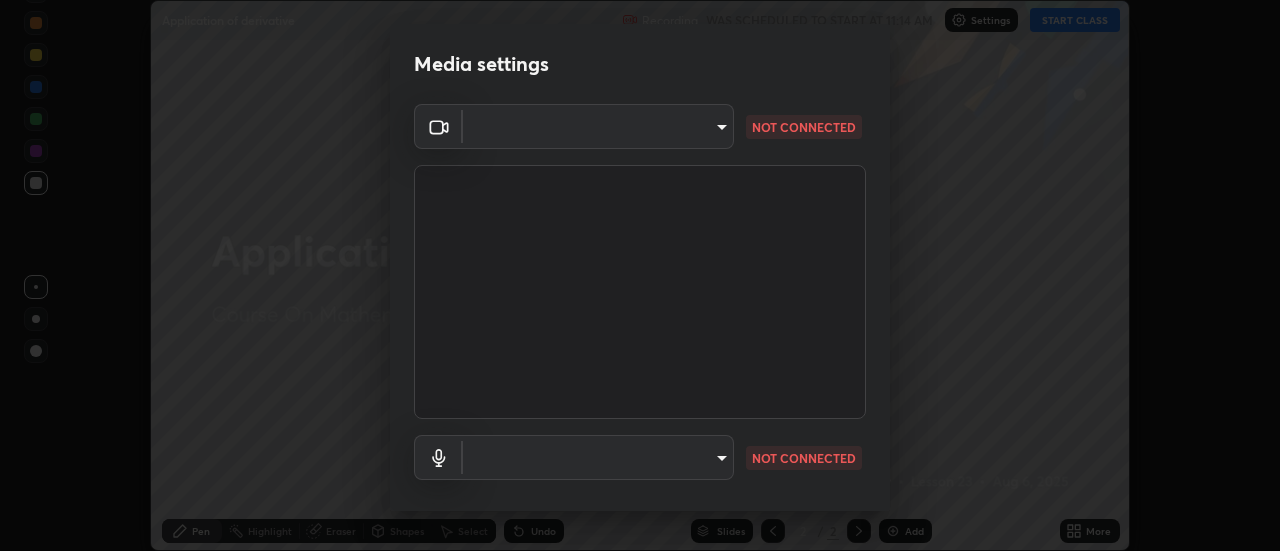 type on "2ccc99a9bca6b7e42b4774afd8bf1c35f5e1c8539d659abff1788790f3df98e6" 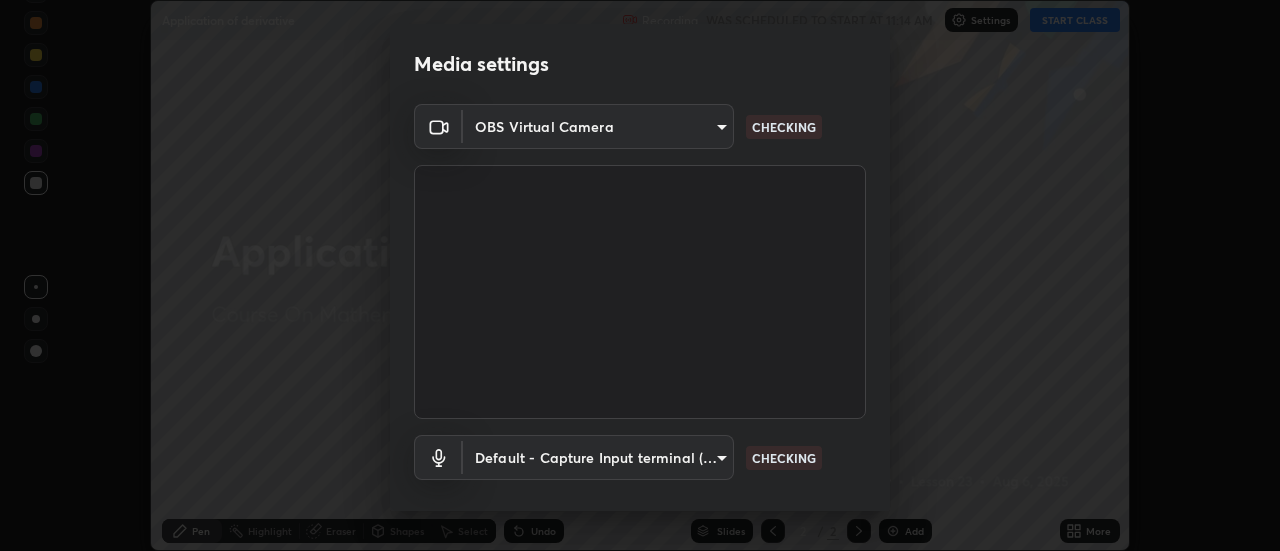 scroll, scrollTop: 105, scrollLeft: 0, axis: vertical 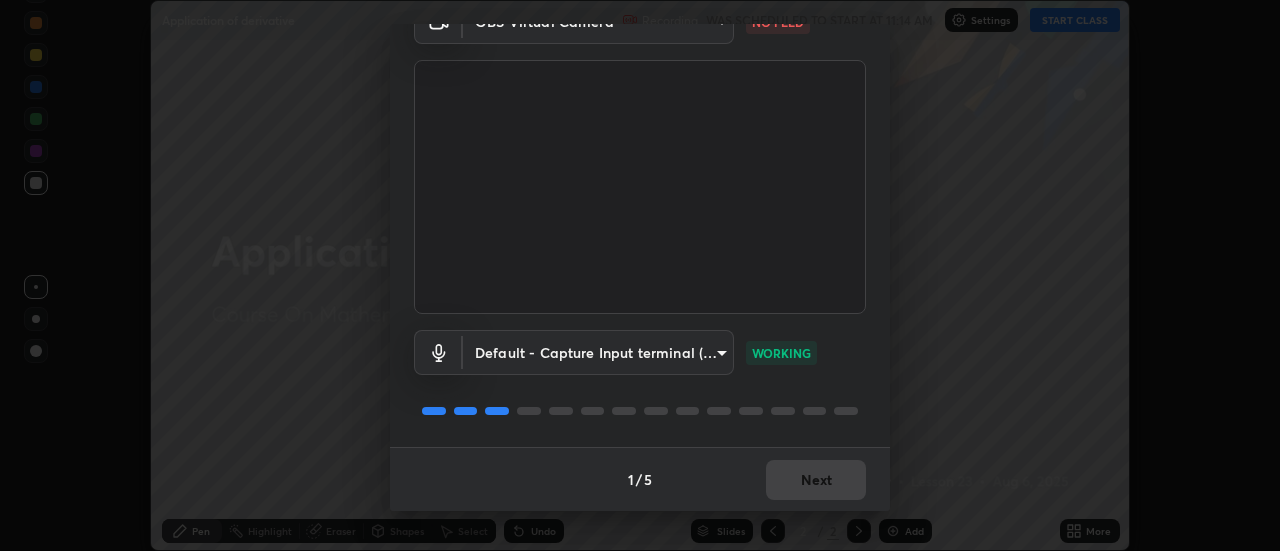 click on "1 / 5 Next" at bounding box center [640, 479] 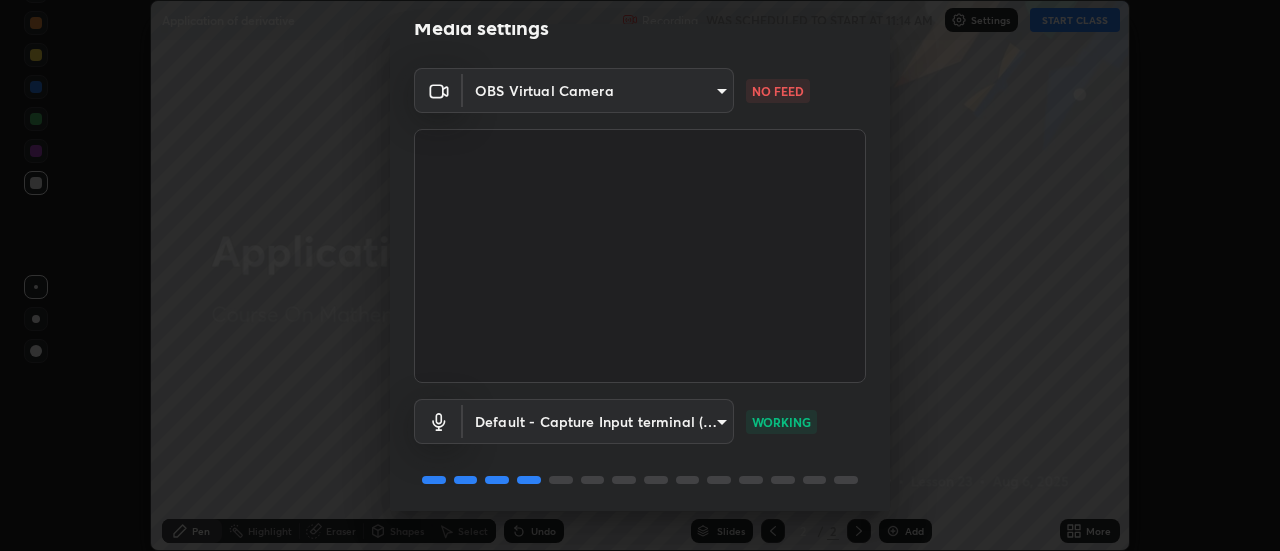 scroll, scrollTop: 0, scrollLeft: 0, axis: both 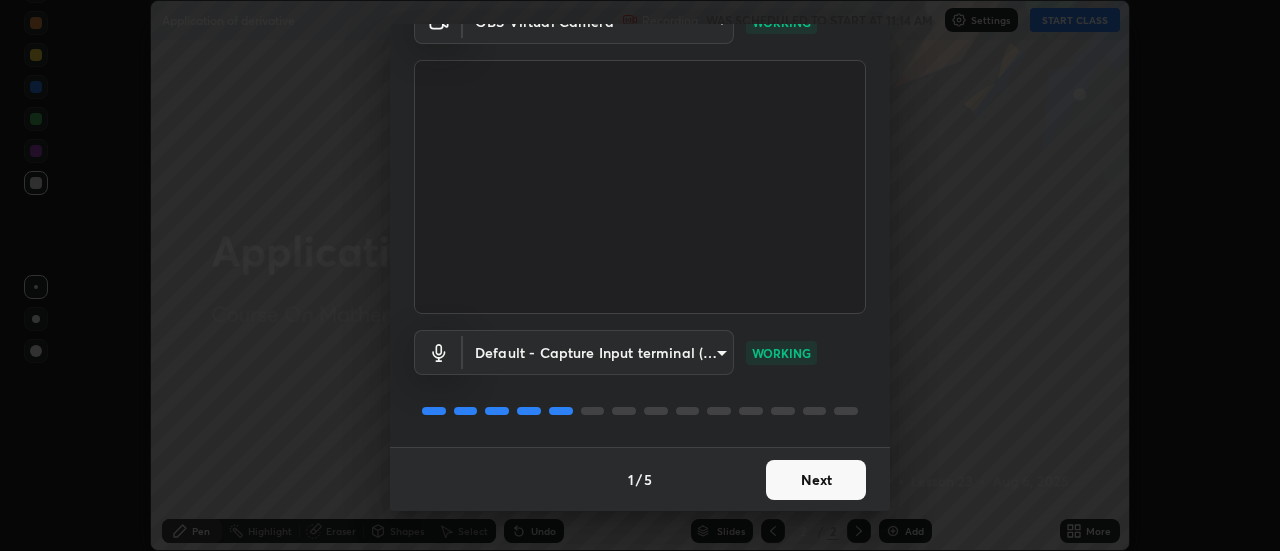 click on "Next" at bounding box center (816, 480) 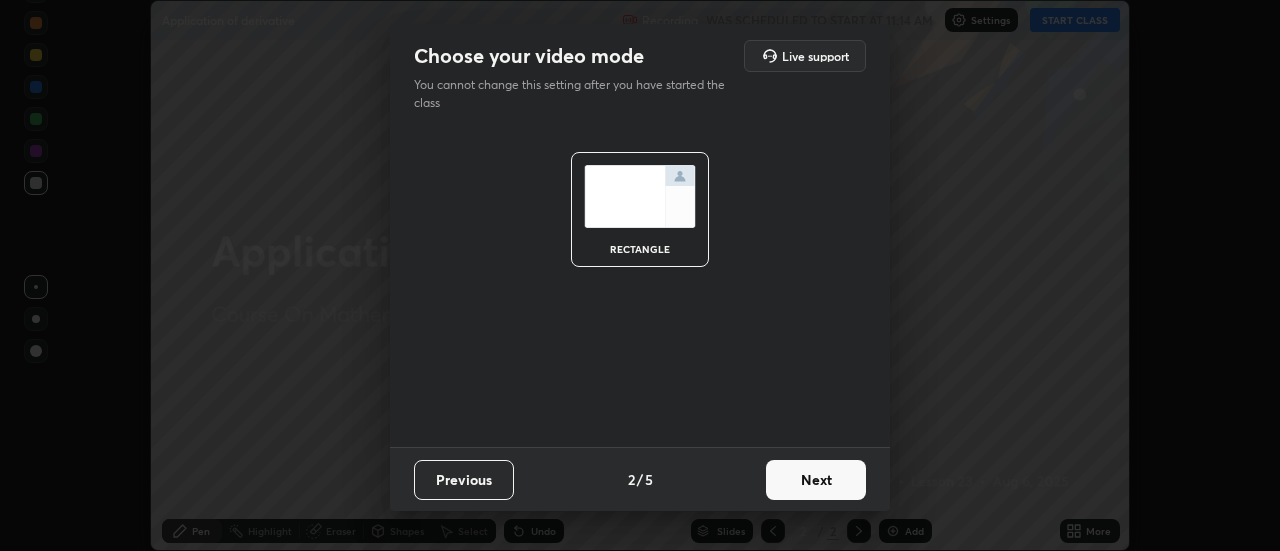 scroll, scrollTop: 0, scrollLeft: 0, axis: both 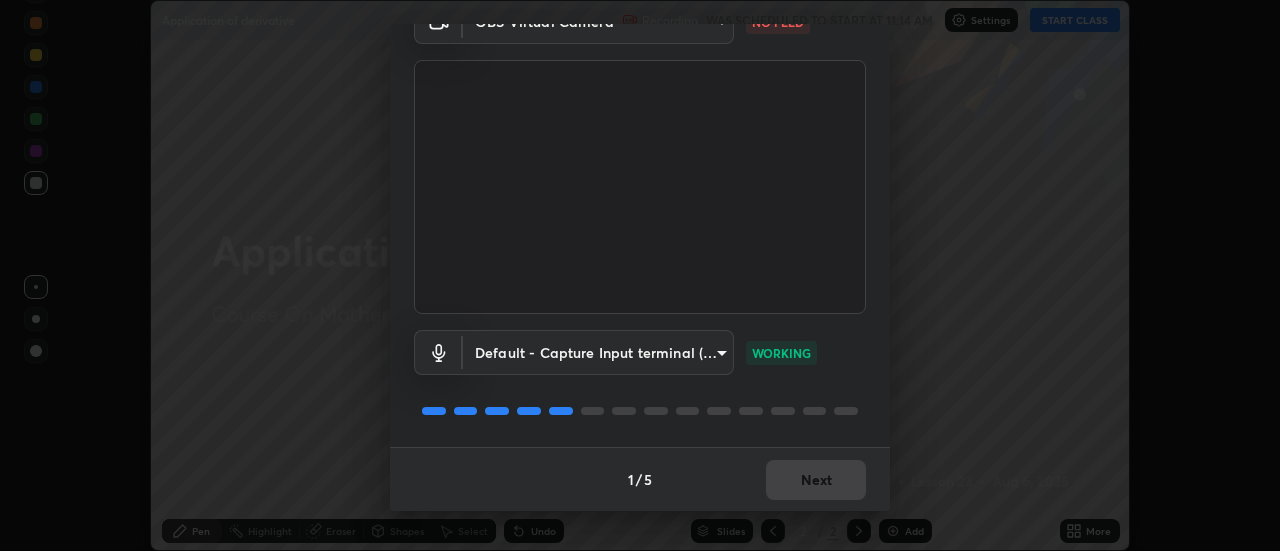 click on "Erase all Application of derivative Recording WAS SCHEDULED TO START AT  11:14 AM Settings START CLASS Setting up your live class Application of derivative • L23 of Course On Mathematics for JEE Excel 3 2026 [FIRST] [LAST] Pen Highlight Eraser Shapes Select Undo Slides 2 / 2 Add More No doubts shared Encourage your learners to ask a doubt for better clarity Report an issue Reason for reporting Buffering Chat not working Audio - Video sync issue Educator video quality low ​ Attach an image Report Media settings OBS Virtual Camera [HASH] NO FEED Default - Capture Input terminal (Digital Array MIC) default WORKING 1 / 5 Next" at bounding box center [640, 275] 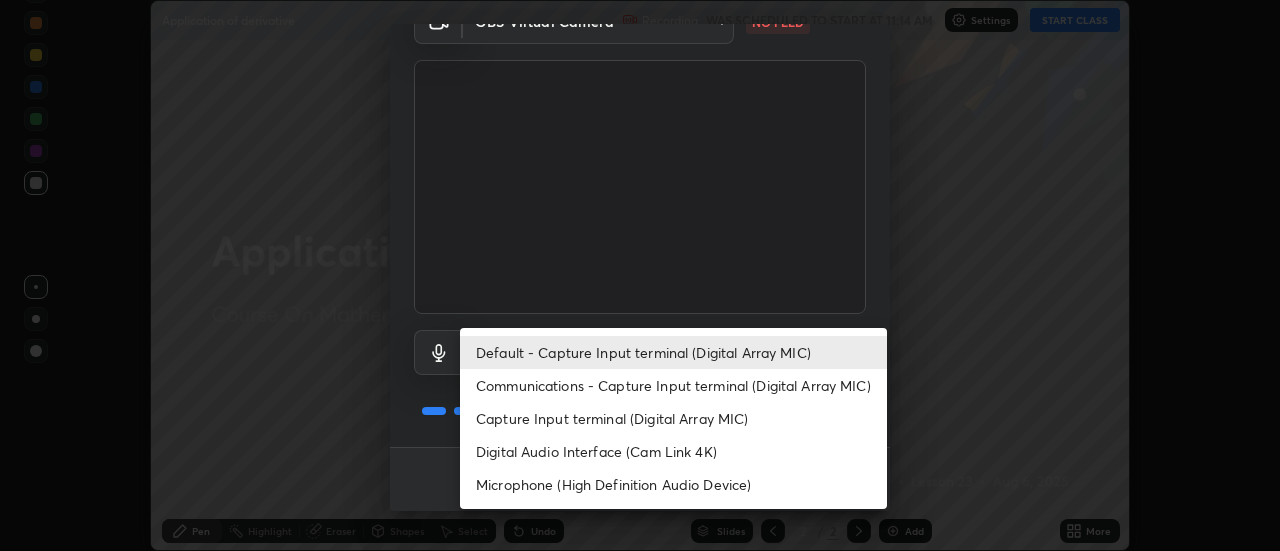 click on "Communications - Capture Input terminal (Digital Array MIC)" at bounding box center [673, 385] 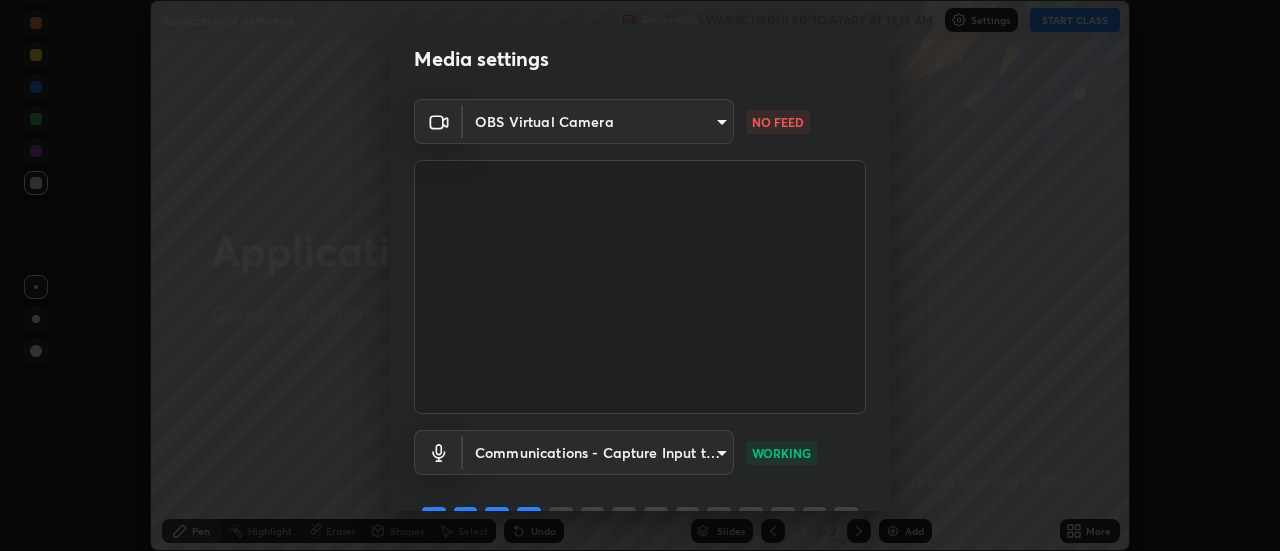 scroll, scrollTop: 5, scrollLeft: 0, axis: vertical 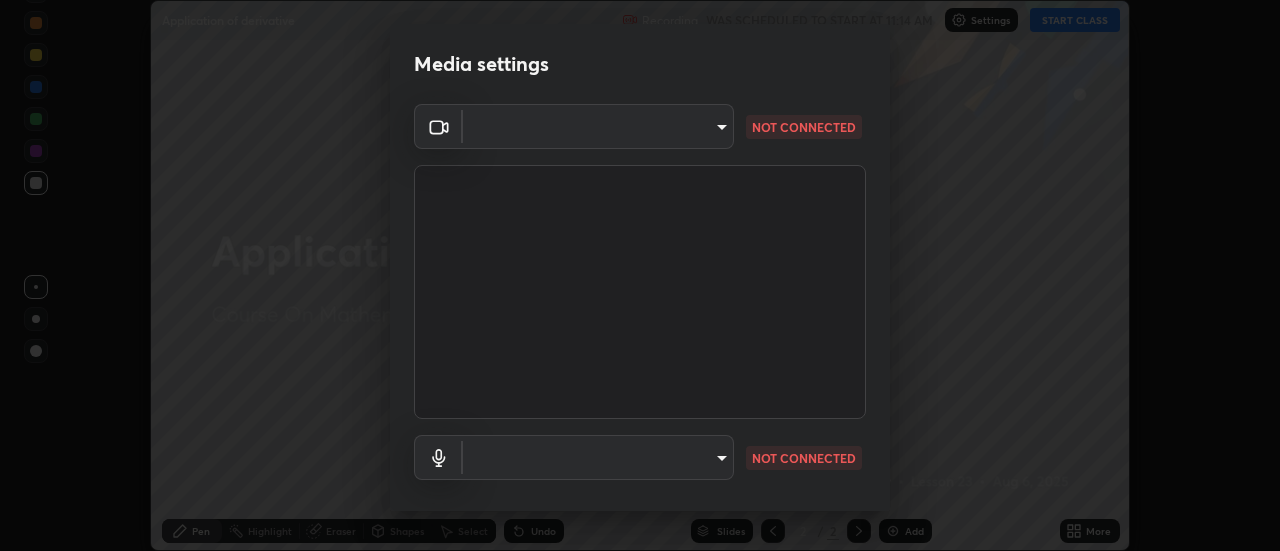 type on "2ccc99a9bca6b7e42b4774afd8bf1c35f5e1c8539d659abff1788790f3df98e6" 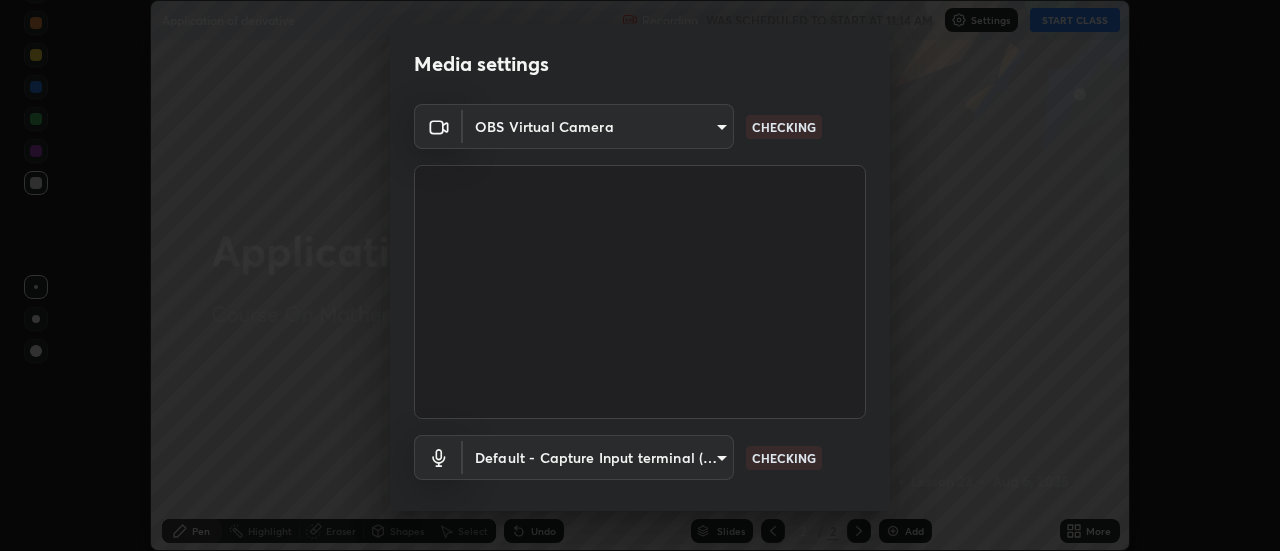 click on "Erase all Application of derivative Recording WAS SCHEDULED TO START AT  11:14 AM Settings START CLASS Setting up your live class Application of derivative • L23 of Course On Mathematics for JEE Excel 3 2026 [FIRST] [LAST] Pen Highlight Eraser Shapes Select Undo Slides 2 / 2 Add More No doubts shared Encourage your learners to ask a doubt for better clarity Report an issue Reason for reporting Buffering Chat not working Audio - Video sync issue Educator video quality low ​ Attach an image Report Media settings OBS Virtual Camera [HASH] CHECKING Default - Capture Input terminal (Digital Array MIC) default CHECKING 1 / 5 Next" at bounding box center [640, 275] 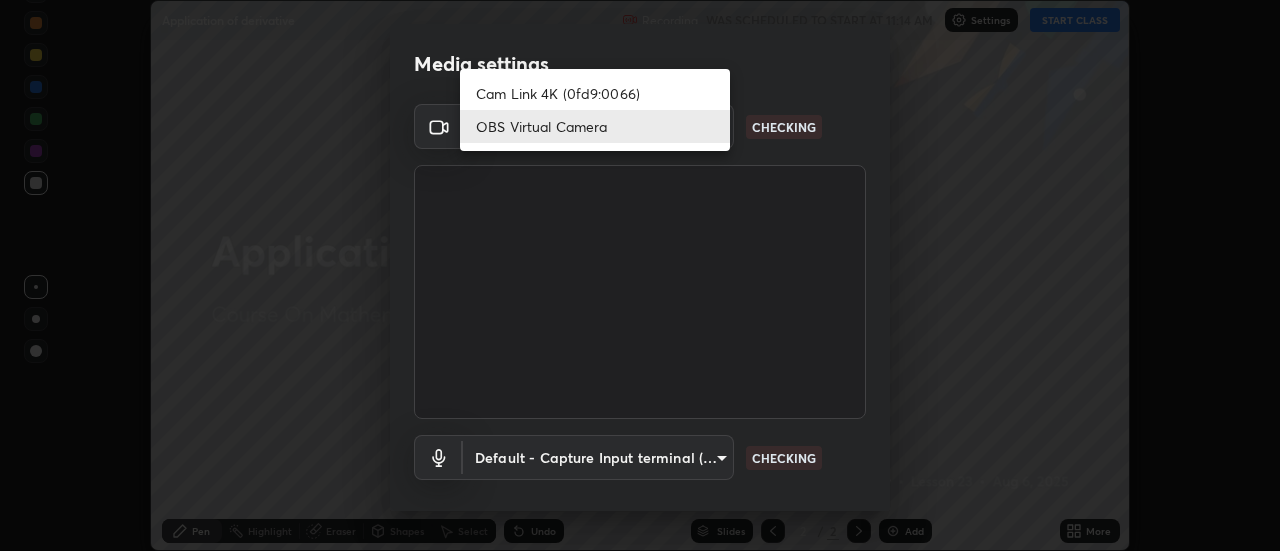 click on "OBS Virtual Camera" at bounding box center (595, 126) 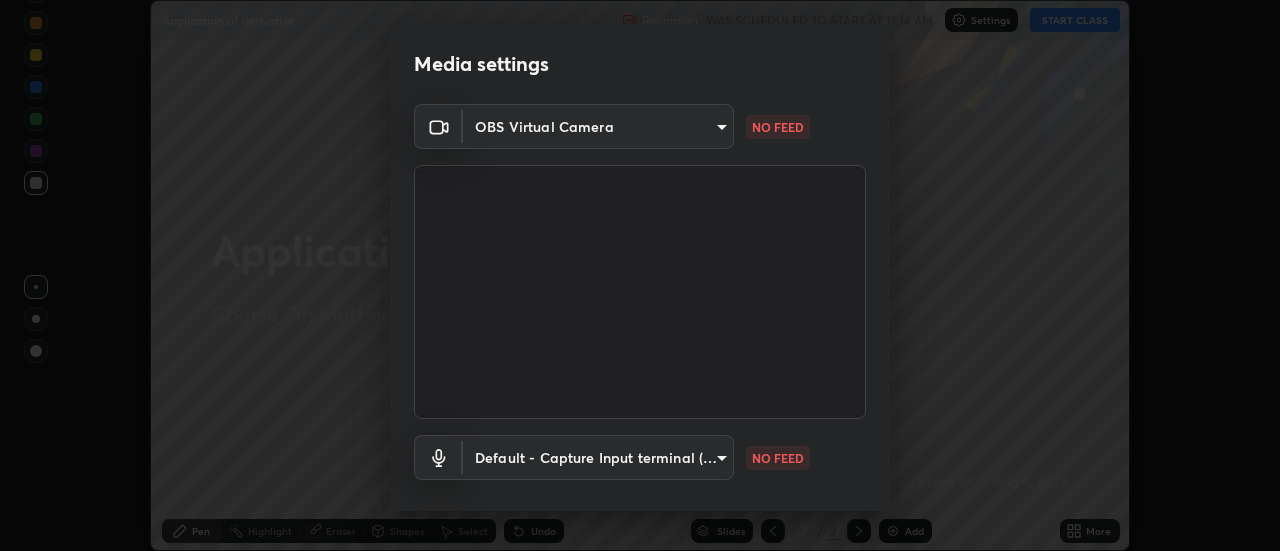 click on "Erase all Application of derivative Recording WAS SCHEDULED TO START AT  11:14 AM Settings START CLASS Setting up your live class Application of derivative • L23 of Course On Mathematics for JEE Excel 3 2026 [FIRST] [LAST] Pen Highlight Eraser Shapes Select Undo Slides 2 / 2 Add More No doubts shared Encourage your learners to ask a doubt for better clarity Report an issue Reason for reporting Buffering Chat not working Audio - Video sync issue Educator video quality low ​ Attach an image Report Media settings OBS Virtual Camera [HASH] NO FEED Default - Capture Input terminal (Digital Array MIC) default NO FEED 1 / 5 Next" at bounding box center [640, 275] 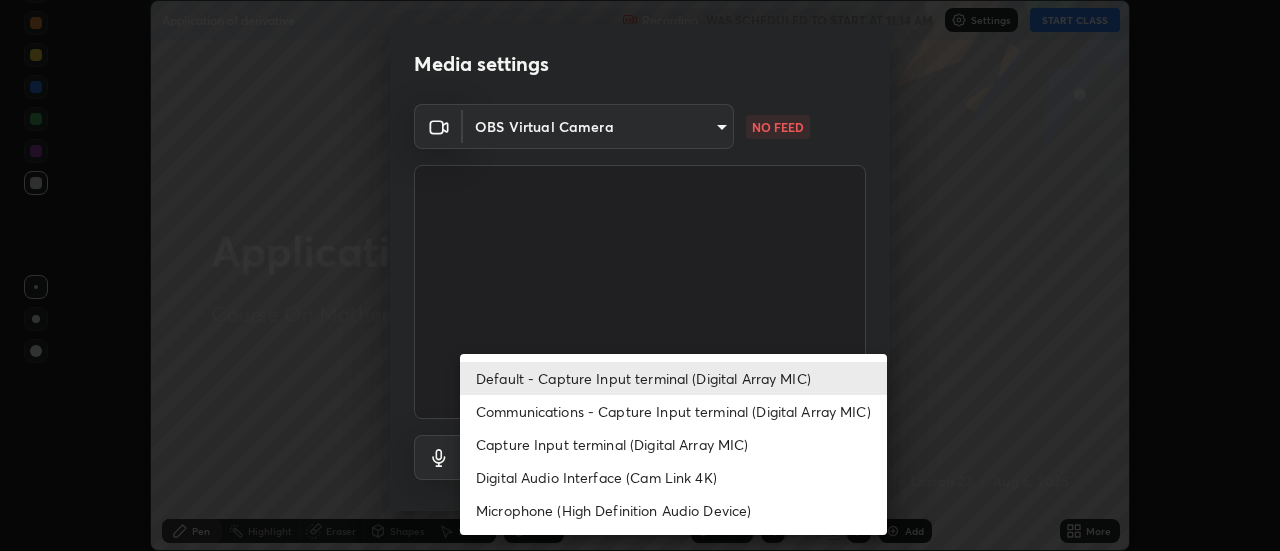 click on "Default - Capture Input terminal (Digital Array MIC)" at bounding box center (673, 378) 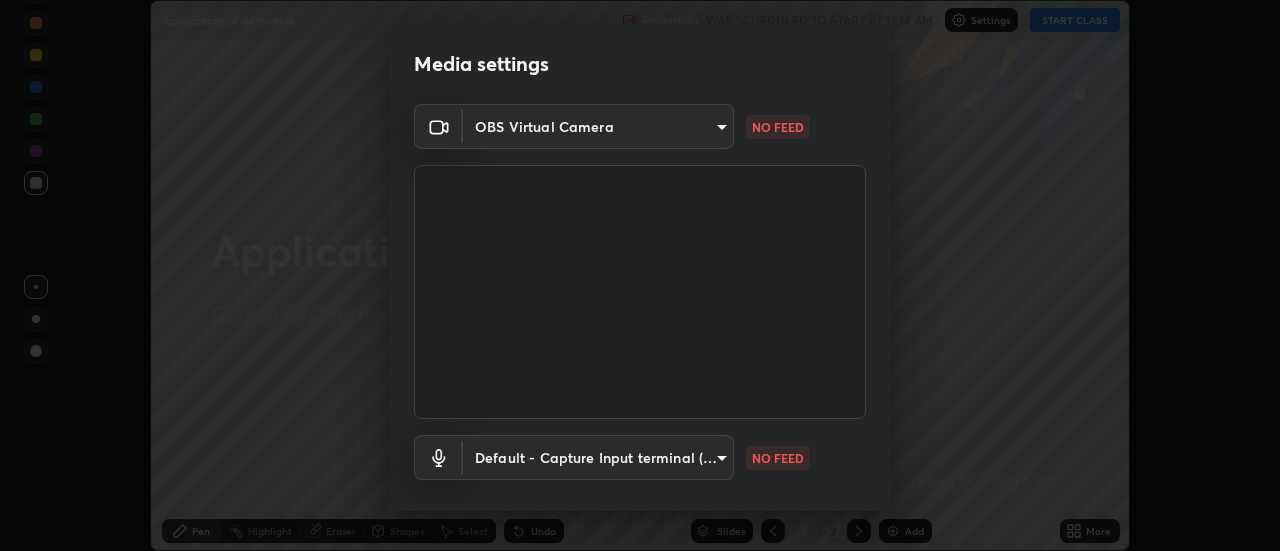 click on "NO FEED" at bounding box center (778, 458) 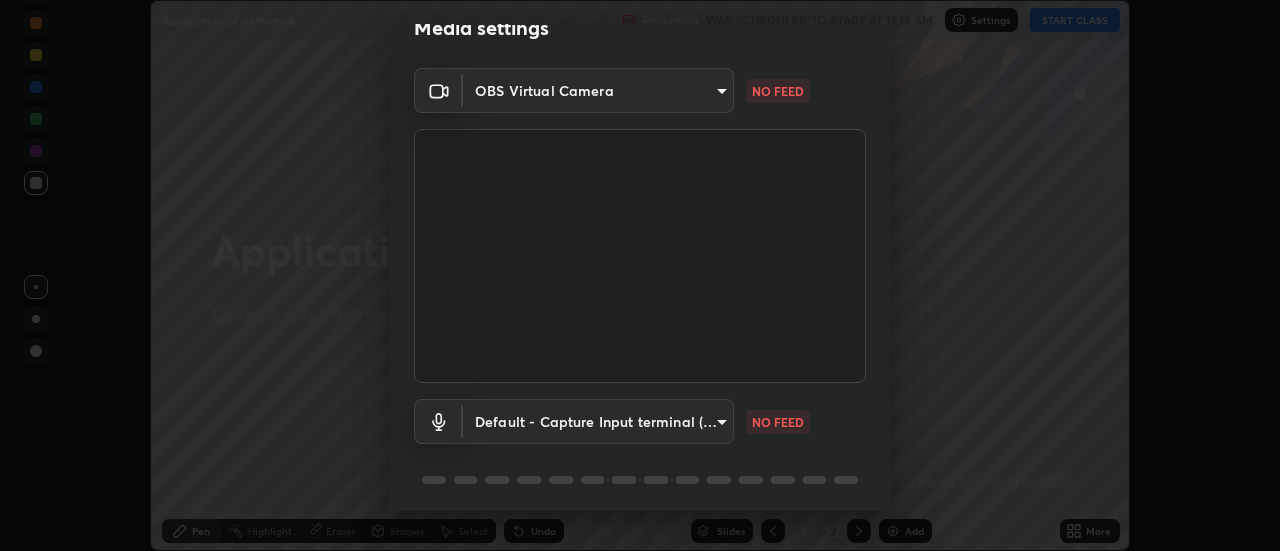 scroll, scrollTop: 0, scrollLeft: 0, axis: both 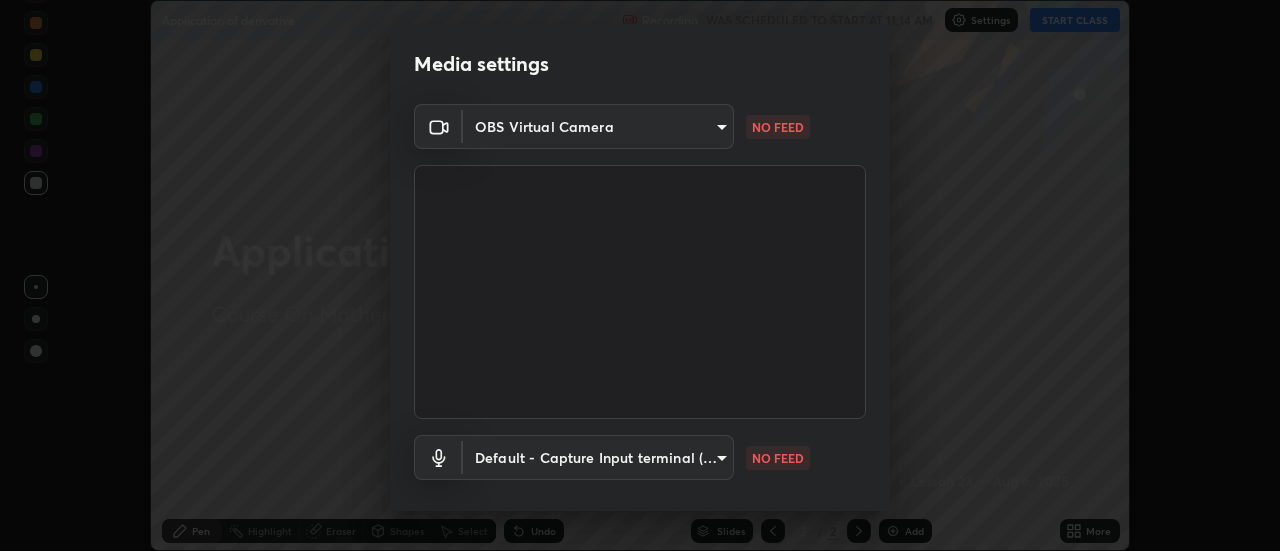 click on "Erase all Application of derivative Recording WAS SCHEDULED TO START AT  11:14 AM Settings START CLASS Setting up your live class Application of derivative • L23 of Course On Mathematics for JEE Excel 3 2026 [FIRST] [LAST] Pen Highlight Eraser Shapes Select Undo Slides 2 / 2 Add More No doubts shared Encourage your learners to ask a doubt for better clarity Report an issue Reason for reporting Buffering Chat not working Audio - Video sync issue Educator video quality low ​ Attach an image Report Media settings OBS Virtual Camera [HASH] NO FEED Default - Capture Input terminal (Digital Array MIC) default NO FEED 1 / 5 Next" at bounding box center [640, 275] 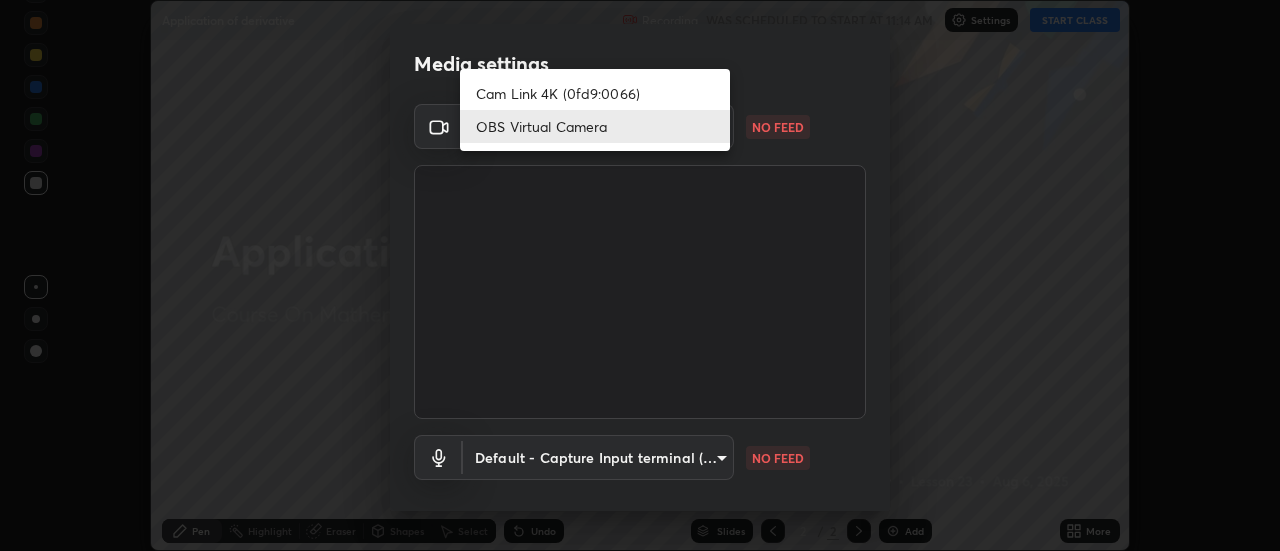 click on "Cam Link 4K (0fd9:0066)" at bounding box center (595, 93) 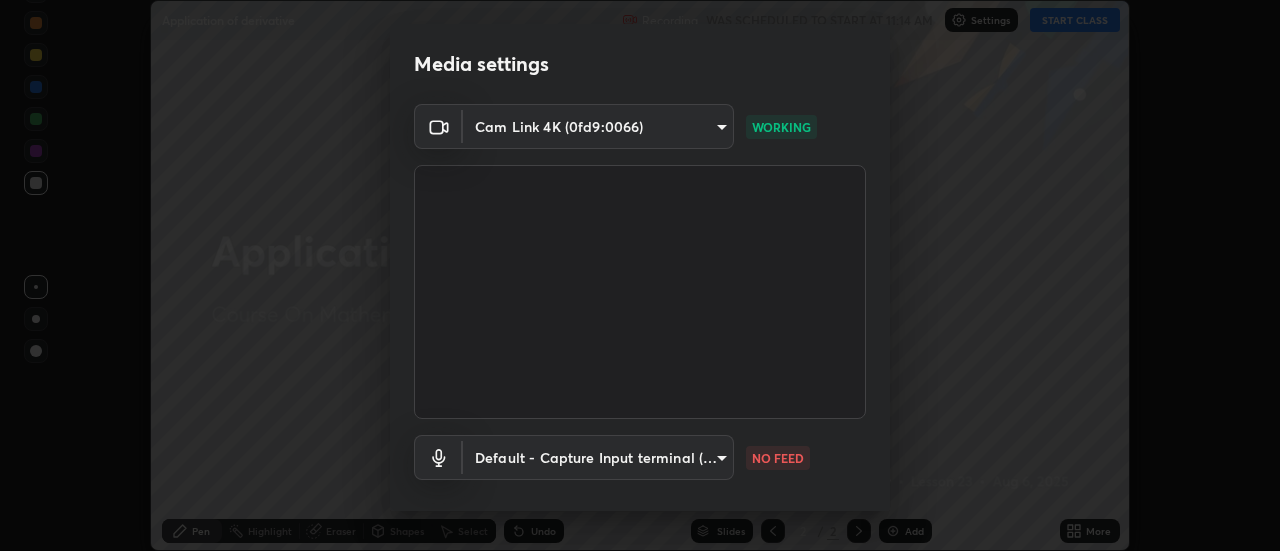 click on "Erase all Application of derivative Recording WAS SCHEDULED TO START AT  11:14 AM Settings START CLASS Setting up your live class Application of derivative • L23 of Course On Mathematics for JEE Excel 3 2026 [FIRST] [LAST] Pen Highlight Eraser Shapes Select Undo Slides 2 / 2 Add More No doubts shared Encourage your learners to ask a doubt for better clarity Report an issue Reason for reporting Buffering Chat not working Audio - Video sync issue Educator video quality low ​ Attach an image Report Media settings Cam Link 4K (0fd9:0066) [HASH] WORKING Default - Capture Input terminal (Digital Array MIC) default NO FEED 1 / 5 Next" at bounding box center (640, 275) 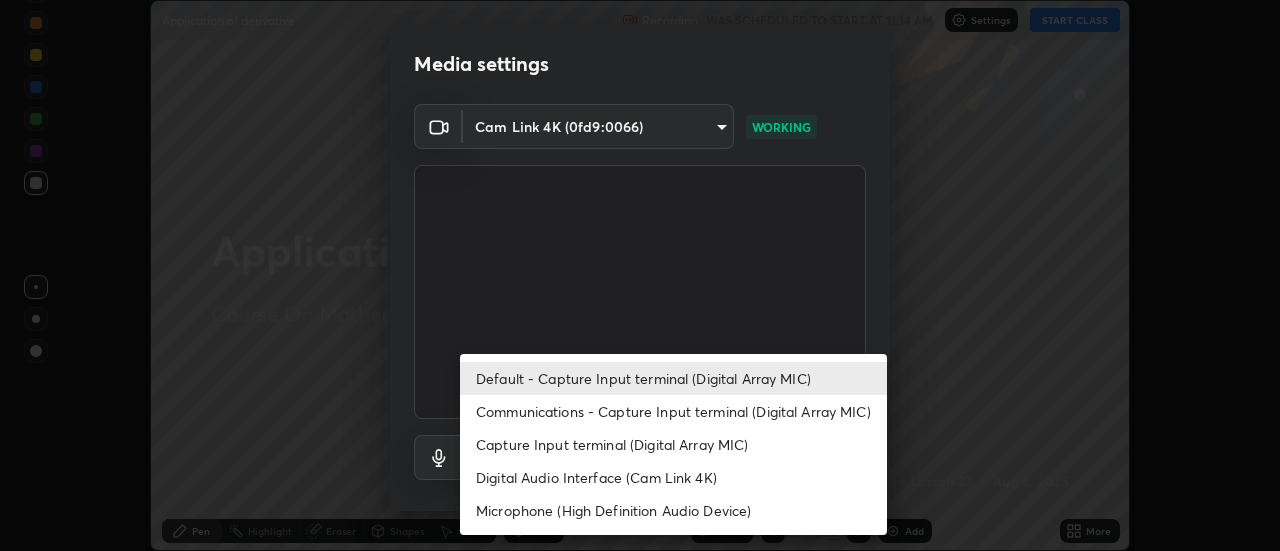 click on "Communications - Capture Input terminal (Digital Array MIC)" at bounding box center [673, 411] 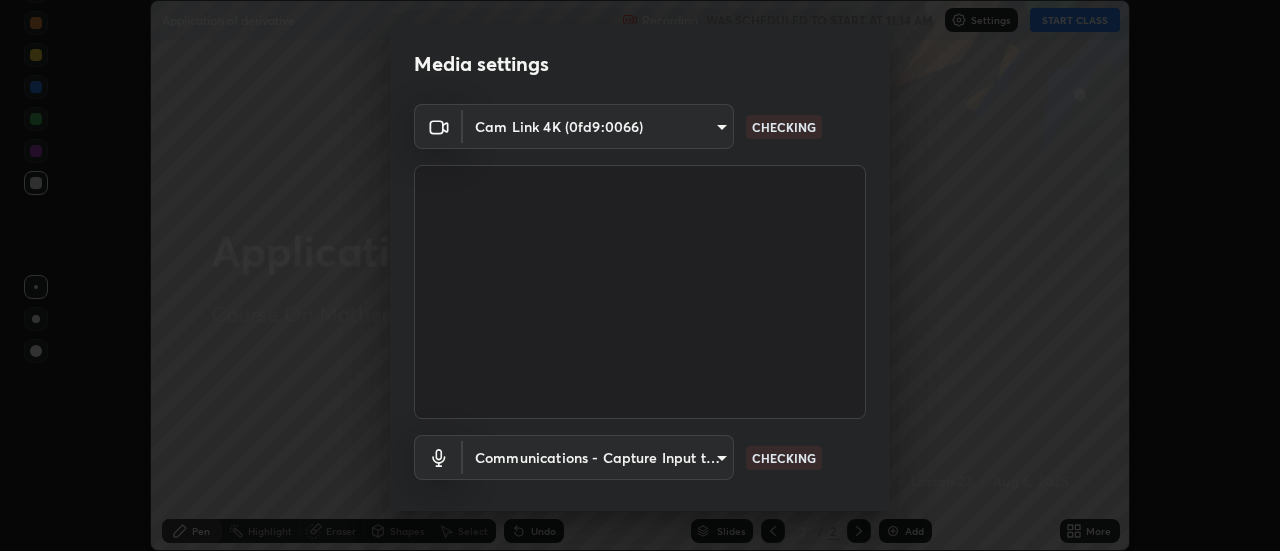 click on "Erase all Application of derivative Recording WAS SCHEDULED TO START AT  11:14 AM Settings START CLASS Setting up your live class Application of derivative • L23 of Course On Mathematics for JEE Excel 3 2026 [FIRST] [LAST] Pen Highlight Eraser Shapes Select Undo Slides 2 / 2 Add More No doubts shared Encourage your learners to ask a doubt for better clarity Report an issue Reason for reporting Buffering Chat not working Audio - Video sync issue Educator video quality low ​ Attach an image Report Media settings Cam Link 4K (0fd9:0066) [HASH] CHECKING Communications - Capture Input terminal (Digital Array MIC) communications CHECKING 1 / 5 Next" at bounding box center [640, 275] 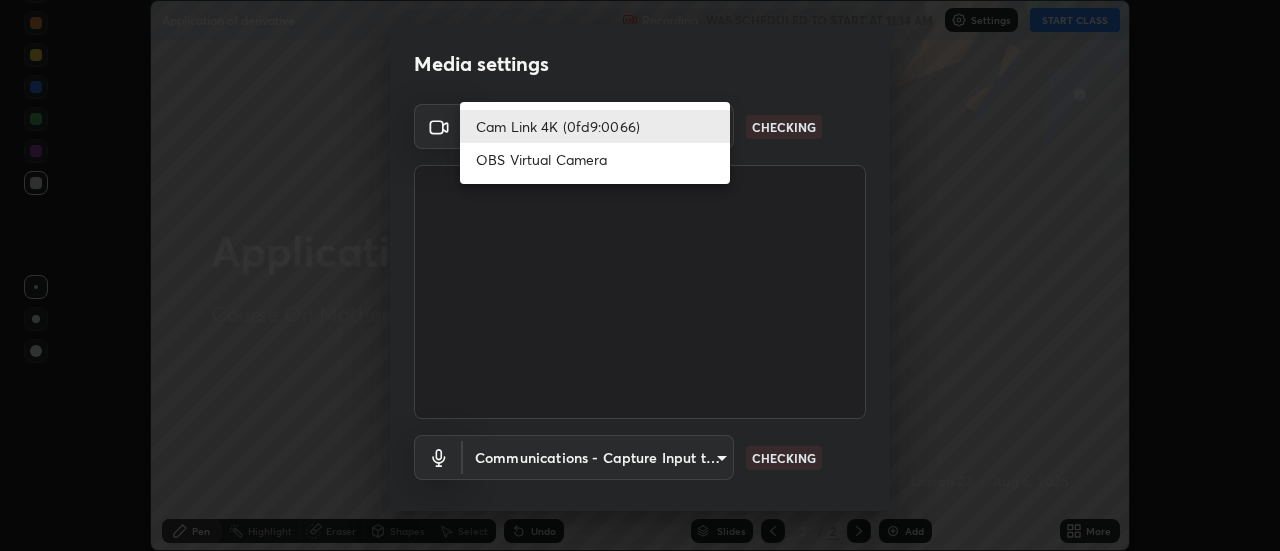 click on "OBS Virtual Camera" at bounding box center (595, 159) 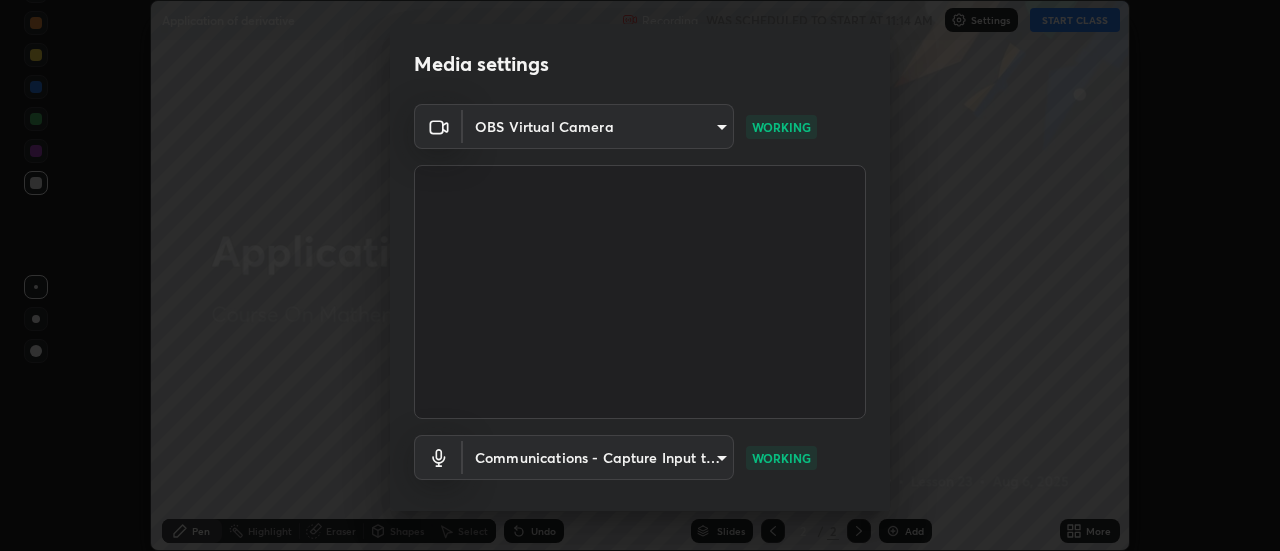 click on "Erase all Application of derivative Recording WAS SCHEDULED TO START AT  11:14 AM Settings START CLASS Setting up your live class Application of derivative • L23 of Course On Mathematics for JEE Excel 3 2026 [FIRST] [LAST] Pen Highlight Eraser Shapes Select Undo Slides 2 / 2 Add More No doubts shared Encourage your learners to ask a doubt for better clarity Report an issue Reason for reporting Buffering Chat not working Audio - Video sync issue Educator video quality low ​ Attach an image Report Media settings OBS Virtual Camera [HASH] WORKING Communications - Capture Input terminal (Digital Array MIC) communications WORKING 1 / 5 Next" at bounding box center (640, 275) 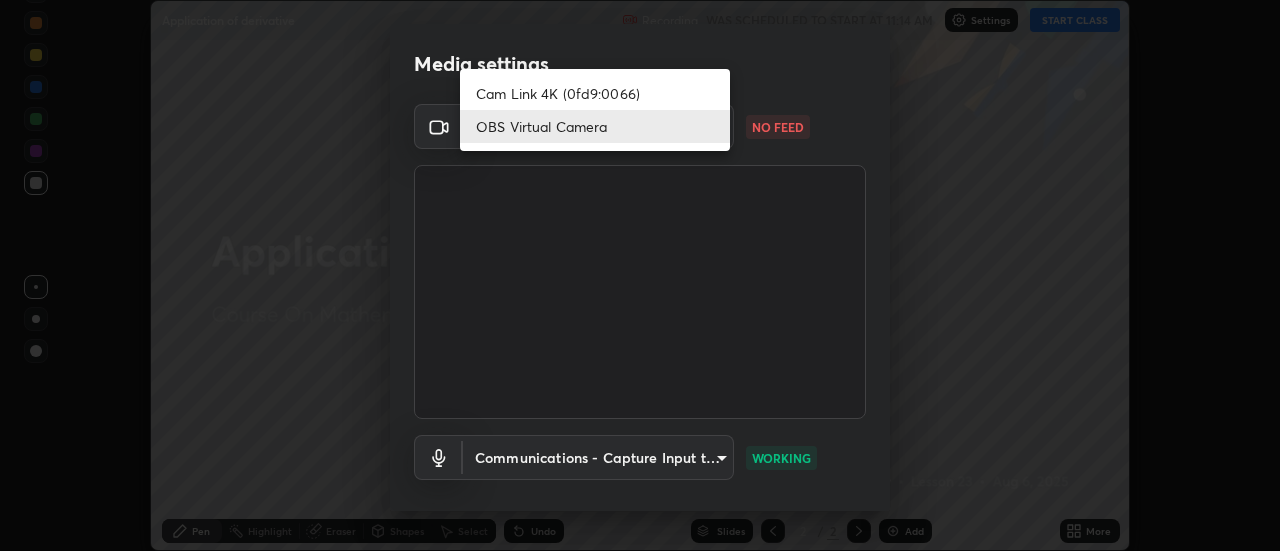 click on "Cam Link 4K (0fd9:0066)" at bounding box center [595, 93] 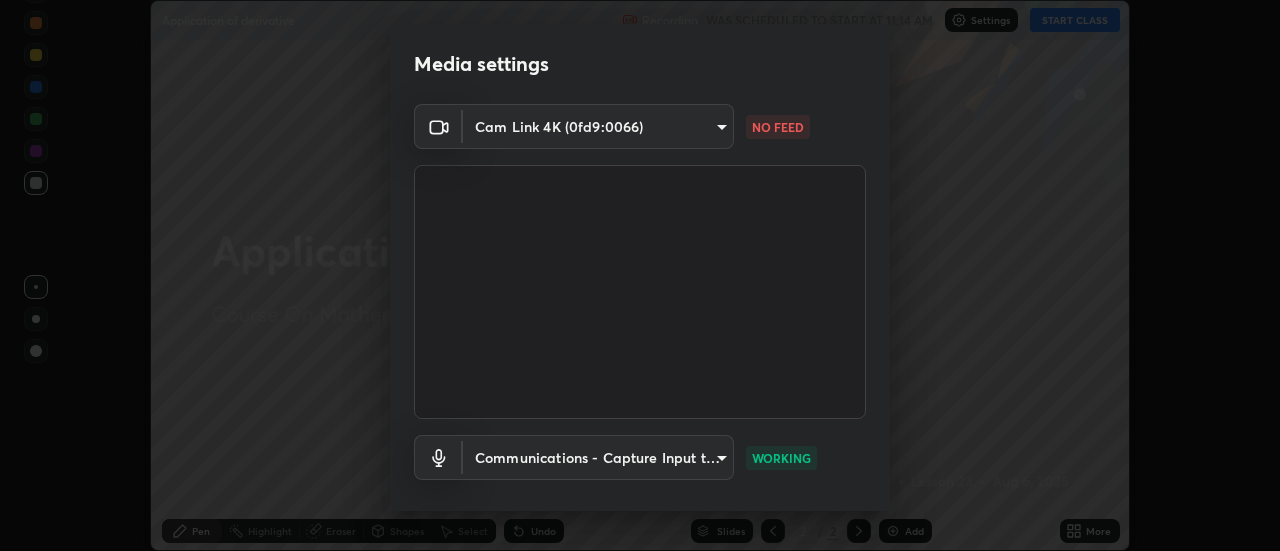 click on "Erase all Application of derivative Recording WAS SCHEDULED TO START AT  11:14 AM Settings START CLASS Setting up your live class Application of derivative • L23 of Course On Mathematics for JEE Excel 3 2026 [FIRST] [LAST] Pen Highlight Eraser Shapes Select Undo Slides 2 / 2 Add More No doubts shared Encourage your learners to ask a doubt for better clarity Report an issue Reason for reporting Buffering Chat not working Audio - Video sync issue Educator video quality low ​ Attach an image Report Media settings Cam Link 4K (0fd9:0066) [HASH] NO FEED Communications - Capture Input terminal (Digital Array MIC) communications WORKING 1 / 5 Next" at bounding box center [640, 275] 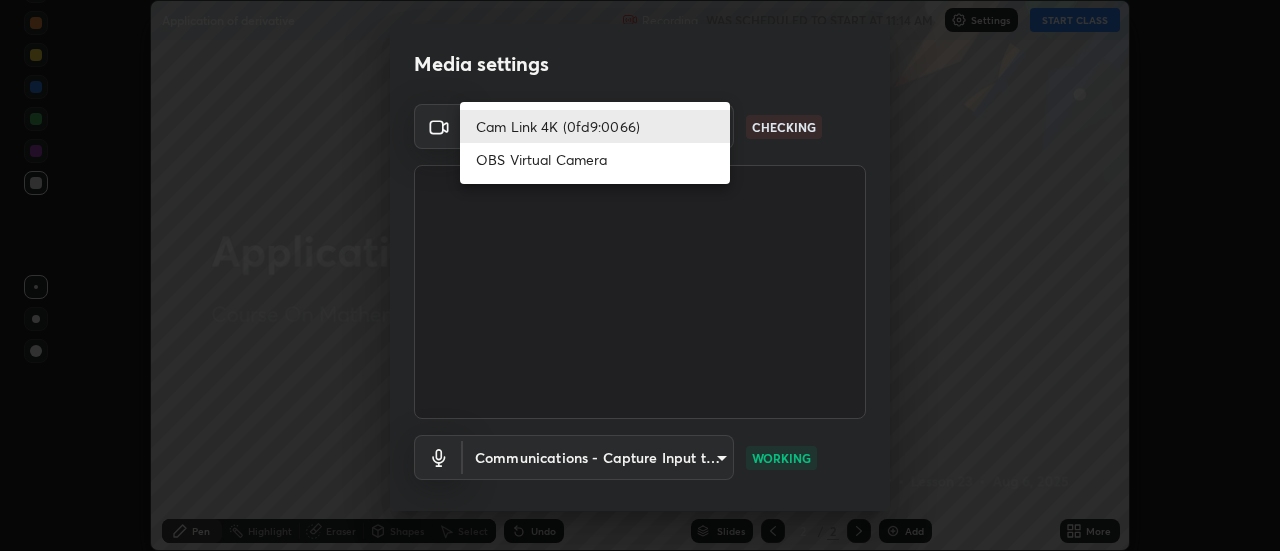 click on "OBS Virtual Camera" at bounding box center (595, 159) 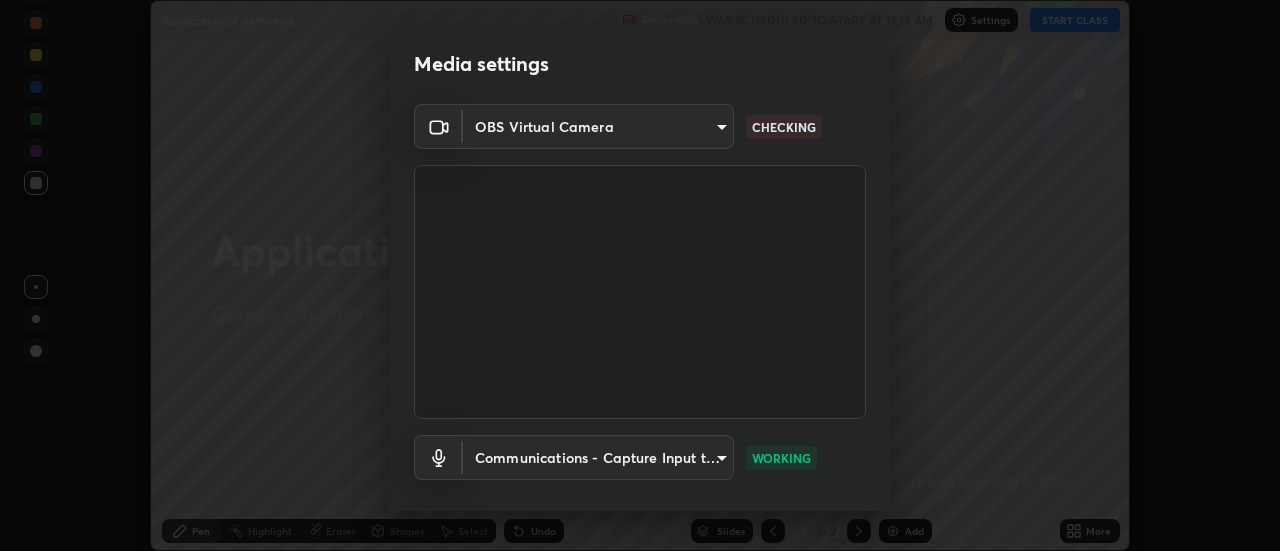 click on "Erase all Application of derivative Recording WAS SCHEDULED TO START AT  11:14 AM Settings START CLASS Setting up your live class Application of derivative • L23 of Course On Mathematics for JEE Excel 3 2026 [FIRST] [LAST] Pen Highlight Eraser Shapes Select Undo Slides 2 / 2 Add More No doubts shared Encourage your learners to ask a doubt for better clarity Report an issue Reason for reporting Buffering Chat not working Audio - Video sync issue Educator video quality low ​ Attach an image Report Media settings OBS Virtual Camera [HASH] CHECKING Communications - Capture Input terminal (Digital Array MIC) communications WORKING 1 / 5 Next" at bounding box center [640, 275] 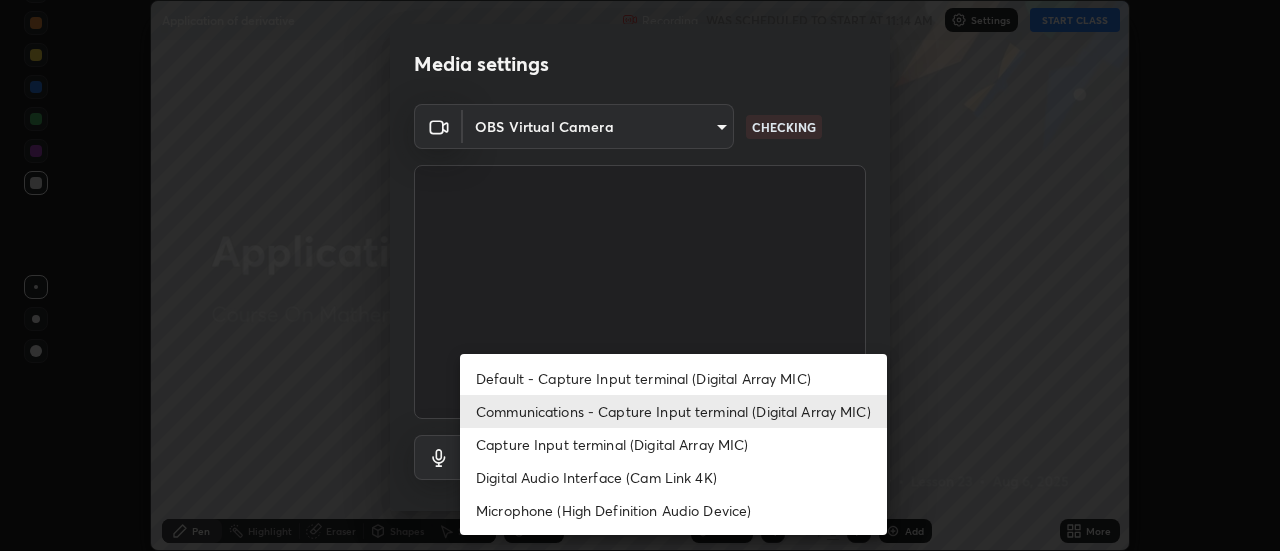 click on "Default - Capture Input terminal (Digital Array MIC)" at bounding box center [673, 378] 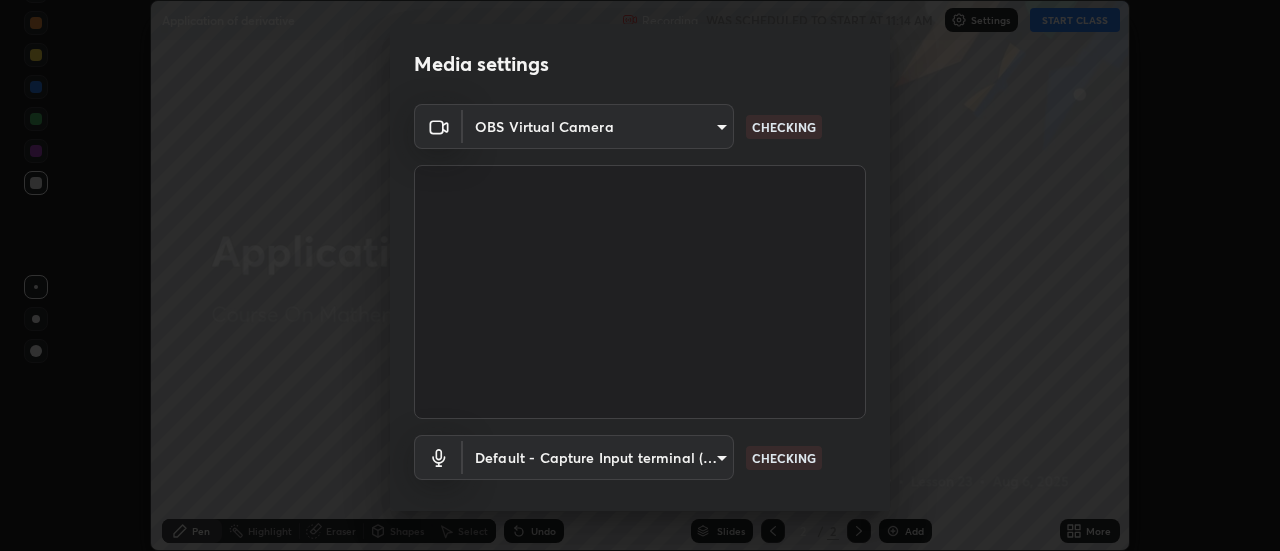 click on "Erase all Application of derivative Recording WAS SCHEDULED TO START AT  11:14 AM Settings START CLASS Setting up your live class Application of derivative • L23 of Course On Mathematics for JEE Excel 3 2026 [FIRST] [LAST] Pen Highlight Eraser Shapes Select Undo Slides 2 / 2 Add More No doubts shared Encourage your learners to ask a doubt for better clarity Report an issue Reason for reporting Buffering Chat not working Audio - Video sync issue Educator video quality low ​ Attach an image Report Media settings OBS Virtual Camera [HASH] CHECKING Default - Capture Input terminal (Digital Array MIC) default CHECKING 1 / 5 Next" at bounding box center [640, 275] 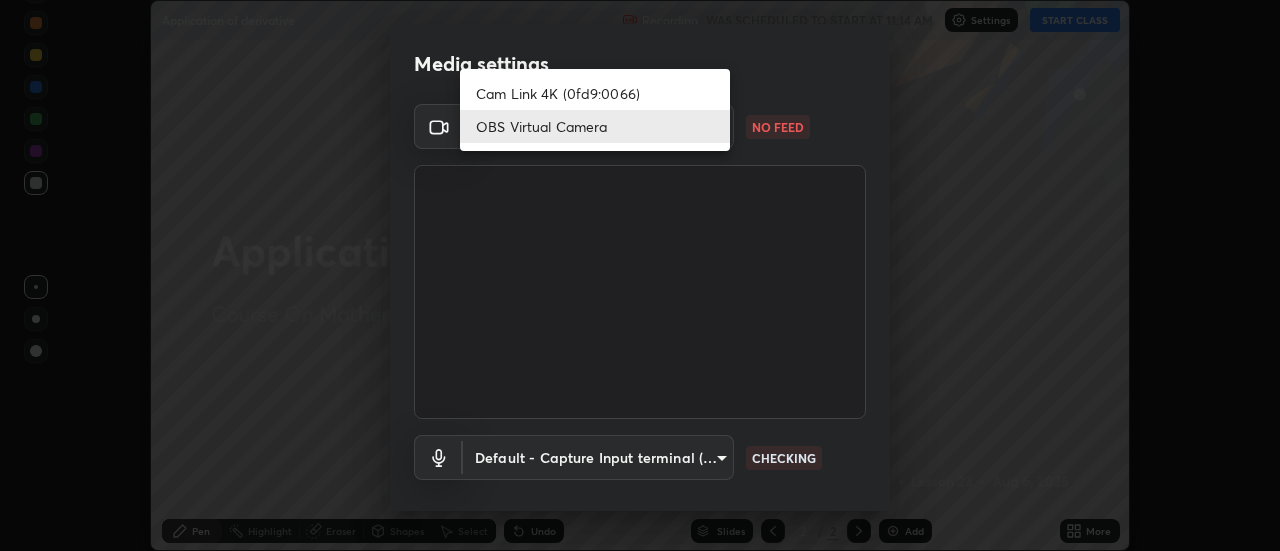 click on "OBS Virtual Camera" at bounding box center (595, 126) 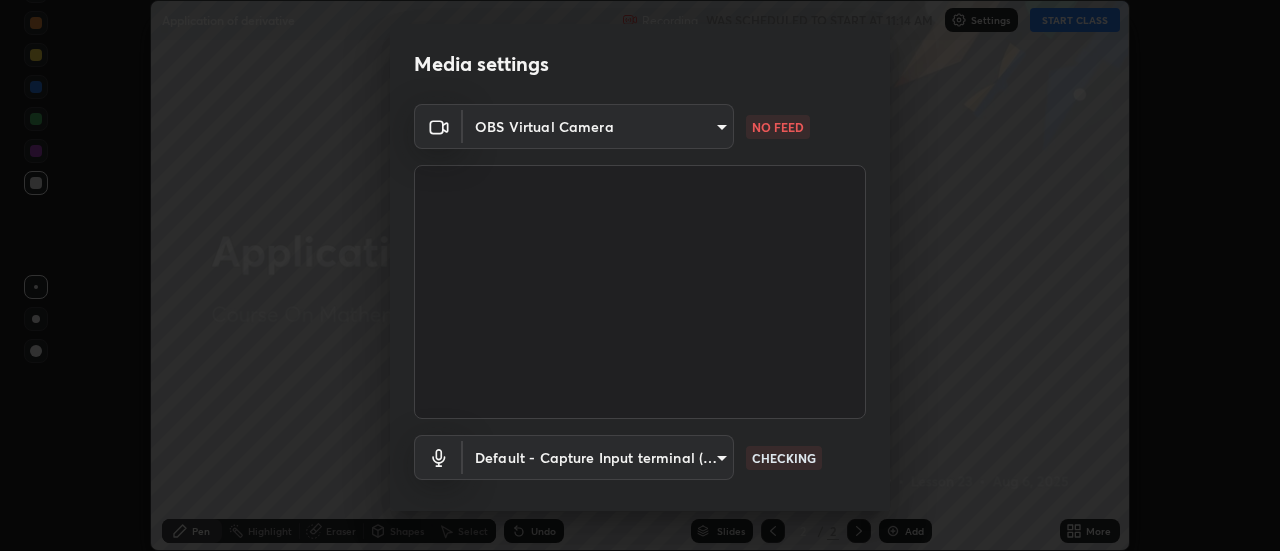 click on "Erase all Application of derivative Recording WAS SCHEDULED TO START AT  11:14 AM Settings START CLASS Setting up your live class Application of derivative • L23 of Course On Mathematics for JEE Excel 3 2026 [FIRST] [LAST] Pen Highlight Eraser Shapes Select Undo Slides 2 / 2 Add More No doubts shared Encourage your learners to ask a doubt for better clarity Report an issue Reason for reporting Buffering Chat not working Audio - Video sync issue Educator video quality low ​ Attach an image Report Media settings OBS Virtual Camera [HASH] NO FEED Default - Capture Input terminal (Digital Array MIC) default CHECKING 1 / 5 Next" at bounding box center [640, 275] 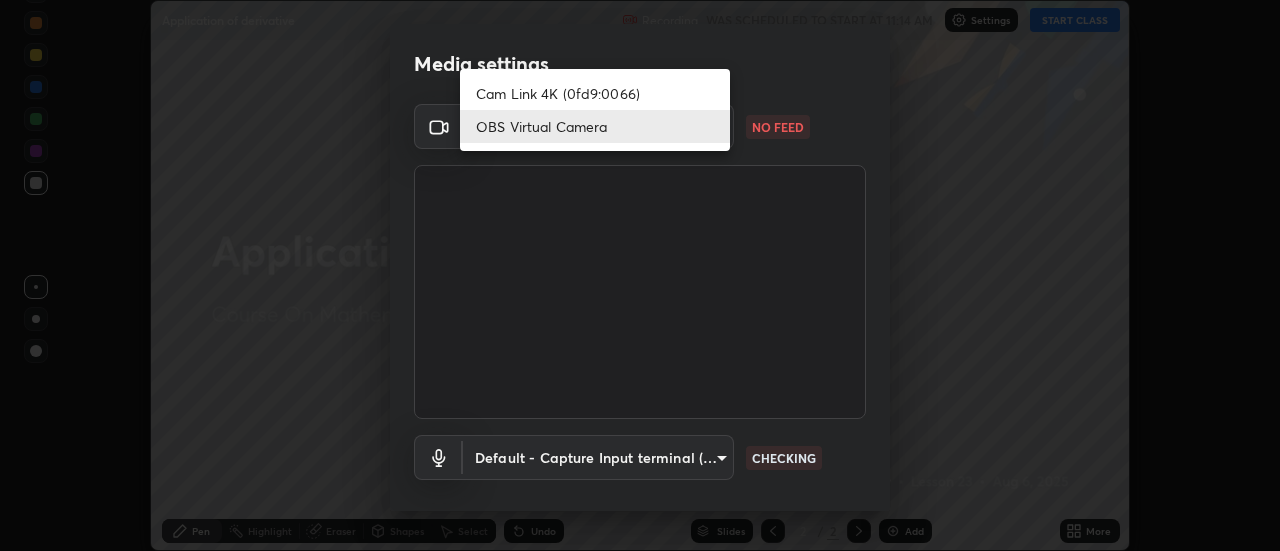 click on "Cam Link 4K (0fd9:0066)" at bounding box center (595, 93) 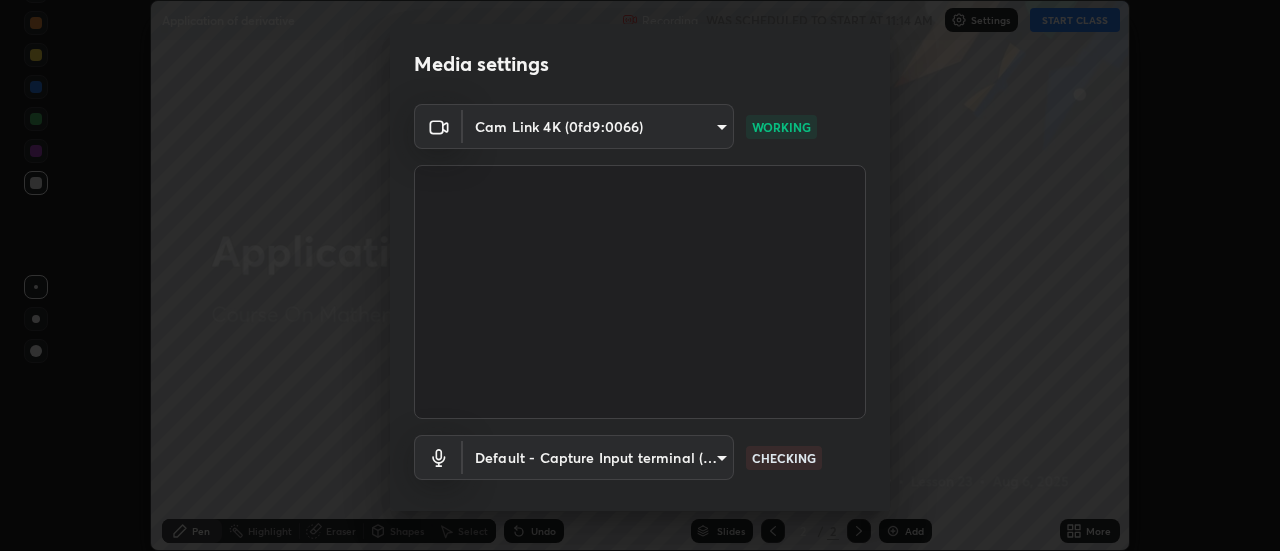click on "Erase all Application of derivative Recording WAS SCHEDULED TO START AT  11:14 AM Settings START CLASS Setting up your live class Application of derivative • L23 of Course On Mathematics for JEE Excel 3 2026 [FIRST] [LAST] Pen Highlight Eraser Shapes Select Undo Slides 2 / 2 Add More No doubts shared Encourage your learners to ask a doubt for better clarity Report an issue Reason for reporting Buffering Chat not working Audio - Video sync issue Educator video quality low ​ Attach an image Report Media settings Cam Link 4K (0fd9:0066) [HASH] WORKING Default - Capture Input terminal (Digital Array MIC) default CHECKING 1 / 5 Next" at bounding box center (640, 275) 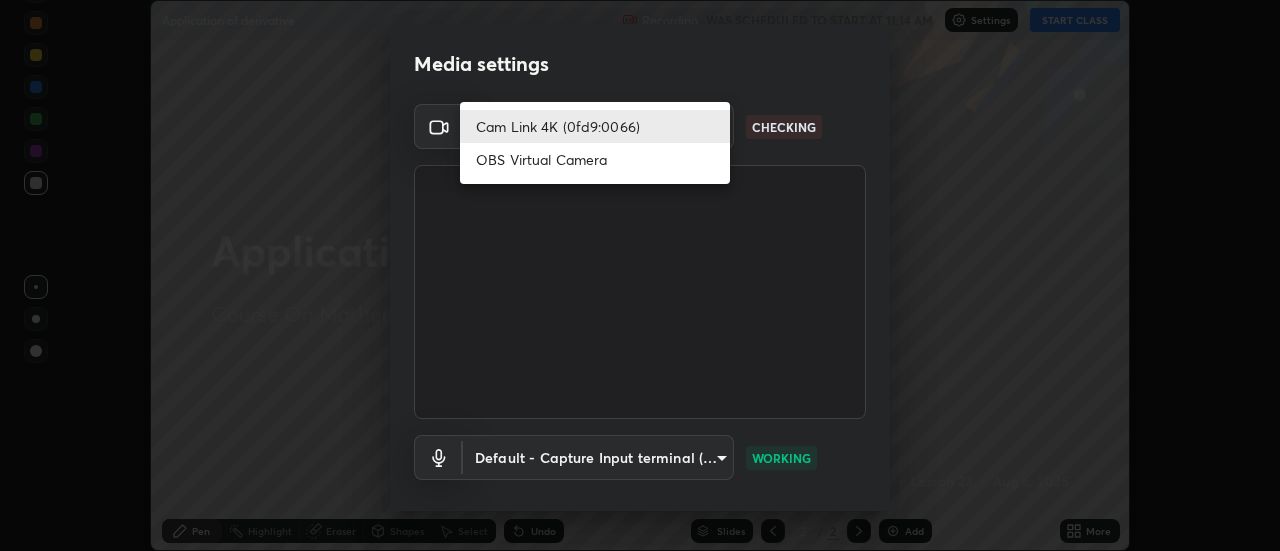 click on "OBS Virtual Camera" at bounding box center [595, 159] 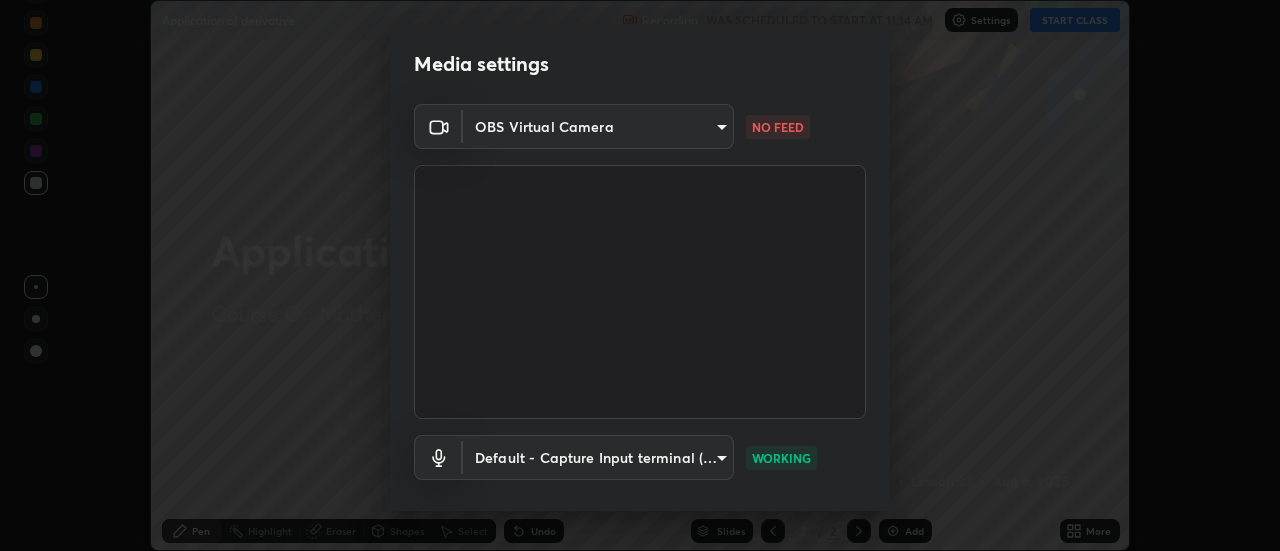 click on "Erase all Application of derivative Recording WAS SCHEDULED TO START AT  11:14 AM Settings START CLASS Setting up your live class Application of derivative • L23 of Course On Mathematics for JEE Excel 3 2026 [FIRST] [LAST] Pen Highlight Eraser Shapes Select Undo Slides 2 / 2 Add More No doubts shared Encourage your learners to ask a doubt for better clarity Report an issue Reason for reporting Buffering Chat not working Audio - Video sync issue Educator video quality low ​ Attach an image Report Media settings OBS Virtual Camera [HASH] NO FEED Default - Capture Input terminal (Digital Array MIC) default WORKING 1 / 5 Next" at bounding box center [640, 275] 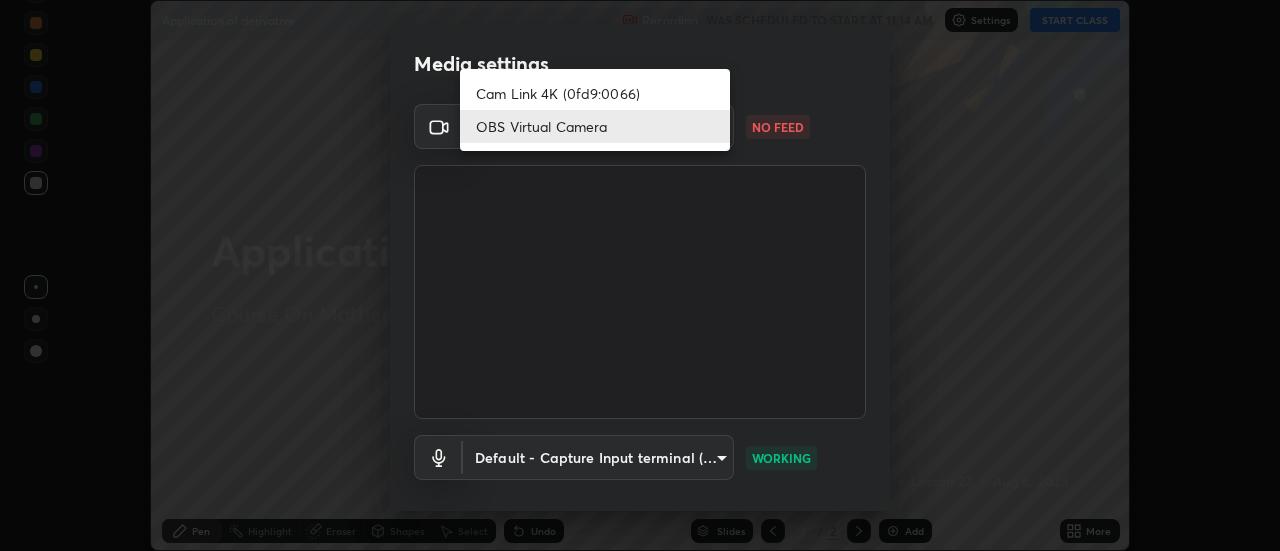 click on "Cam Link 4K (0fd9:0066)" at bounding box center (595, 93) 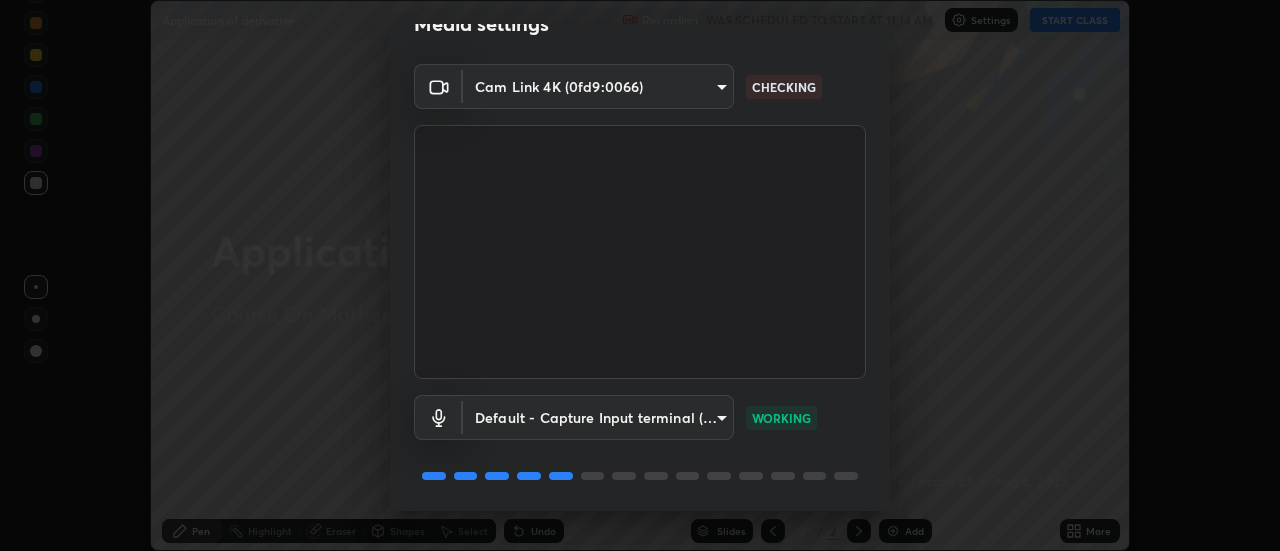 scroll, scrollTop: 105, scrollLeft: 0, axis: vertical 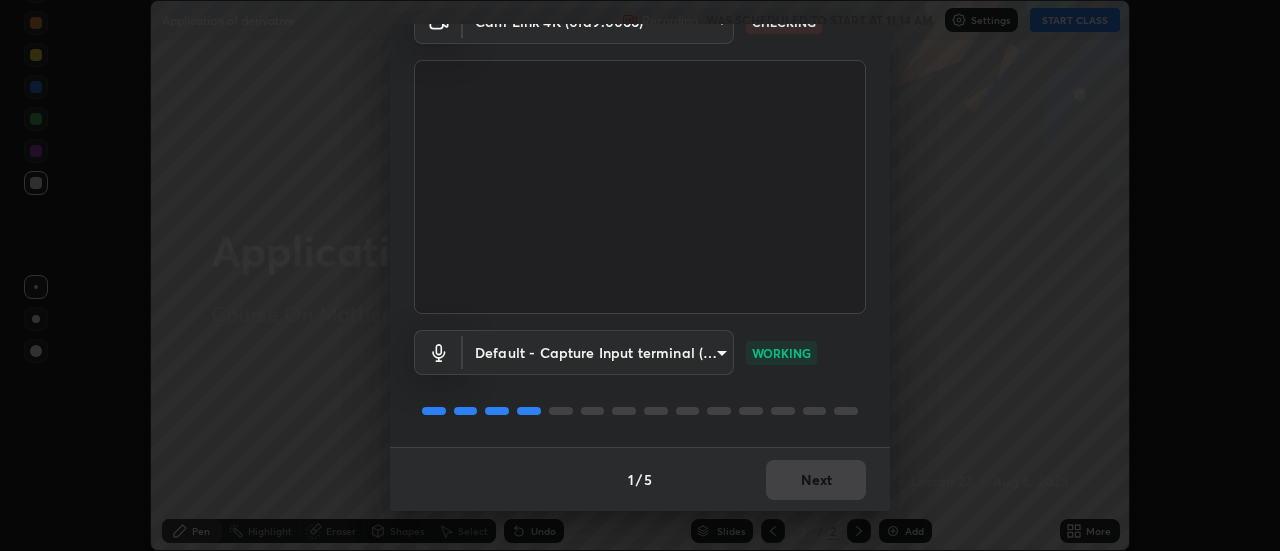 click on "Erase all Application of derivative Recording WAS SCHEDULED TO START AT  11:14 AM Settings START CLASS Setting up your live class Application of derivative • L23 of Course On Mathematics for JEE Excel 3 2026 [FIRST] [LAST] Pen Highlight Eraser Shapes Select Undo Slides 2 / 2 Add More No doubts shared Encourage your learners to ask a doubt for better clarity Report an issue Reason for reporting Buffering Chat not working Audio - Video sync issue Educator video quality low ​ Attach an image Report Media settings Cam Link 4K (0fd9:0066) [HASH] CHECKING Default - Capture Input terminal (Digital Array MIC) default WORKING 1 / 5 Next" at bounding box center (640, 275) 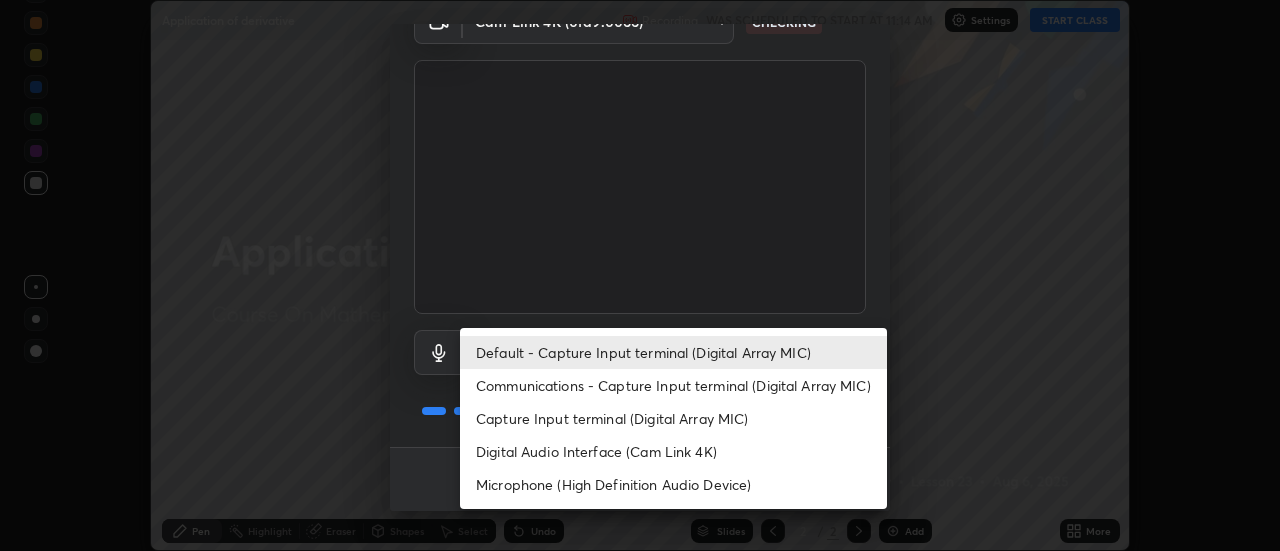 click on "Default - Capture Input terminal (Digital Array MIC)" at bounding box center (673, 352) 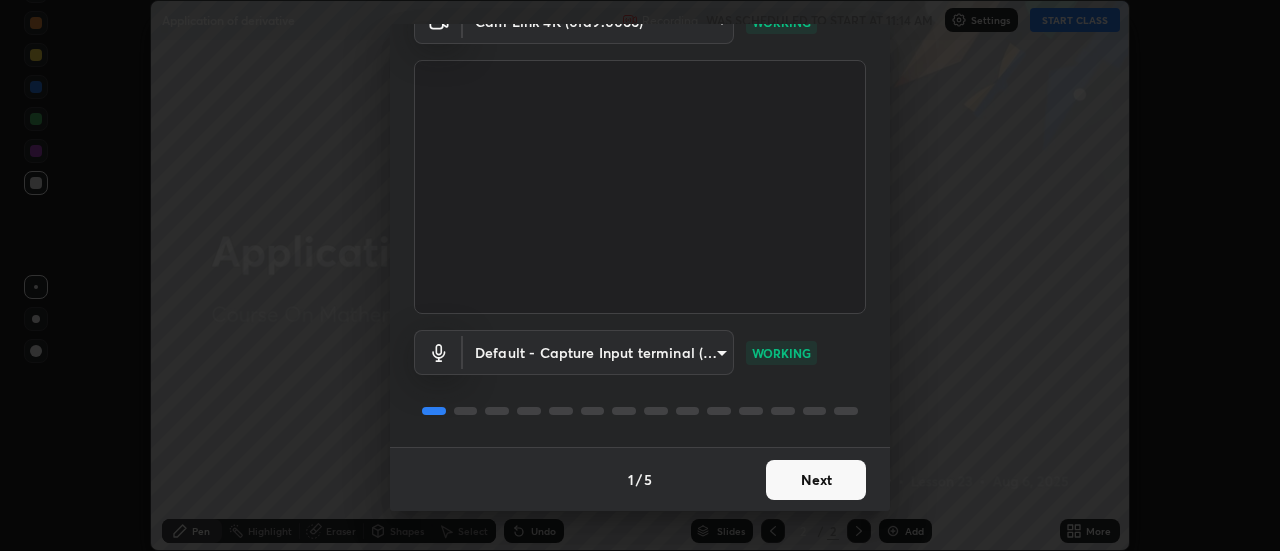 click on "Next" at bounding box center (816, 480) 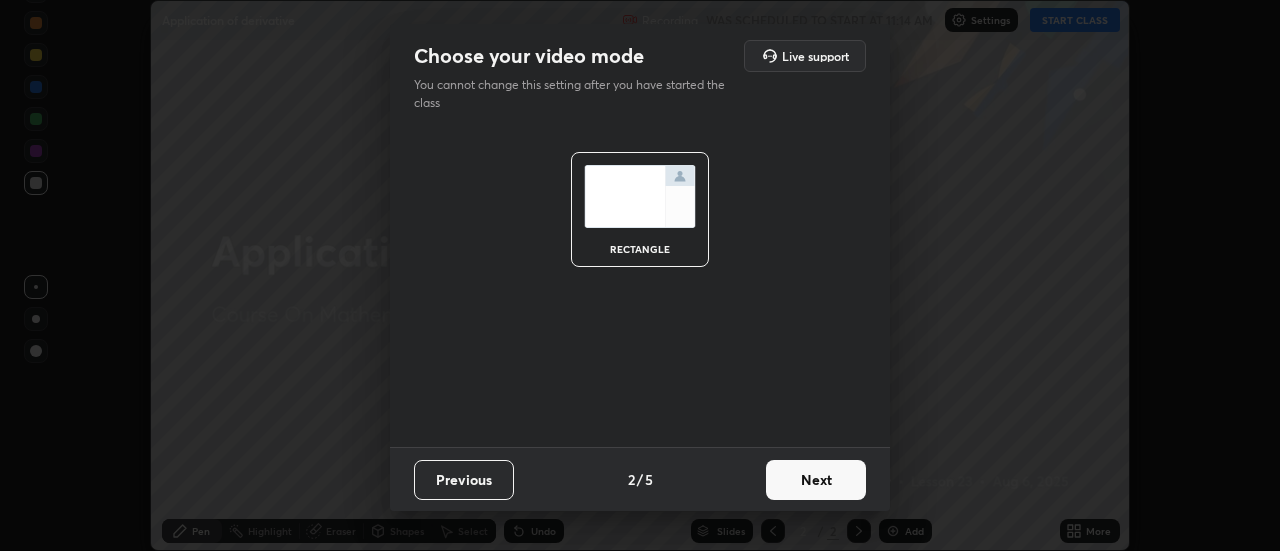 scroll, scrollTop: 0, scrollLeft: 0, axis: both 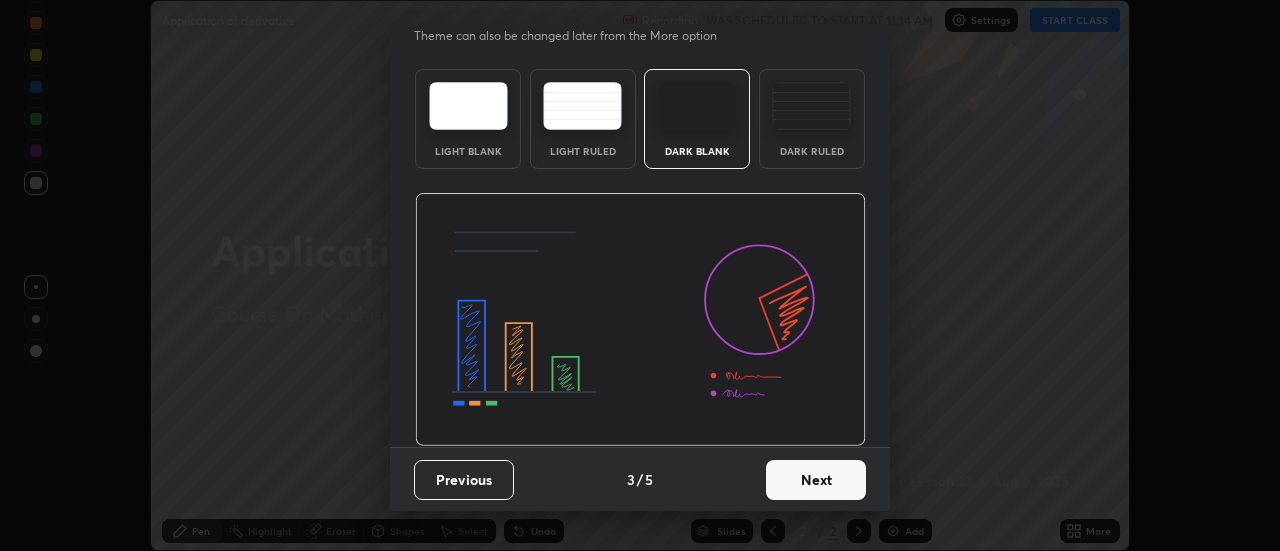 click on "Next" at bounding box center (816, 480) 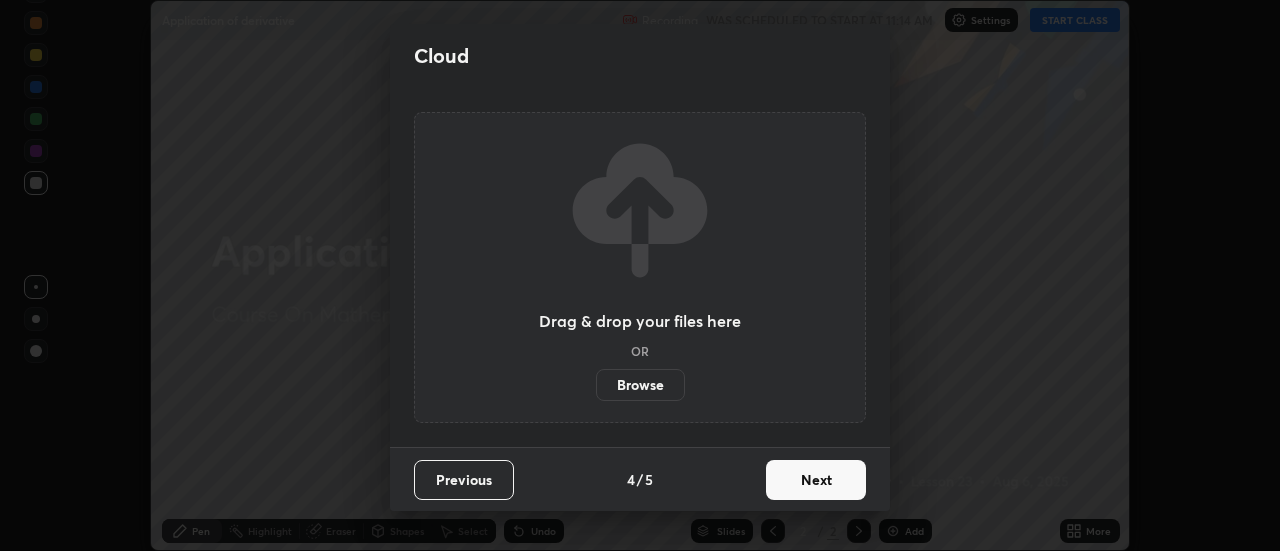 click on "Next" at bounding box center (816, 480) 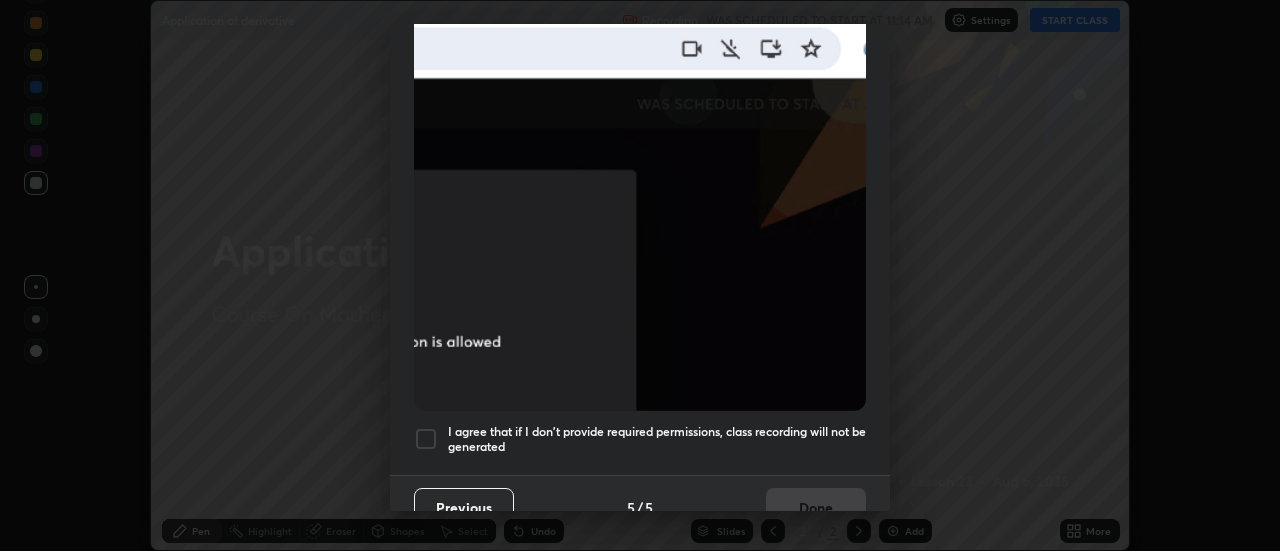 scroll, scrollTop: 513, scrollLeft: 0, axis: vertical 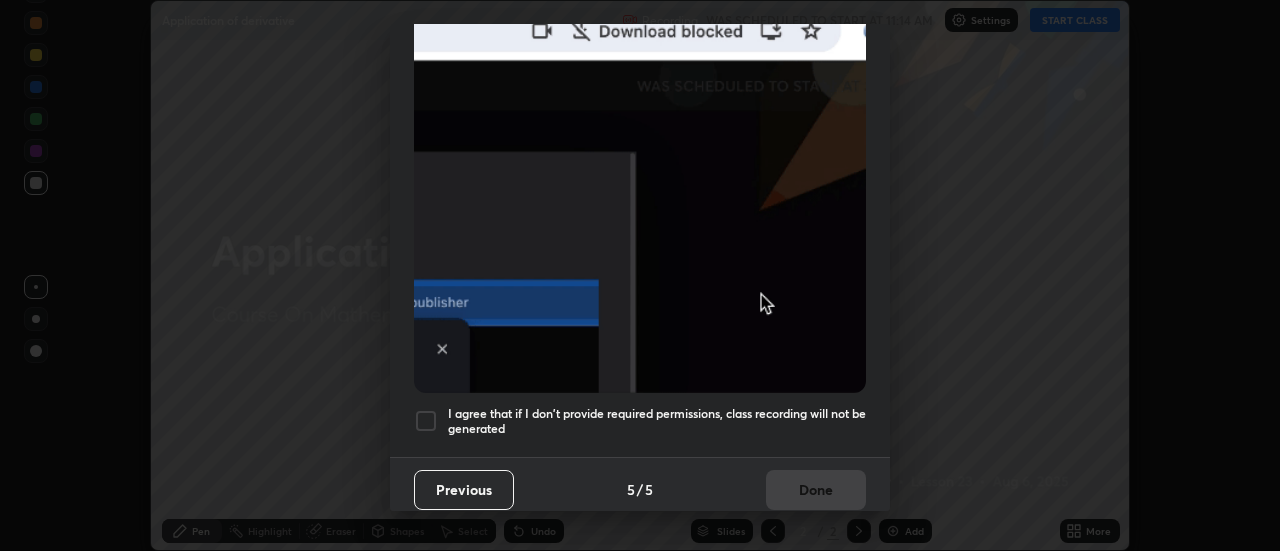 click at bounding box center (426, 421) 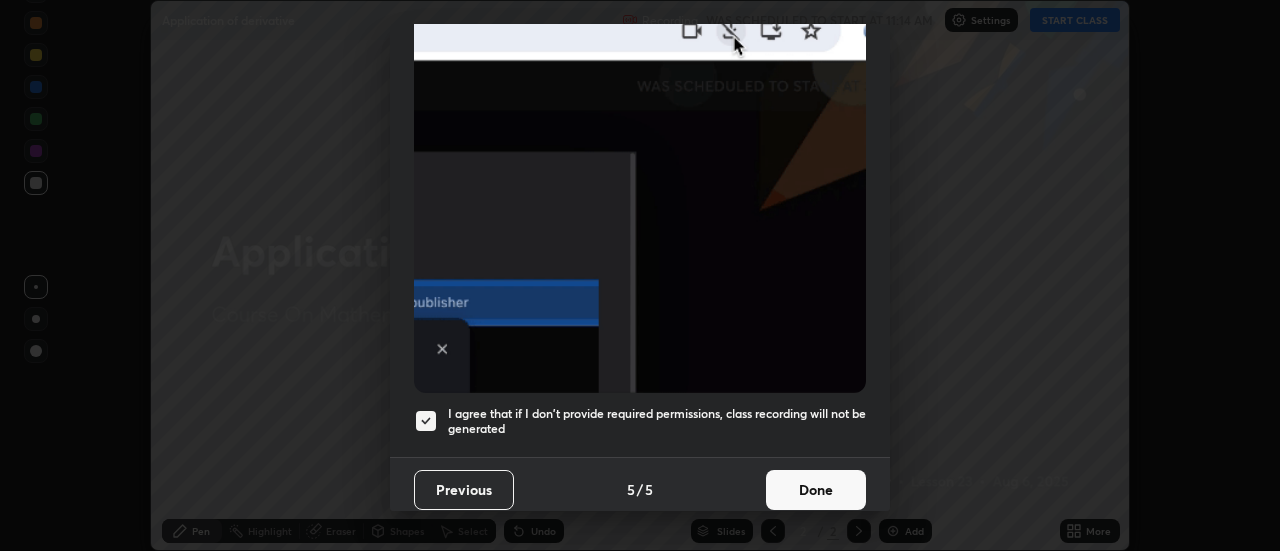 click on "Done" at bounding box center [816, 490] 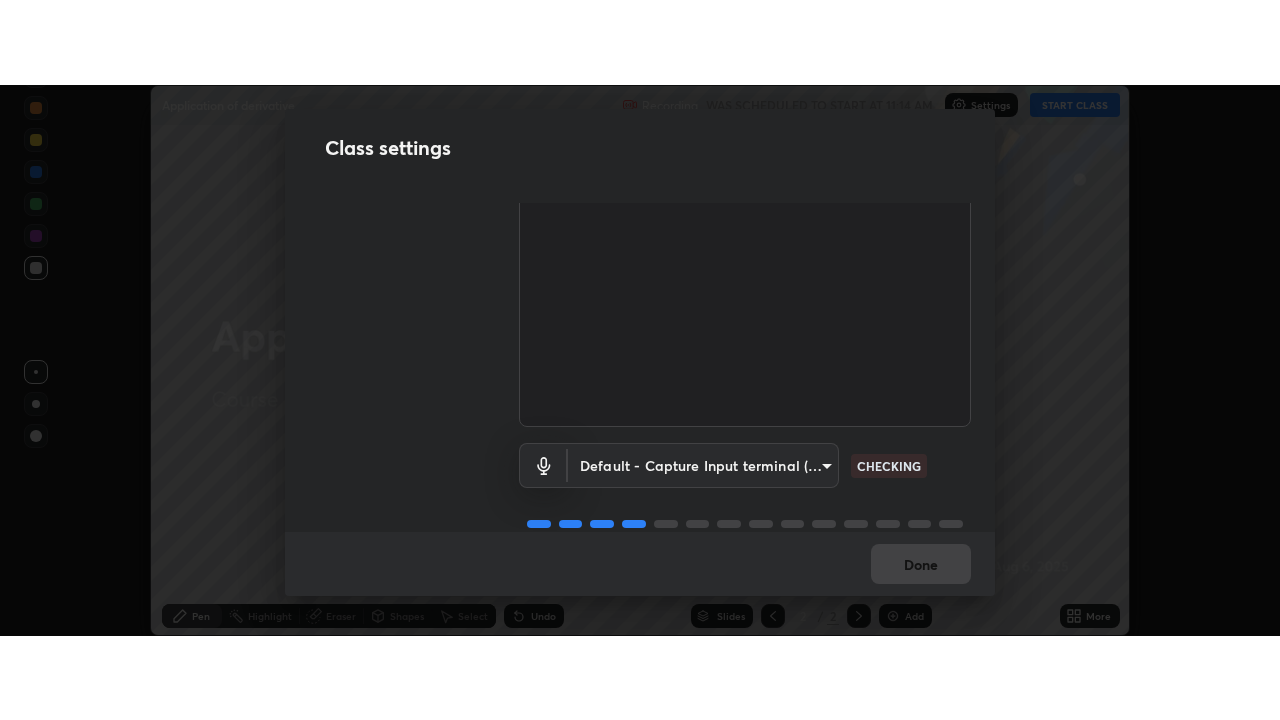 scroll, scrollTop: 125, scrollLeft: 0, axis: vertical 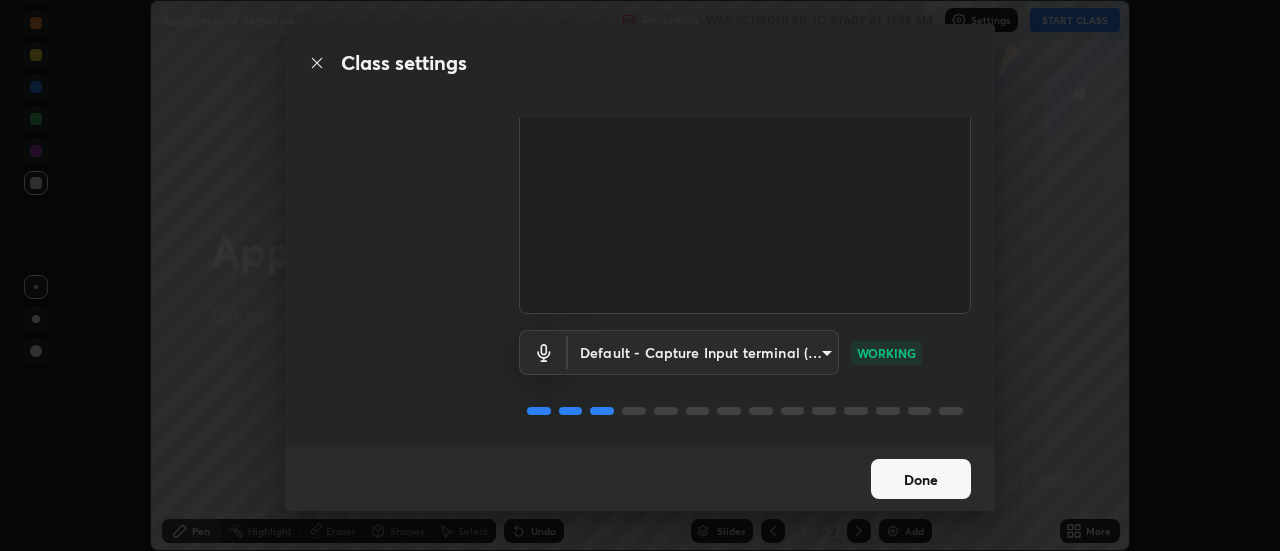 click on "Done" at bounding box center [921, 479] 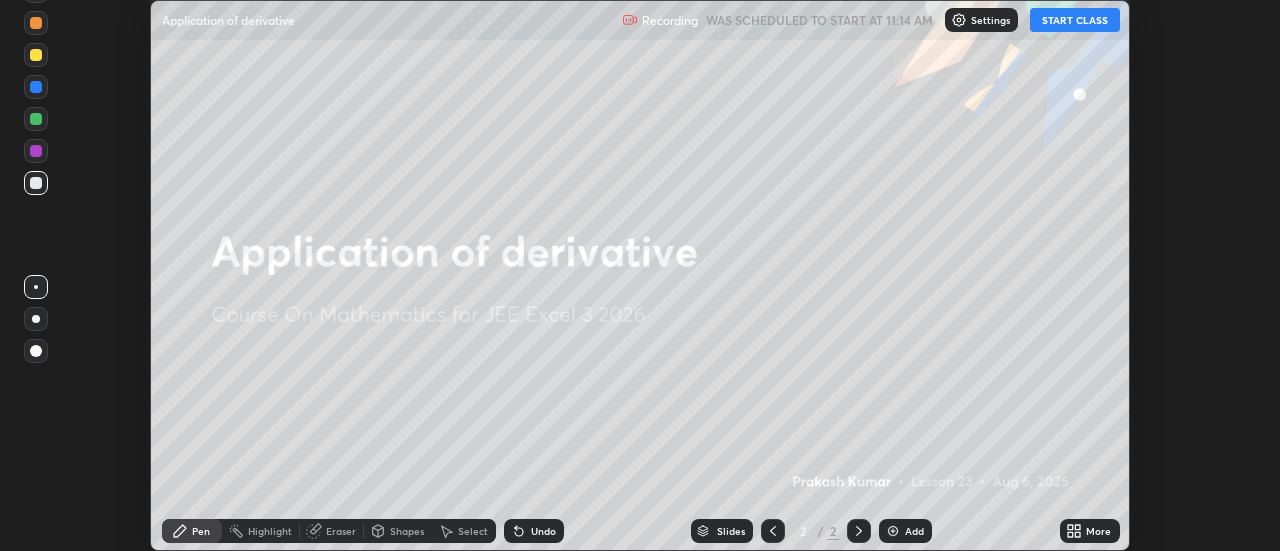 click 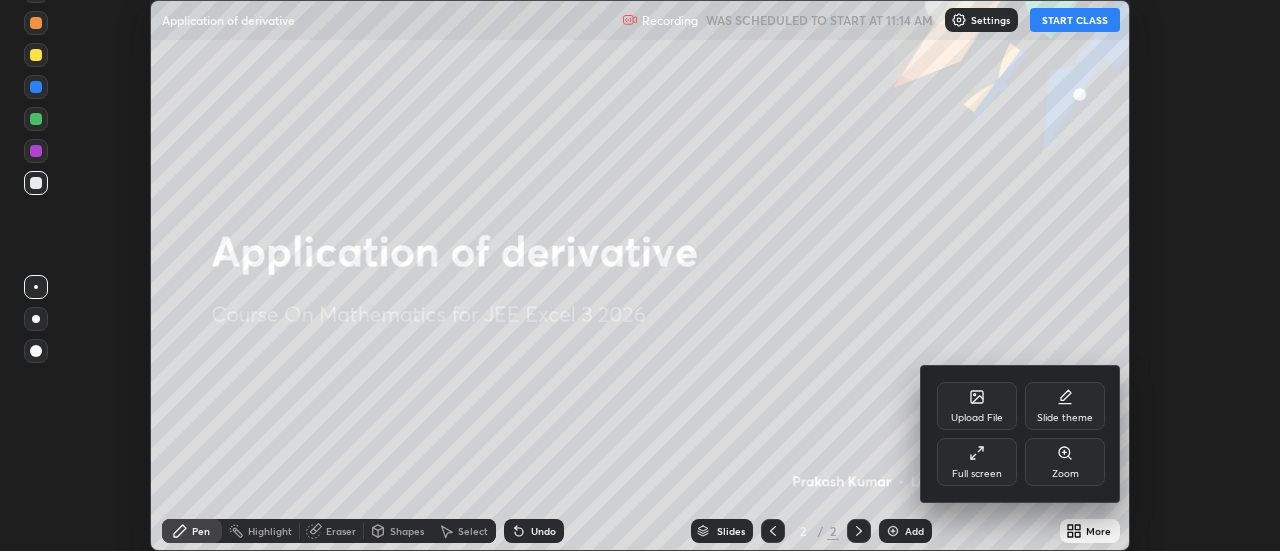 click on "Full screen" at bounding box center [977, 462] 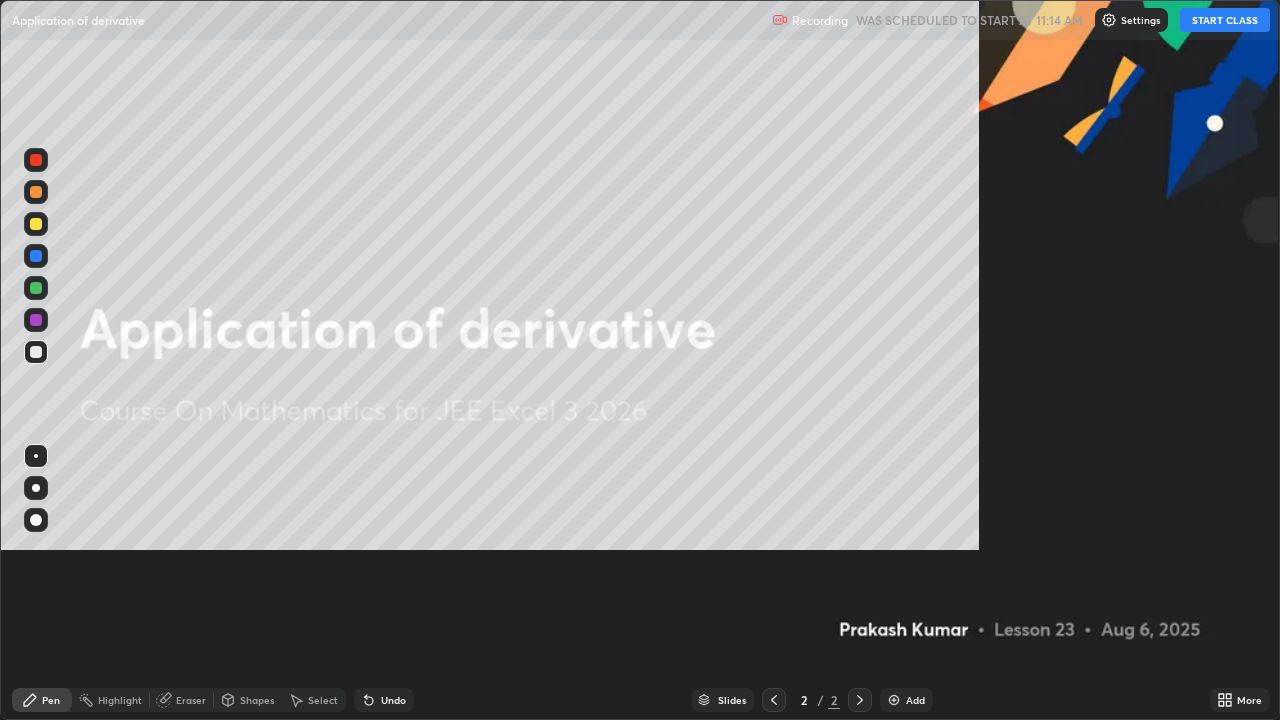 scroll, scrollTop: 99280, scrollLeft: 98720, axis: both 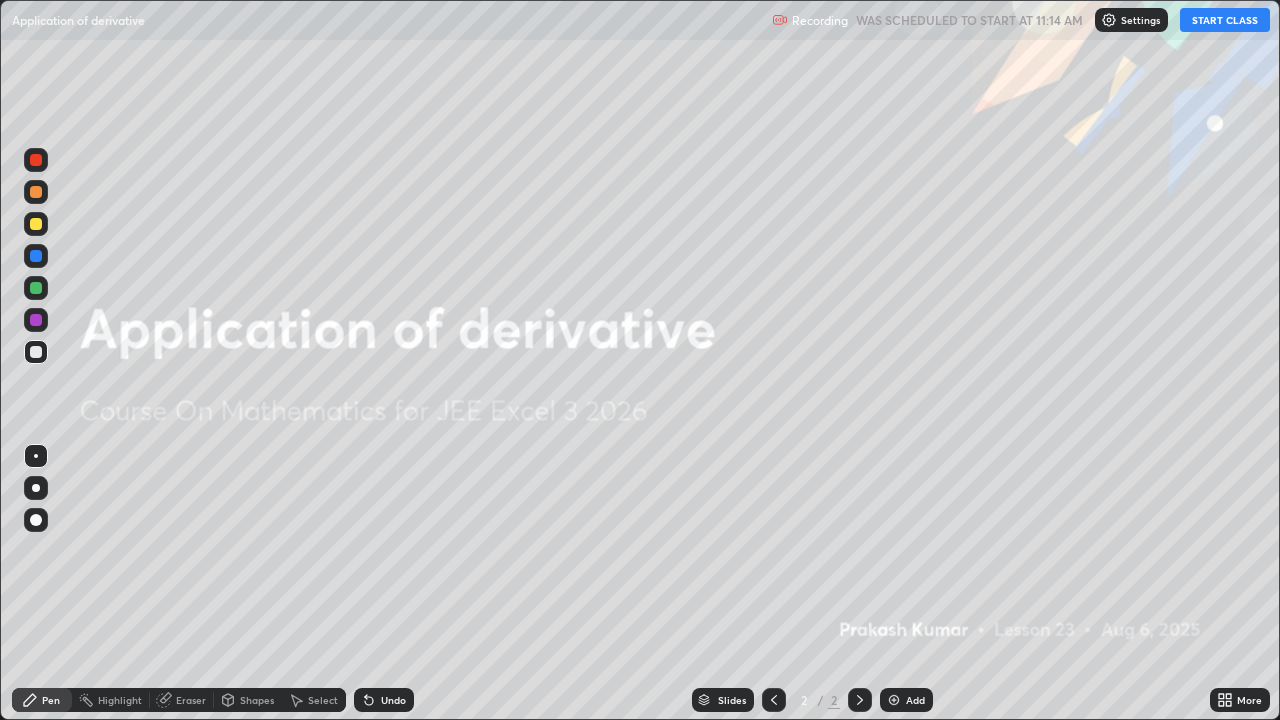 click on "START CLASS" at bounding box center (1225, 20) 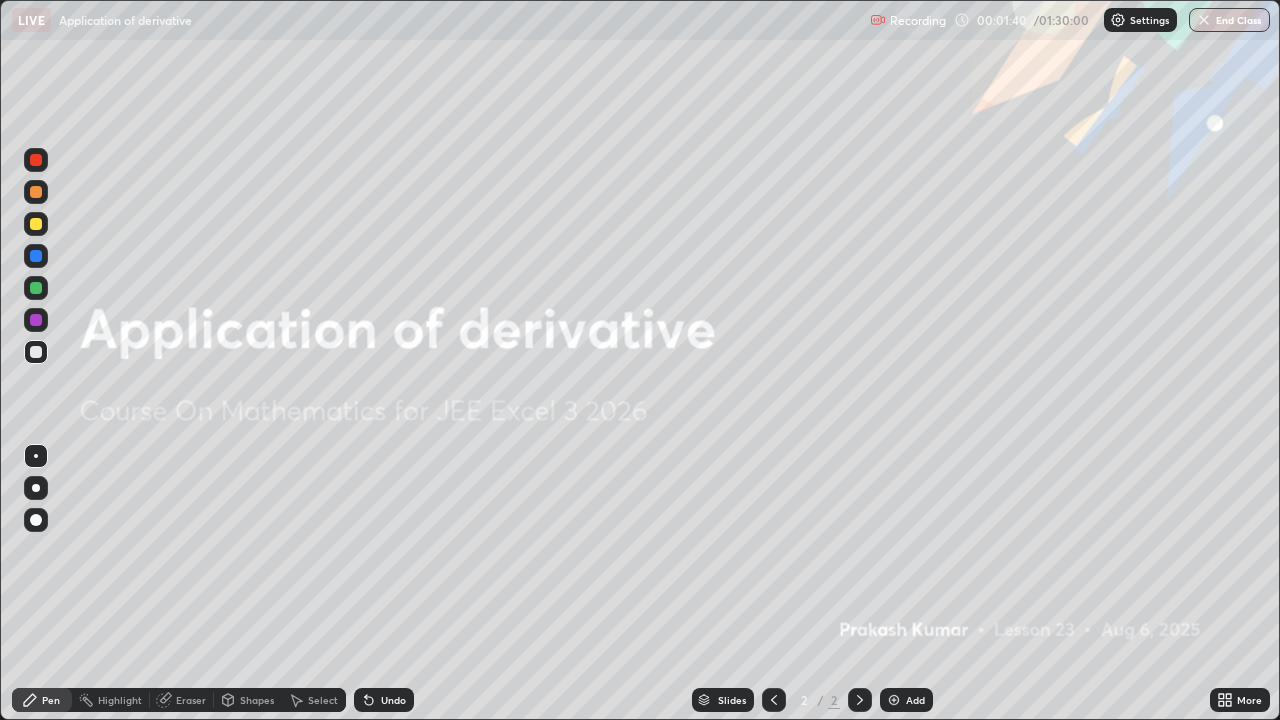 click on "Add" at bounding box center (915, 700) 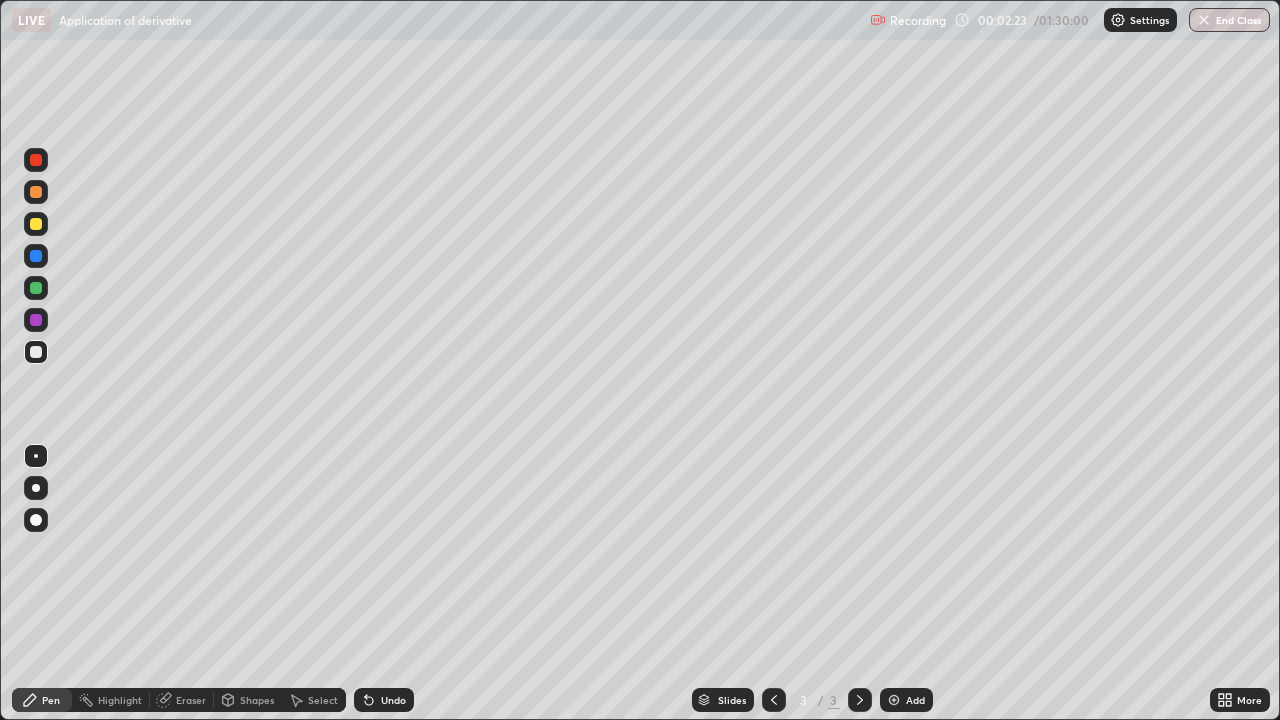 click on "Undo" at bounding box center (393, 700) 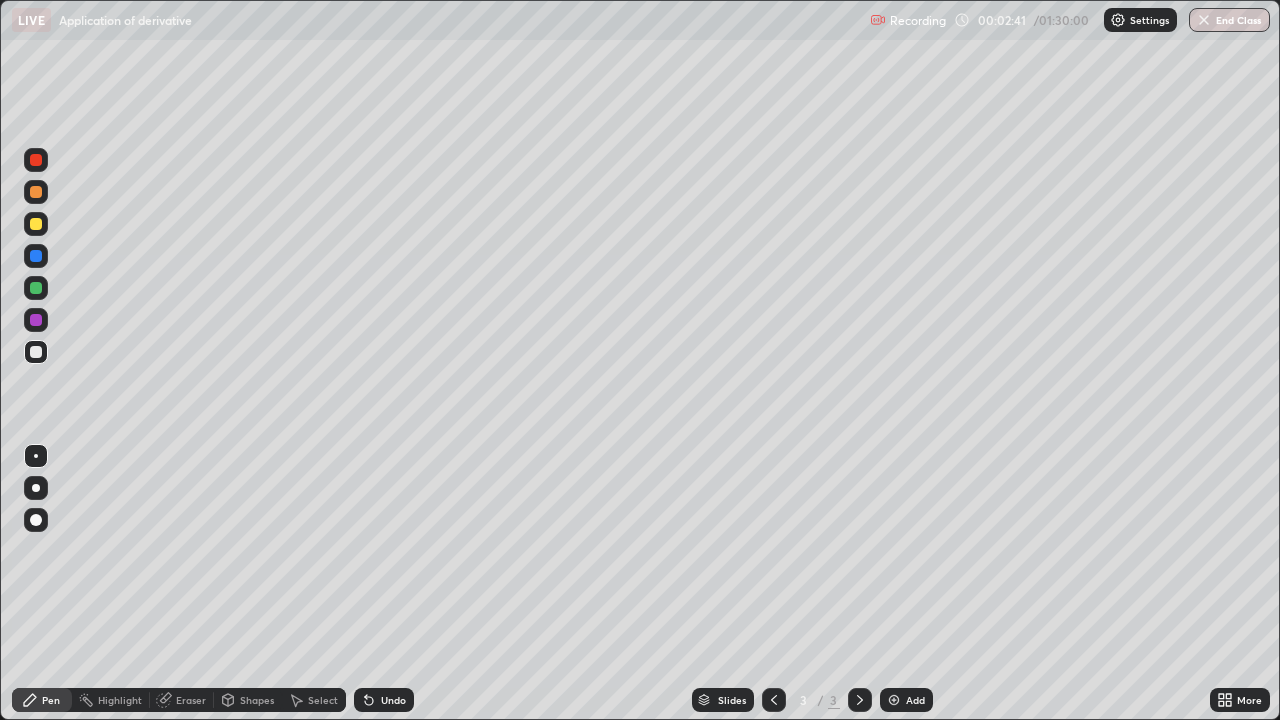 click on "Undo" at bounding box center (393, 700) 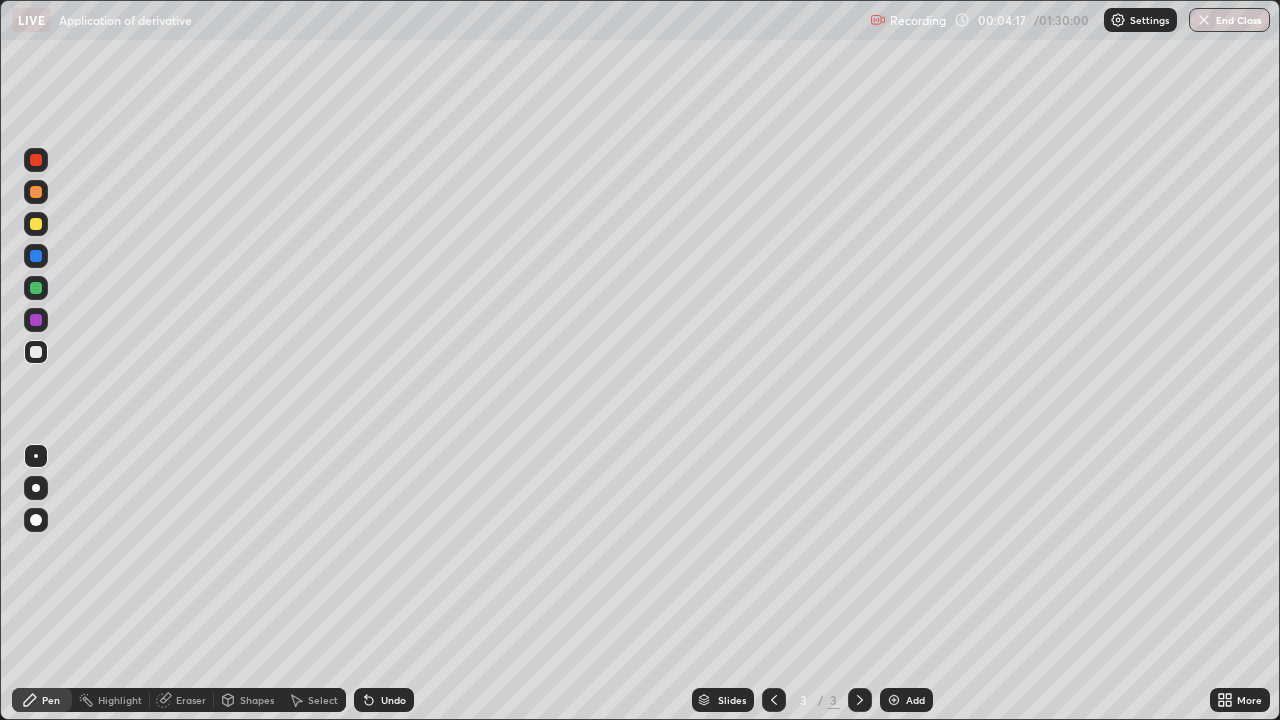 click on "Eraser" at bounding box center (191, 700) 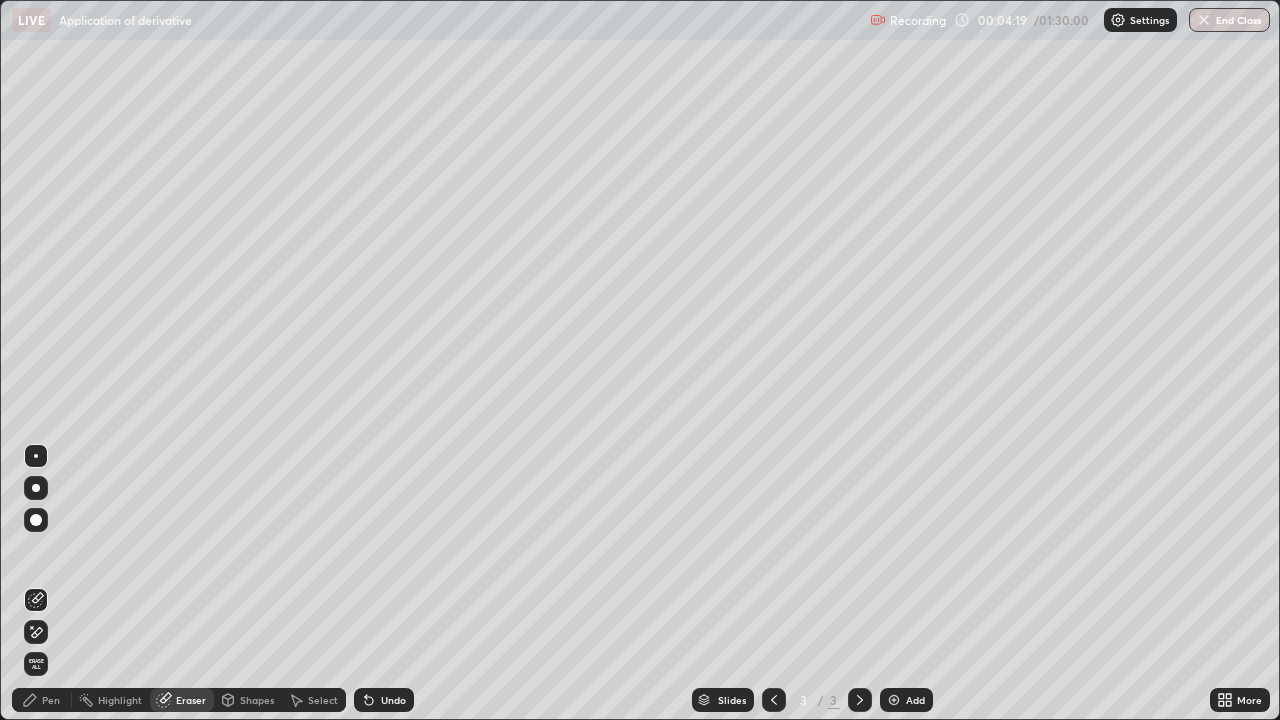 click on "Pen" at bounding box center [42, 700] 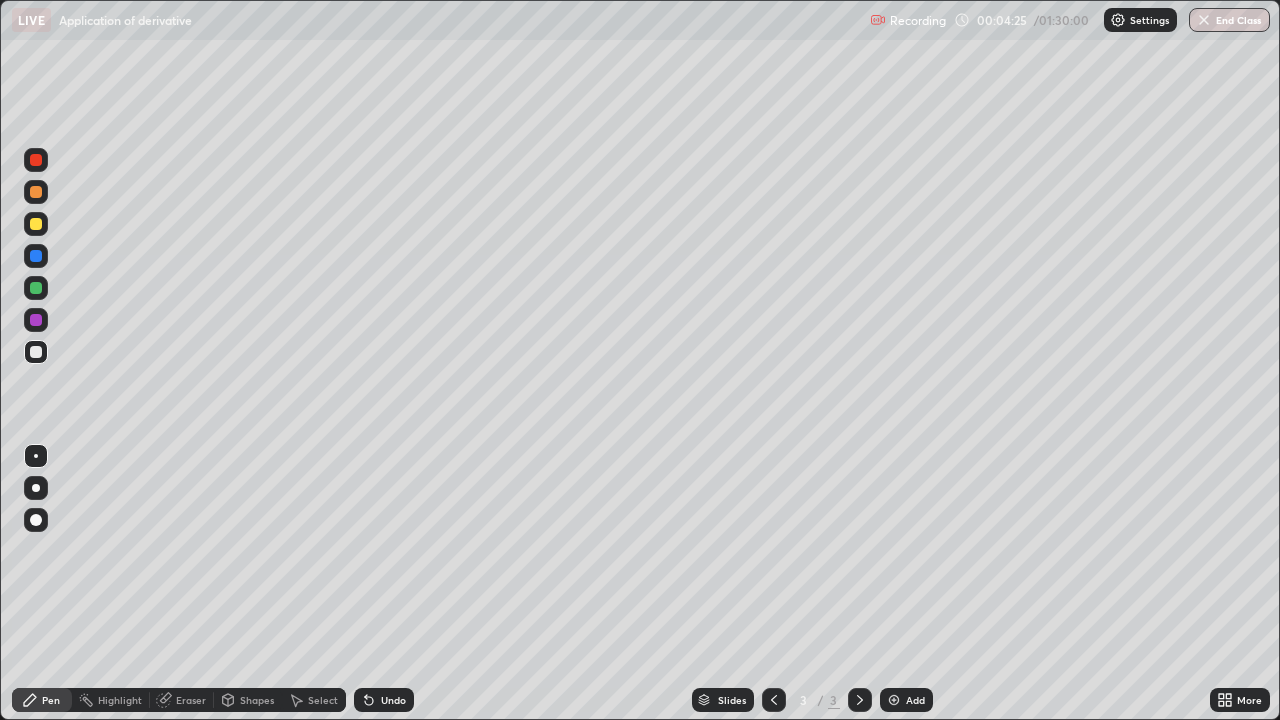 click on "Eraser" at bounding box center (182, 700) 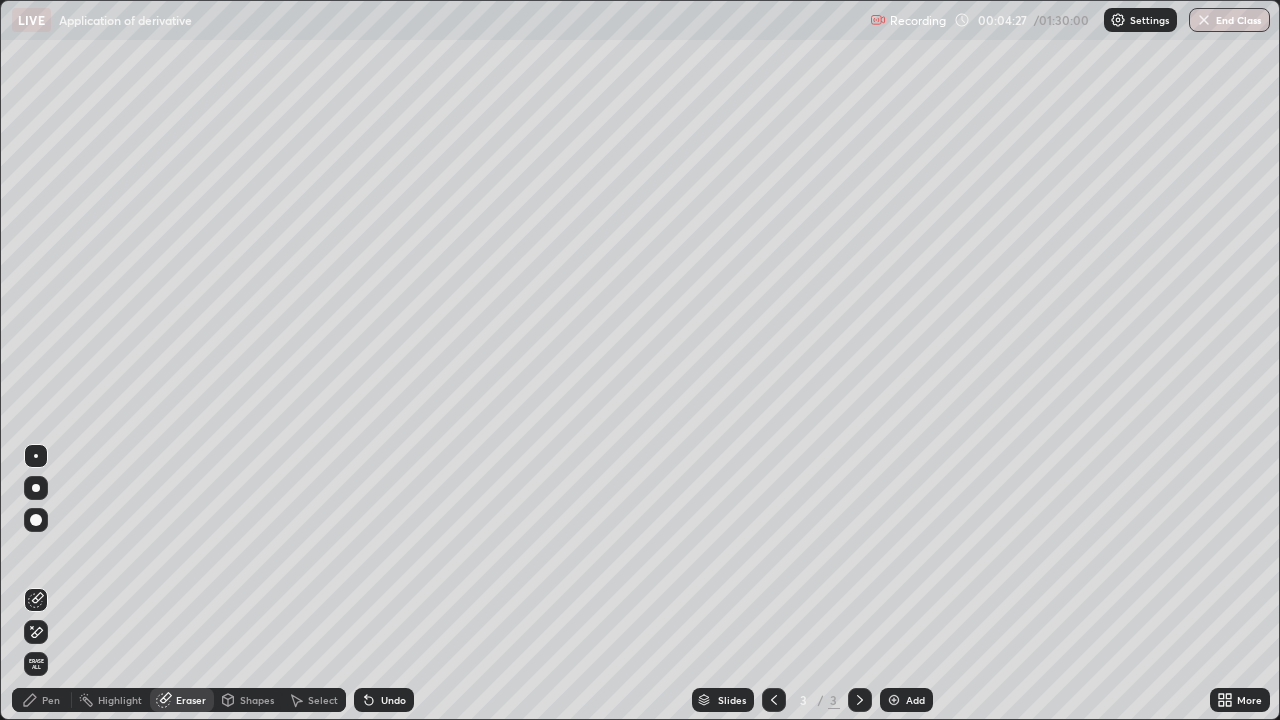 click on "Pen" at bounding box center (42, 700) 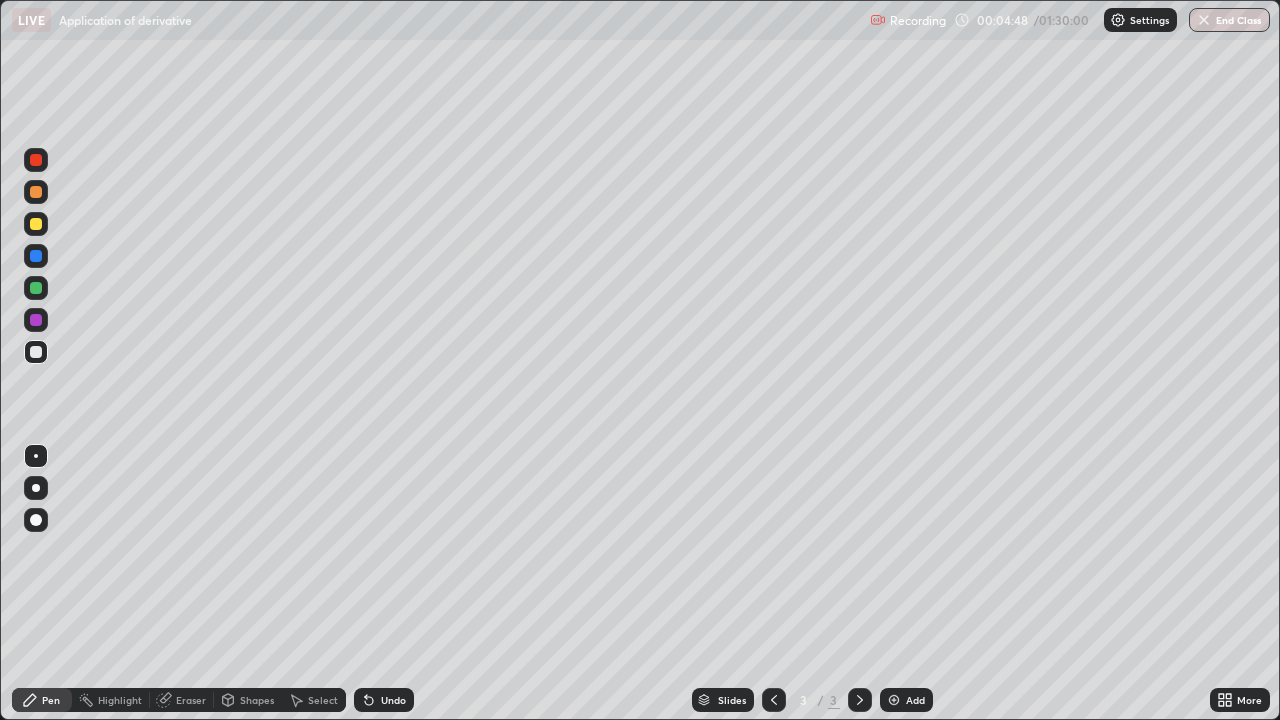 click on "Undo" at bounding box center (393, 700) 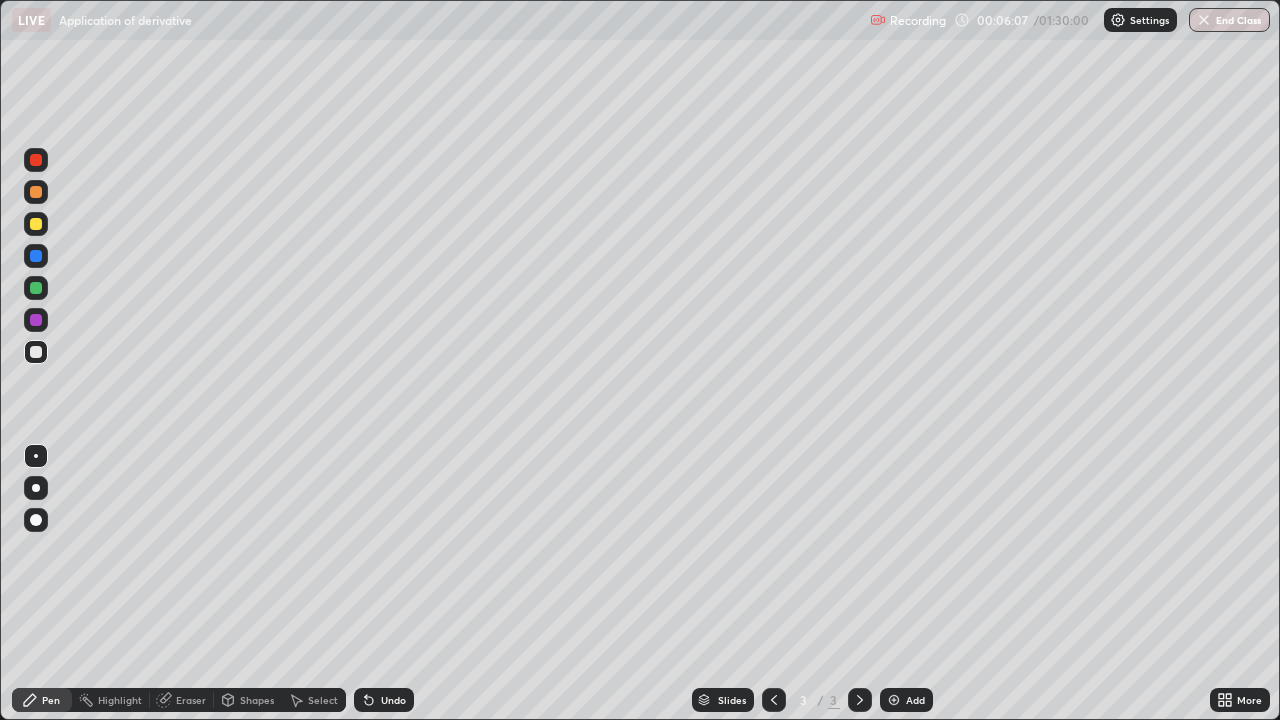 click on "Add" at bounding box center [915, 700] 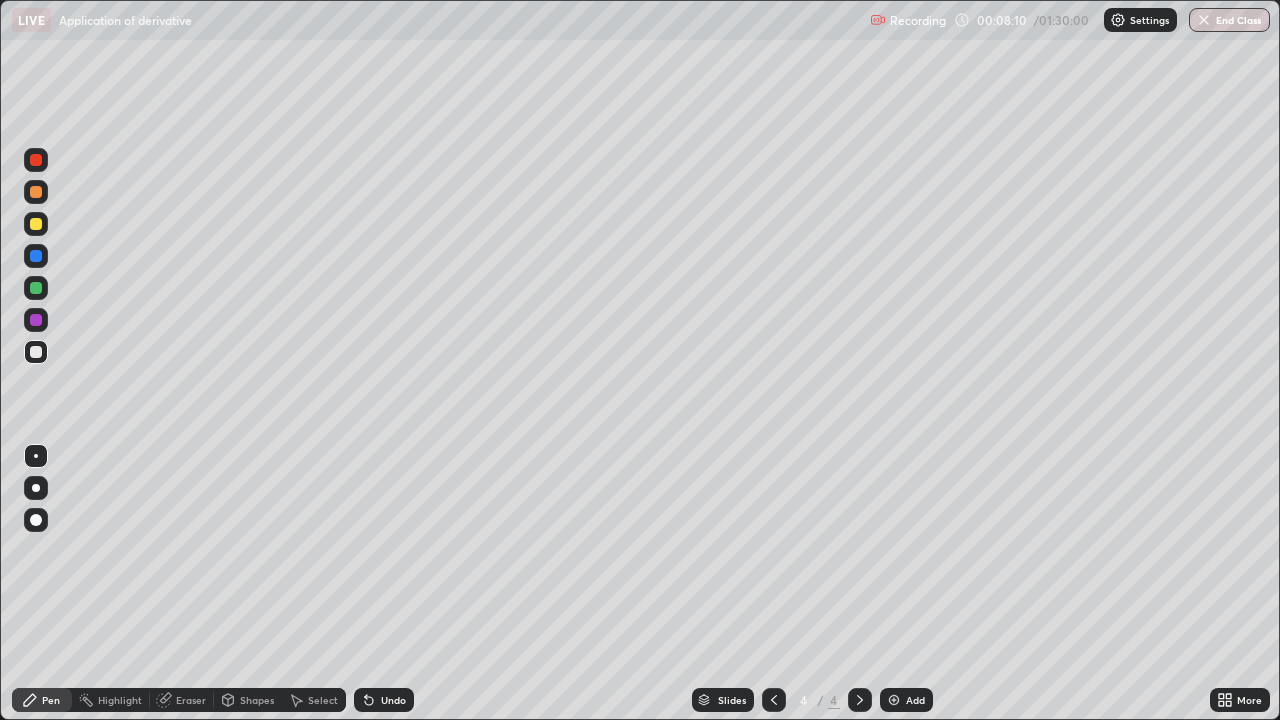 click on "Eraser" at bounding box center [191, 700] 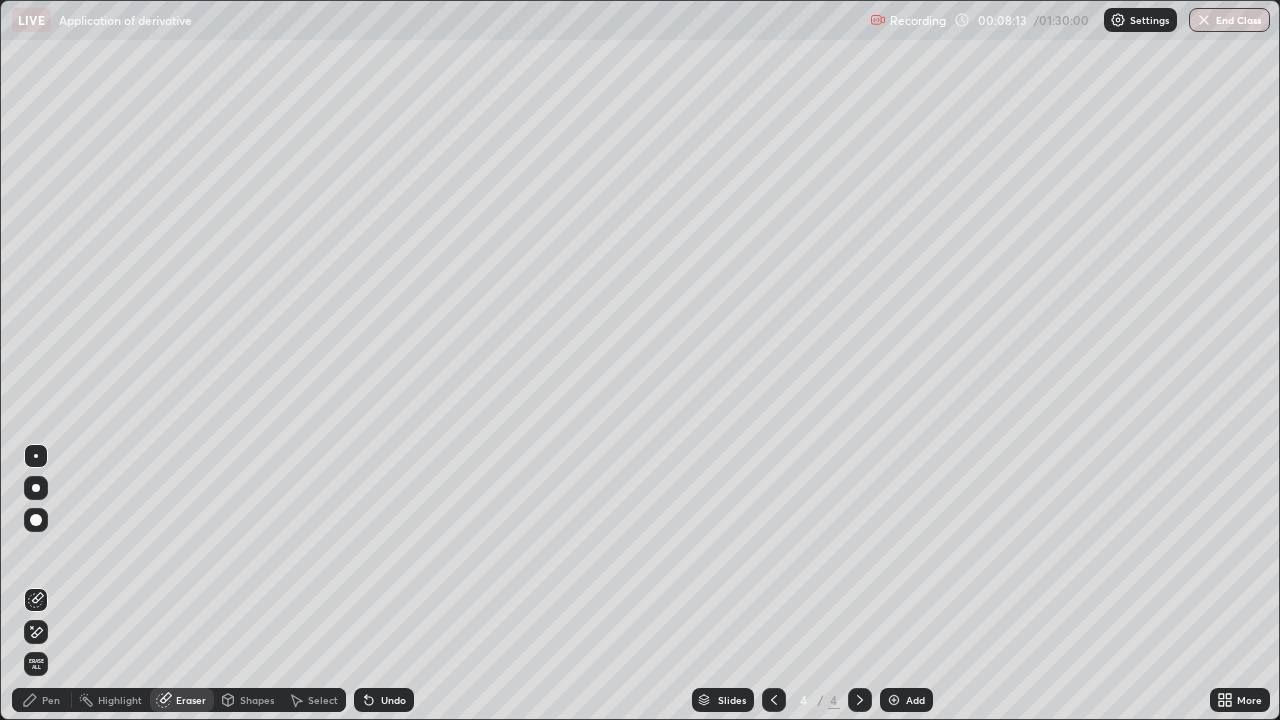 click on "Pen" at bounding box center (51, 700) 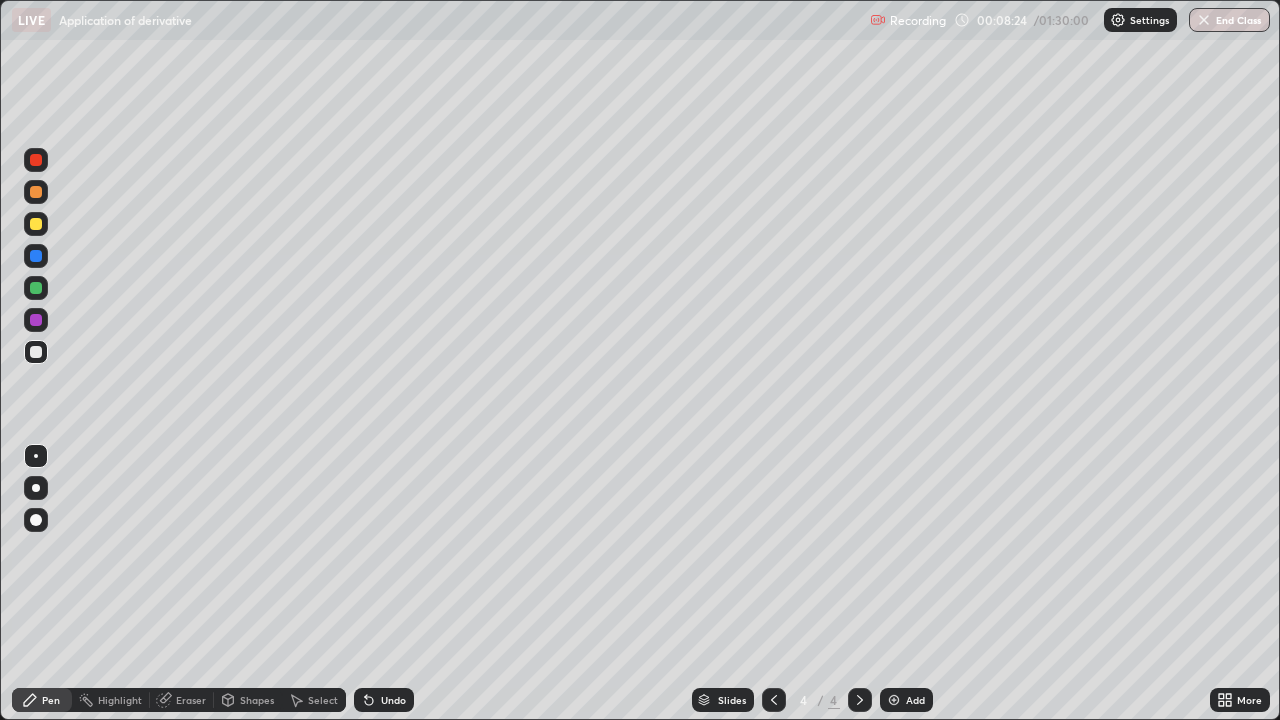 click on "Eraser" at bounding box center [191, 700] 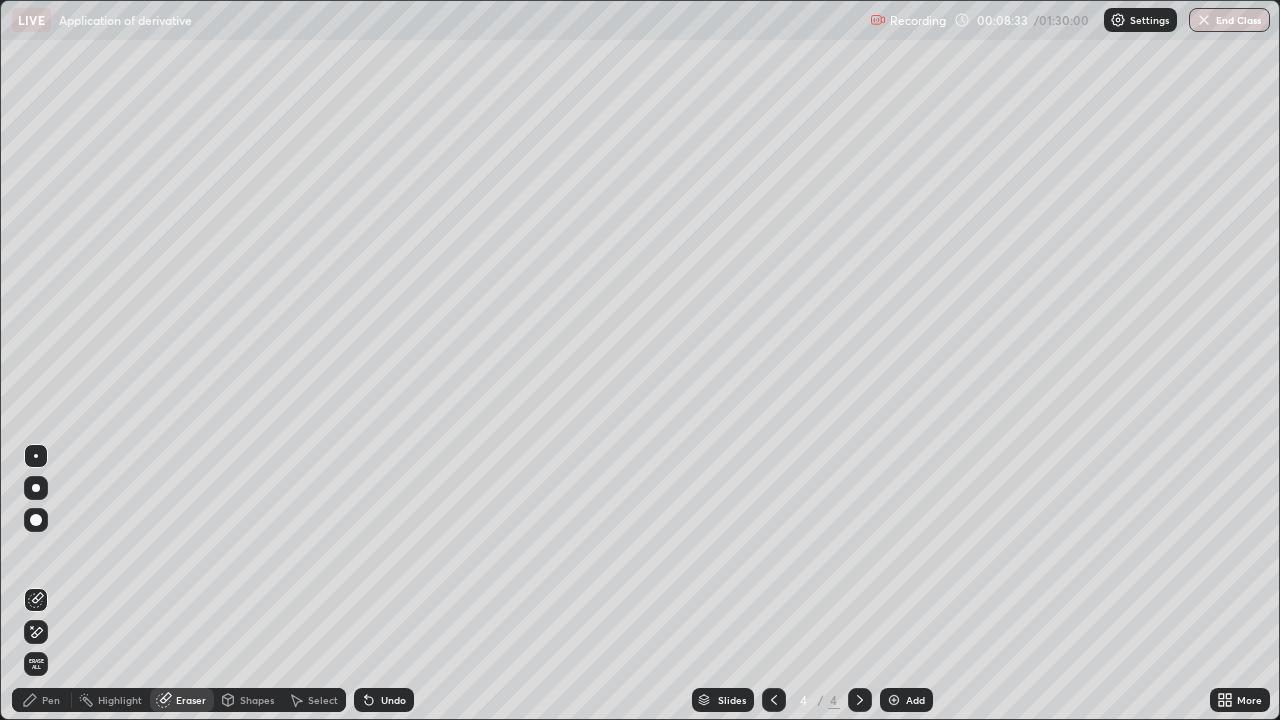 click on "Pen" at bounding box center [42, 700] 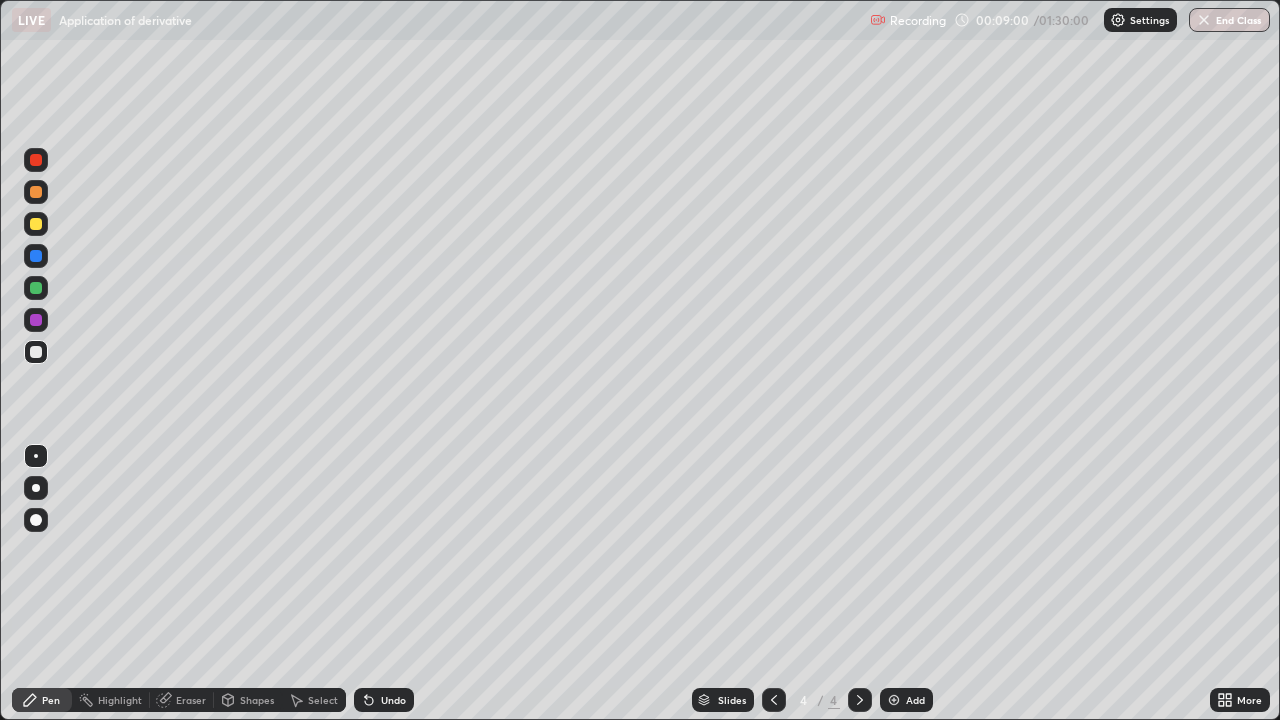 click on "Undo" at bounding box center (384, 700) 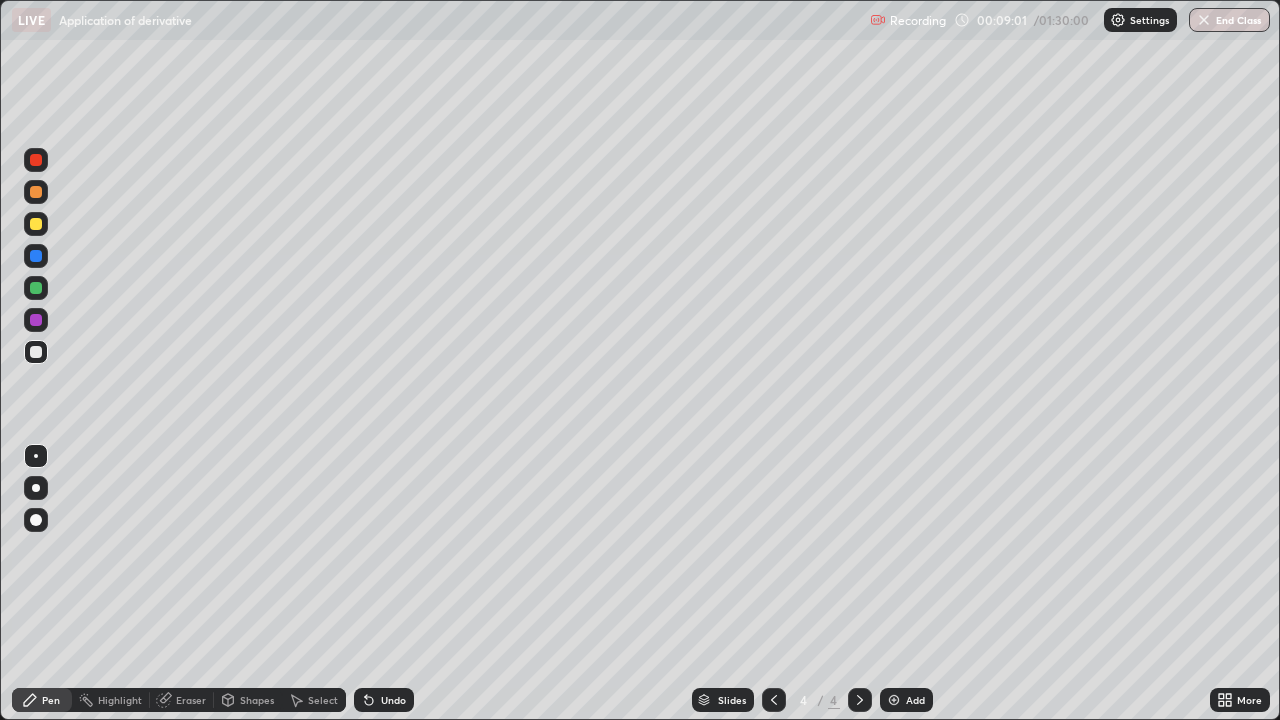 click on "Undo" at bounding box center [384, 700] 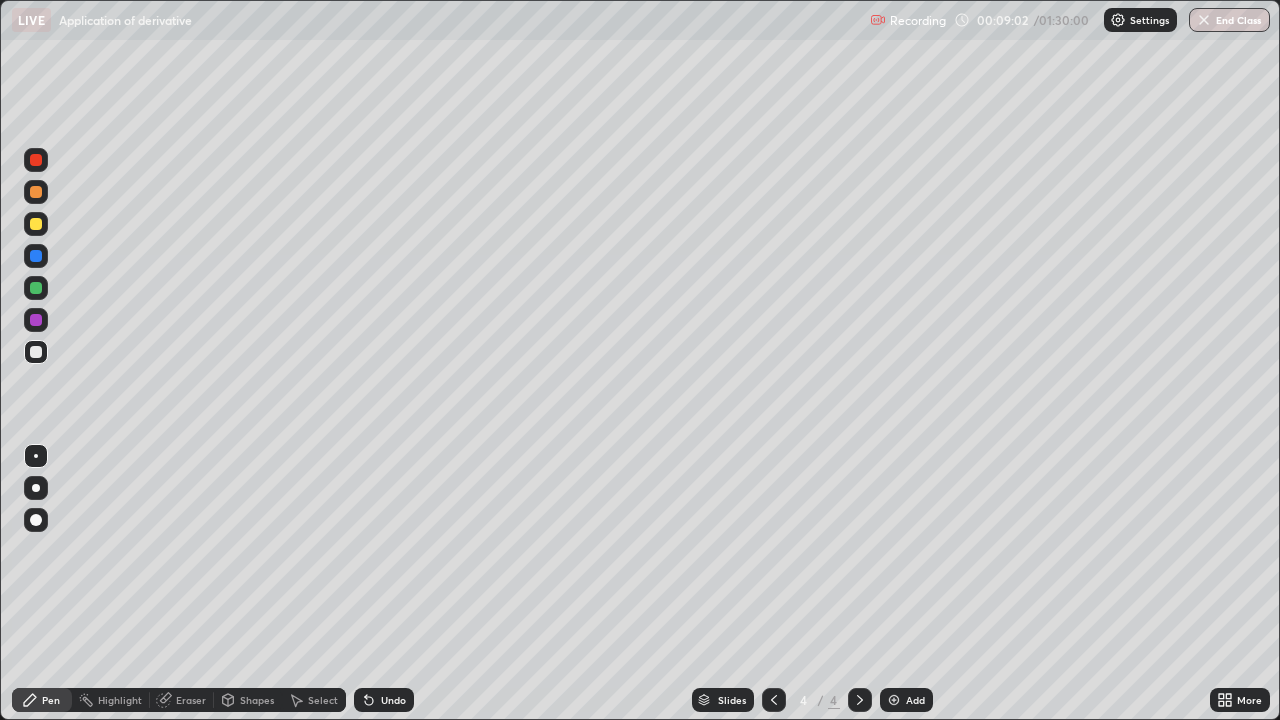 click on "Undo" at bounding box center [393, 700] 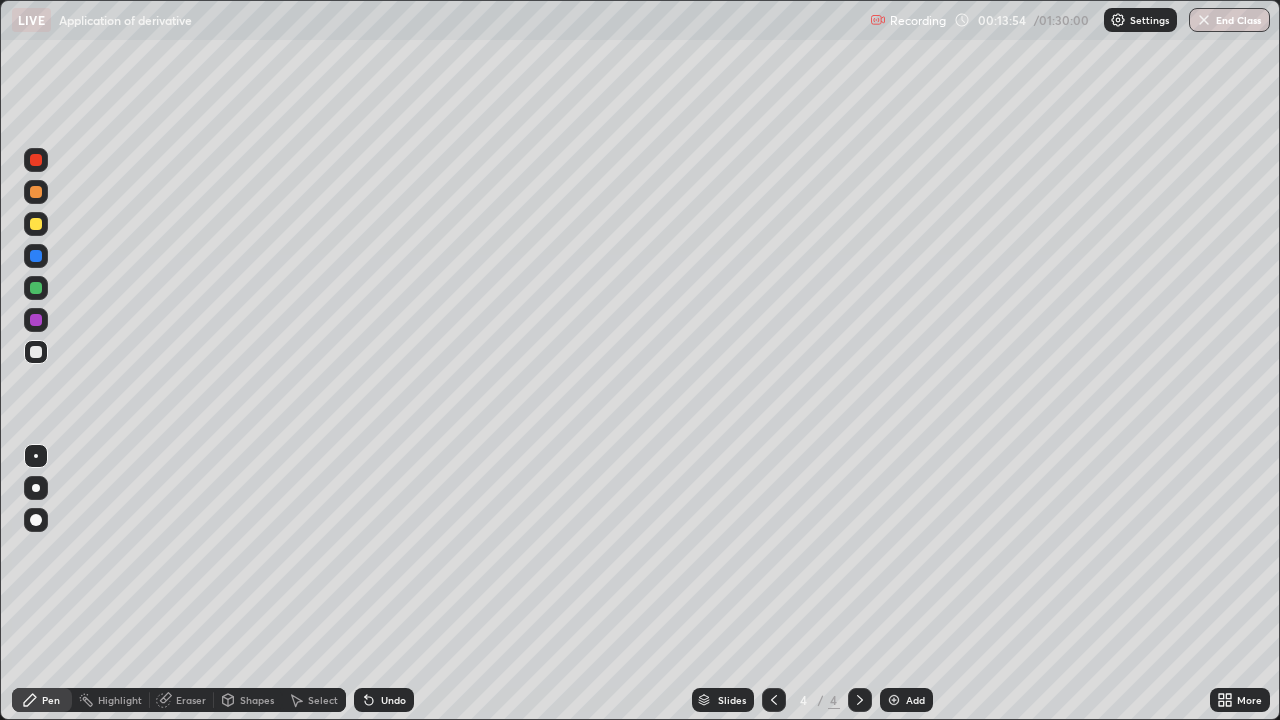 click on "Add" at bounding box center [915, 700] 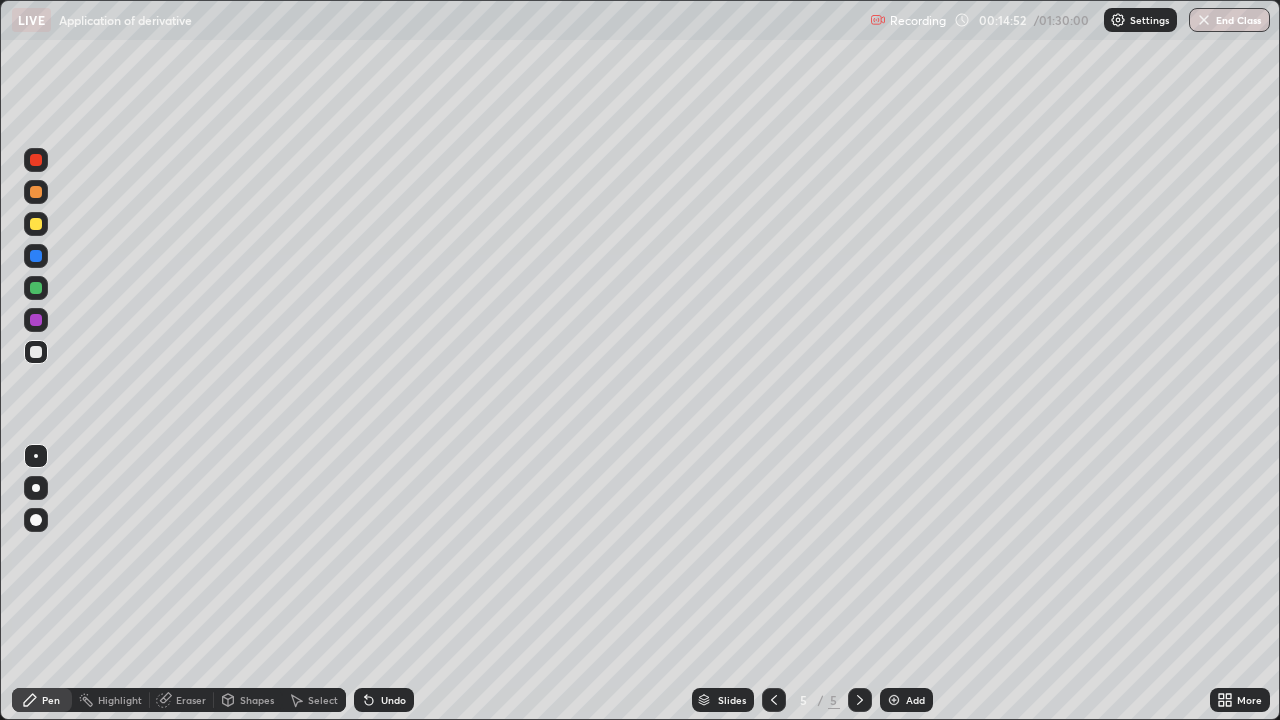 click on "Erase all" at bounding box center [36, 360] 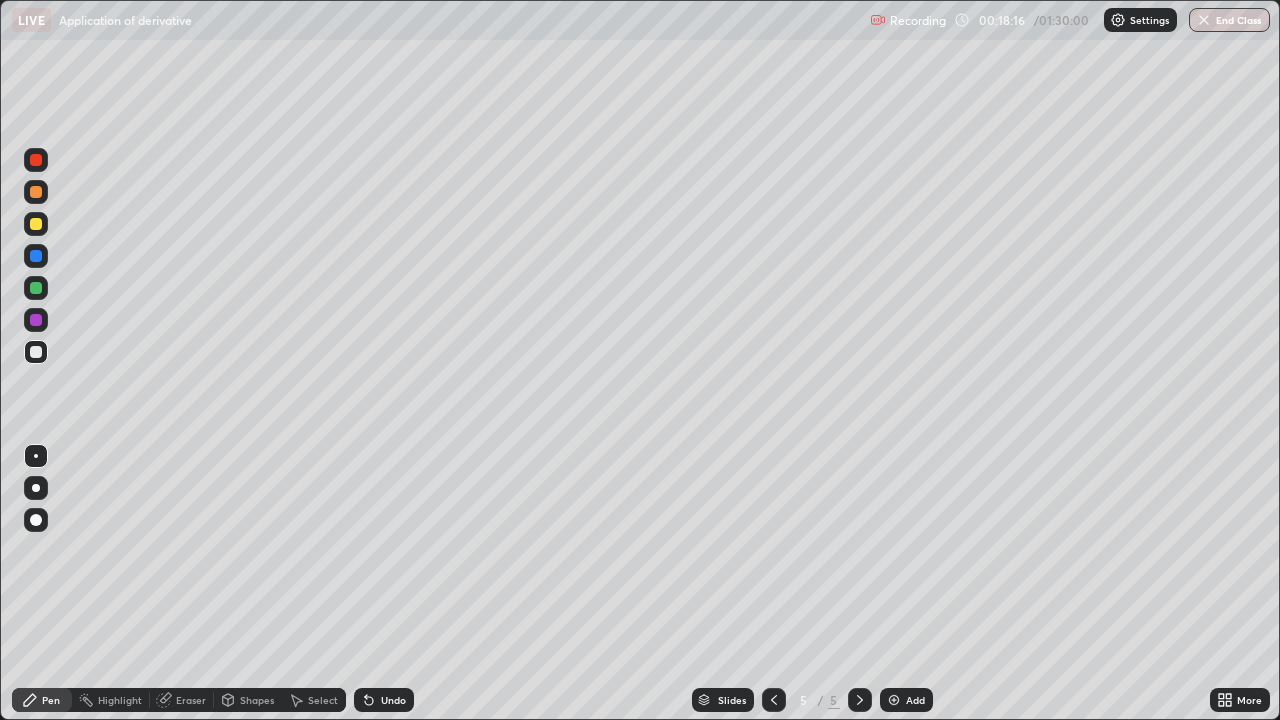 click on "Eraser" at bounding box center [182, 700] 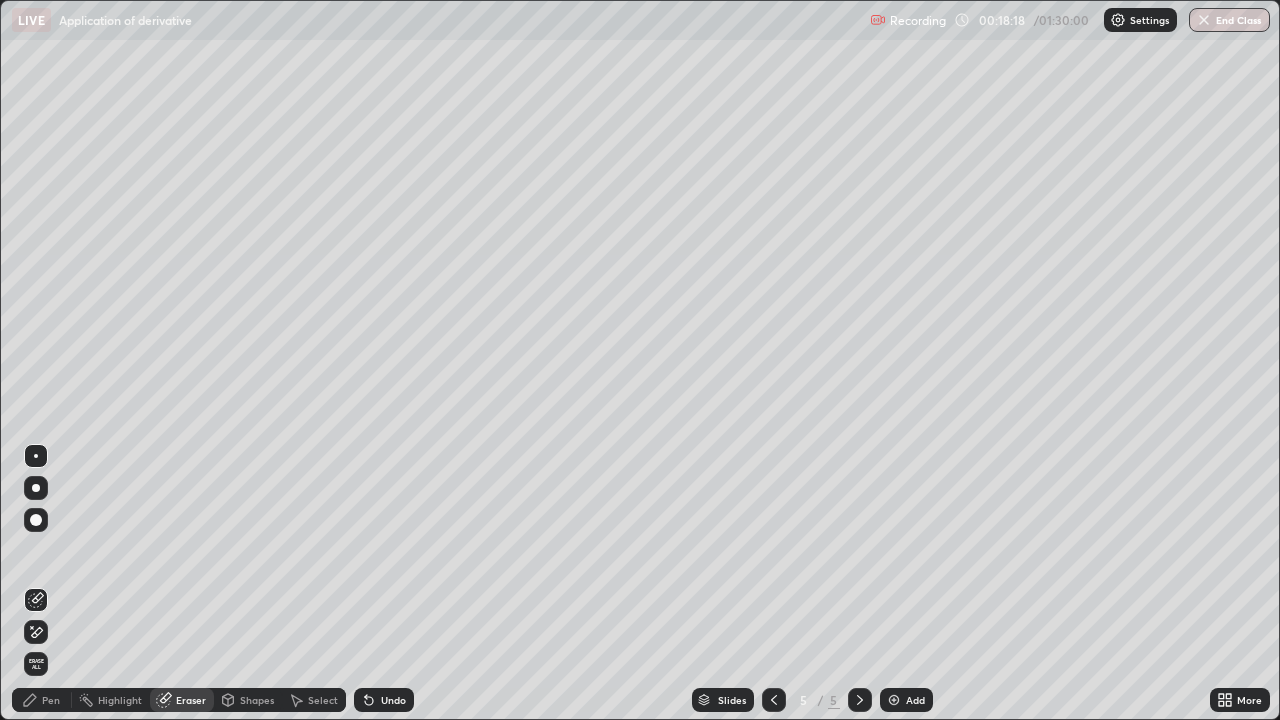 click on "Pen" at bounding box center [51, 700] 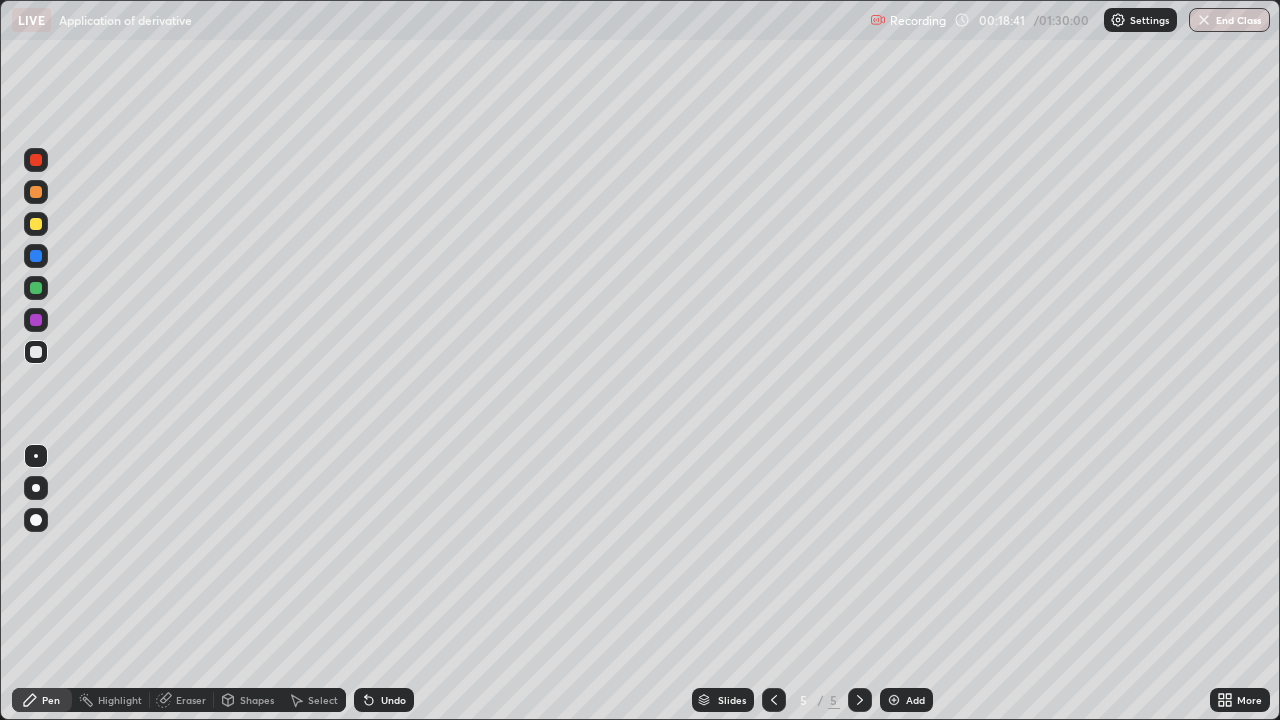 click at bounding box center (36, 288) 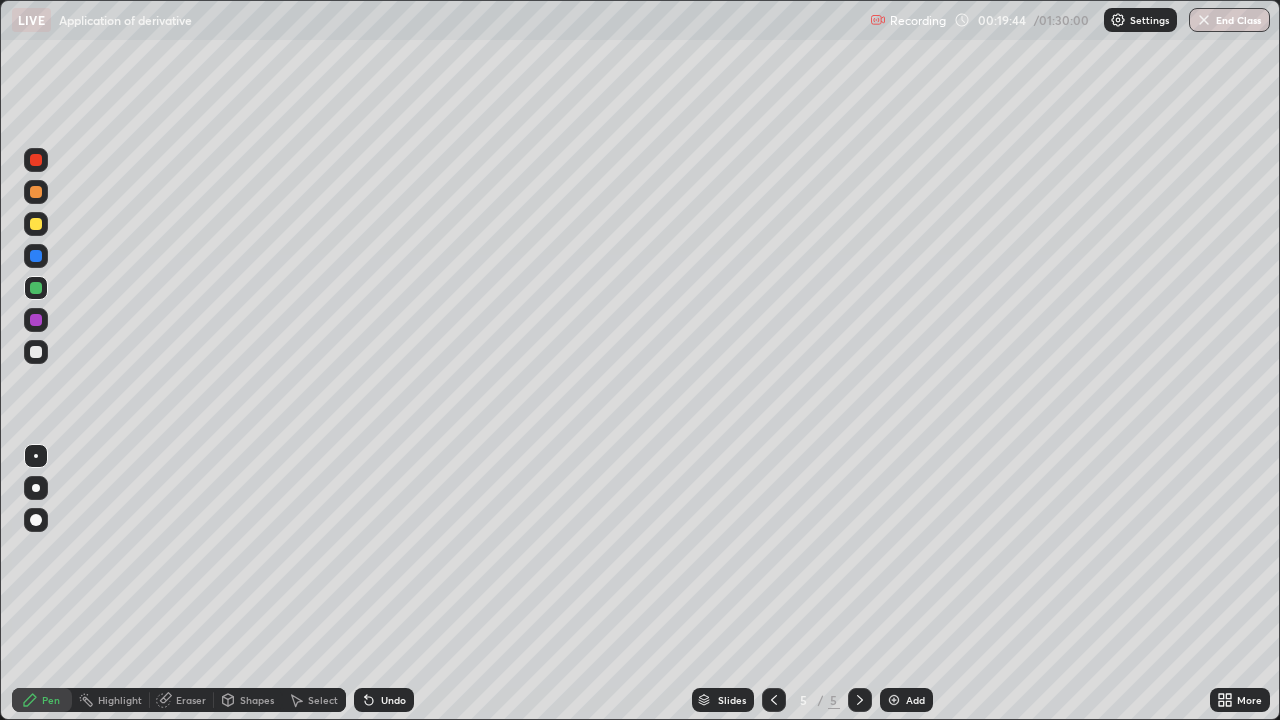 click on "Eraser" at bounding box center (191, 700) 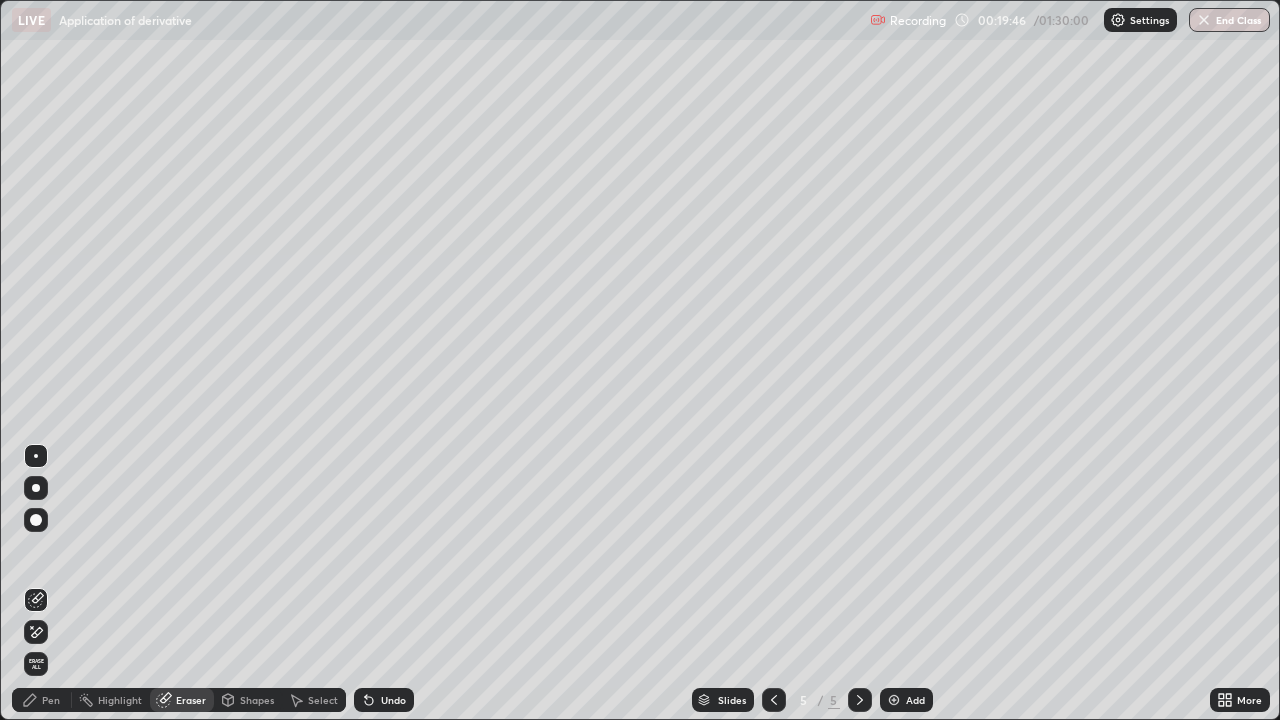 click on "Pen" at bounding box center (51, 700) 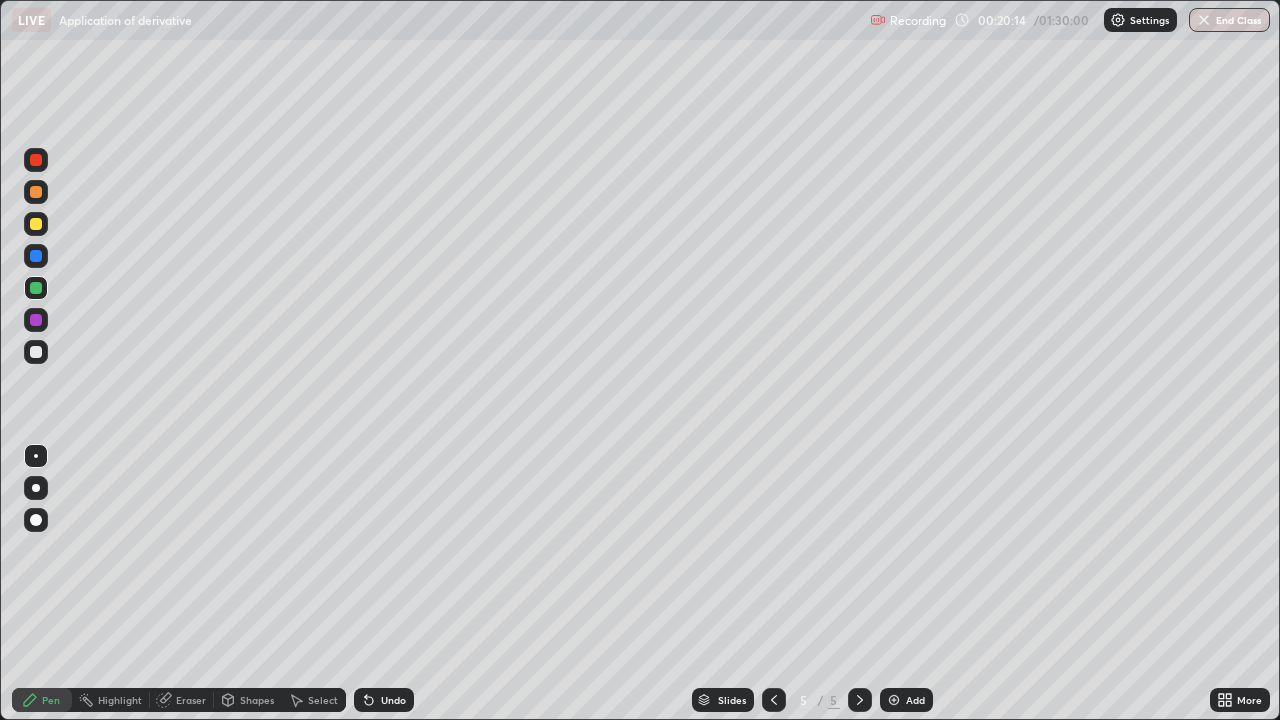 click on "Undo" at bounding box center [393, 700] 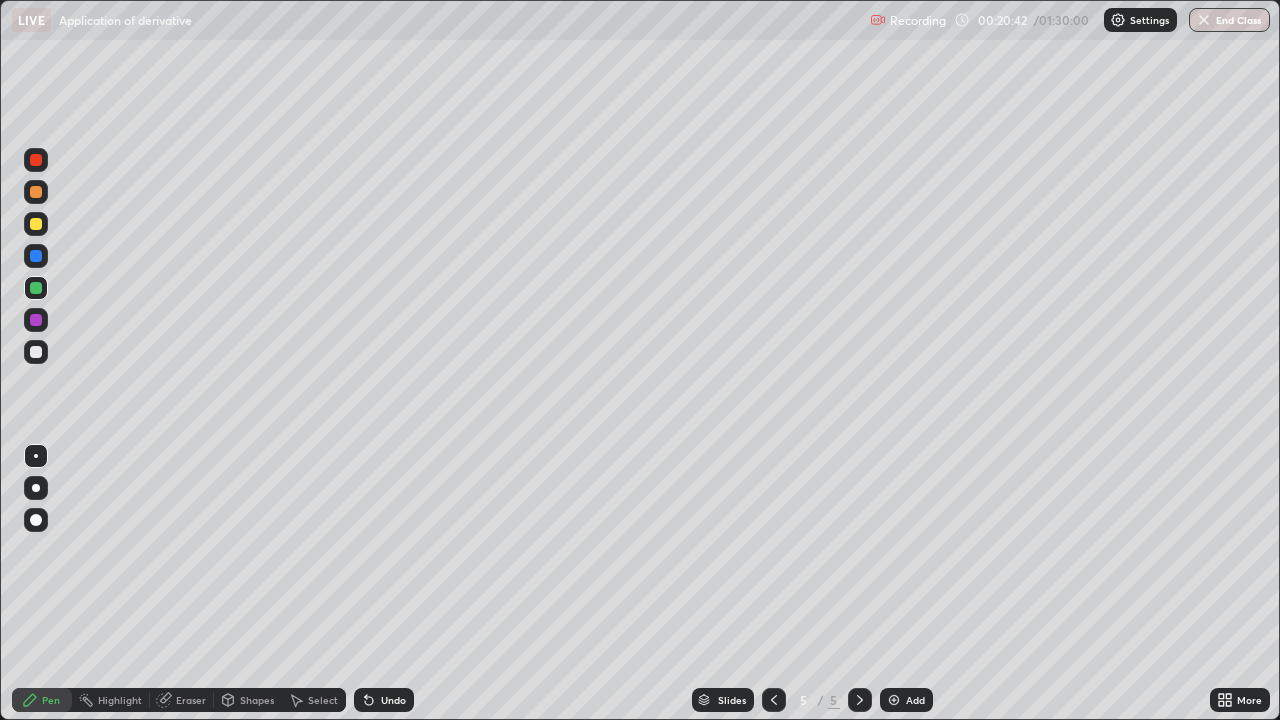 click at bounding box center (36, 224) 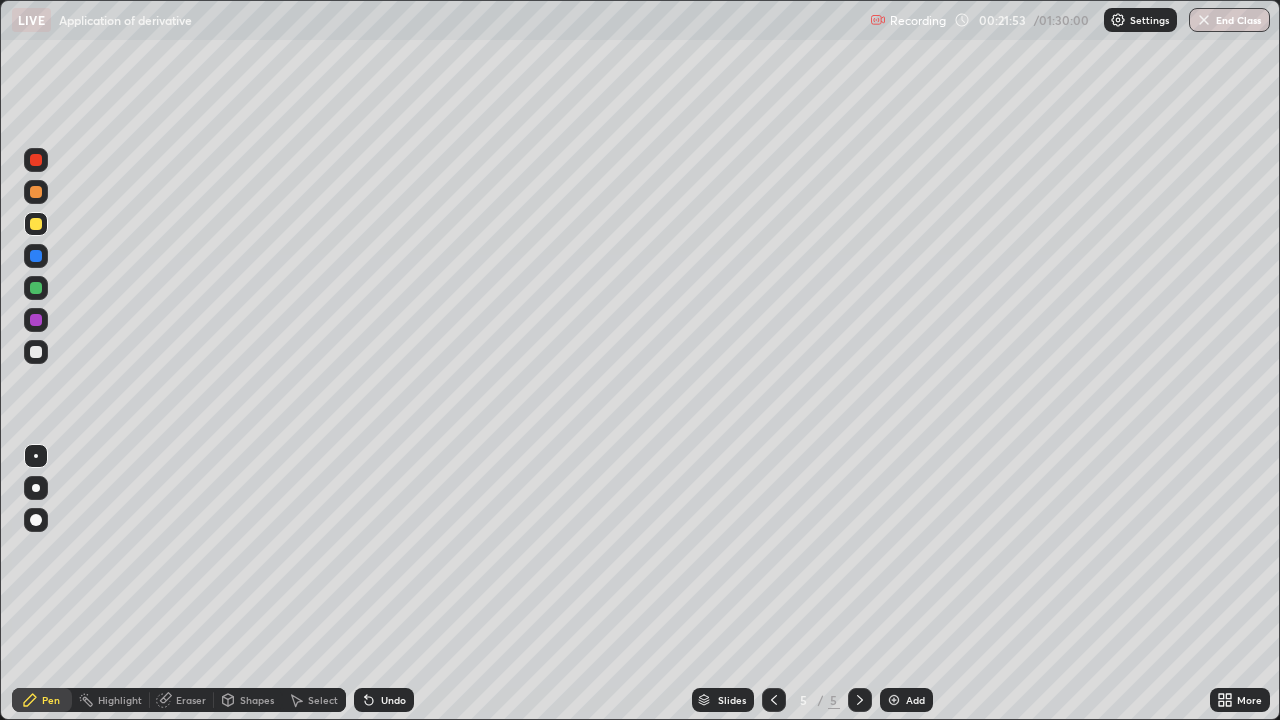 click on "Eraser" at bounding box center (191, 700) 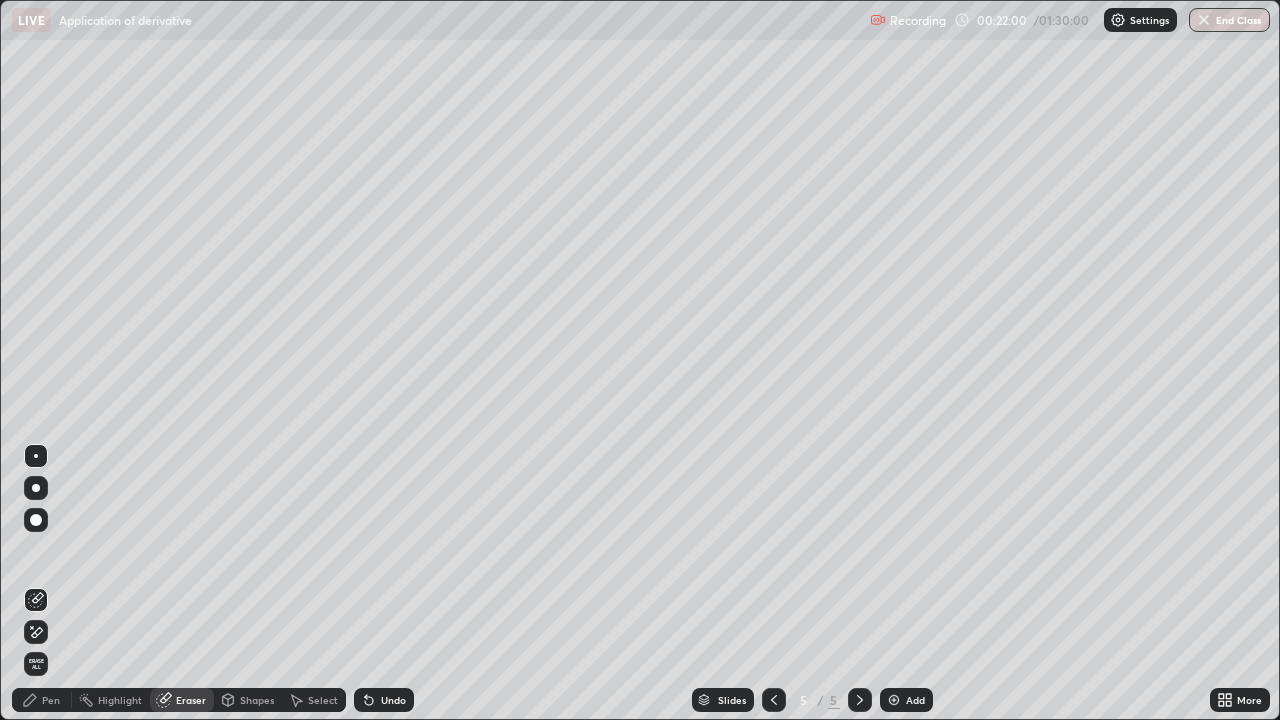 click on "Pen" at bounding box center (51, 700) 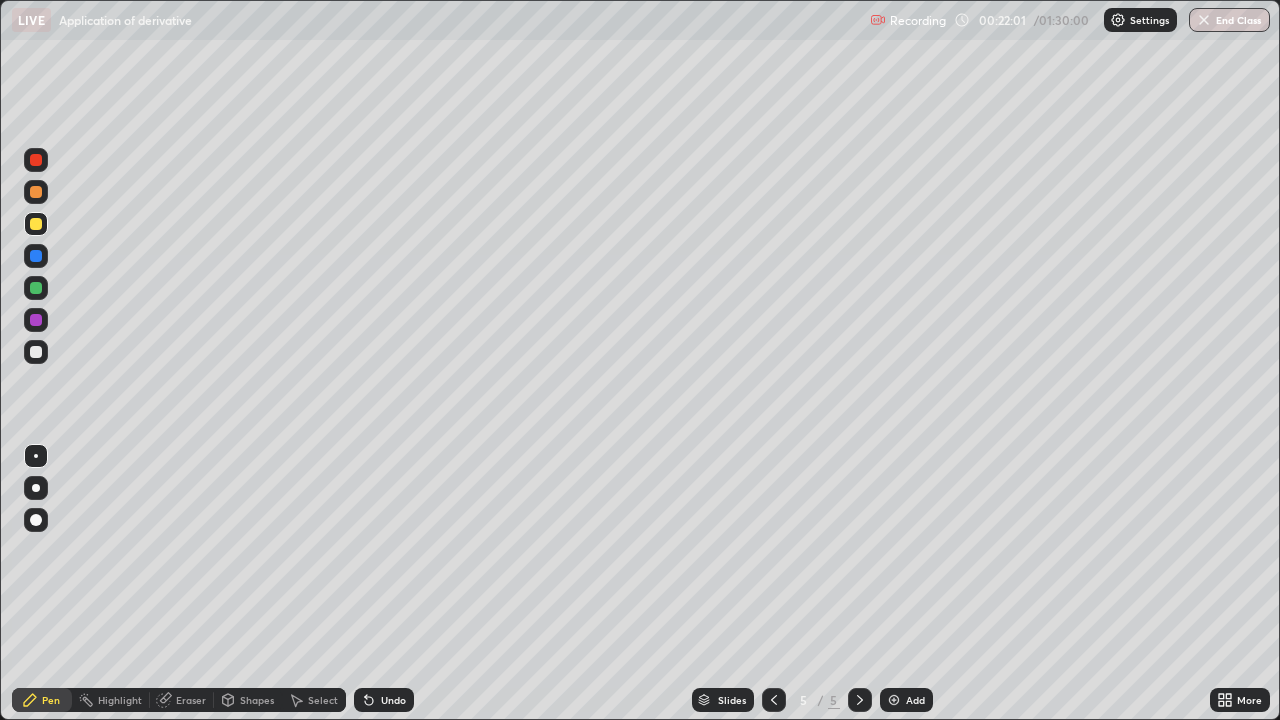 click at bounding box center (36, 352) 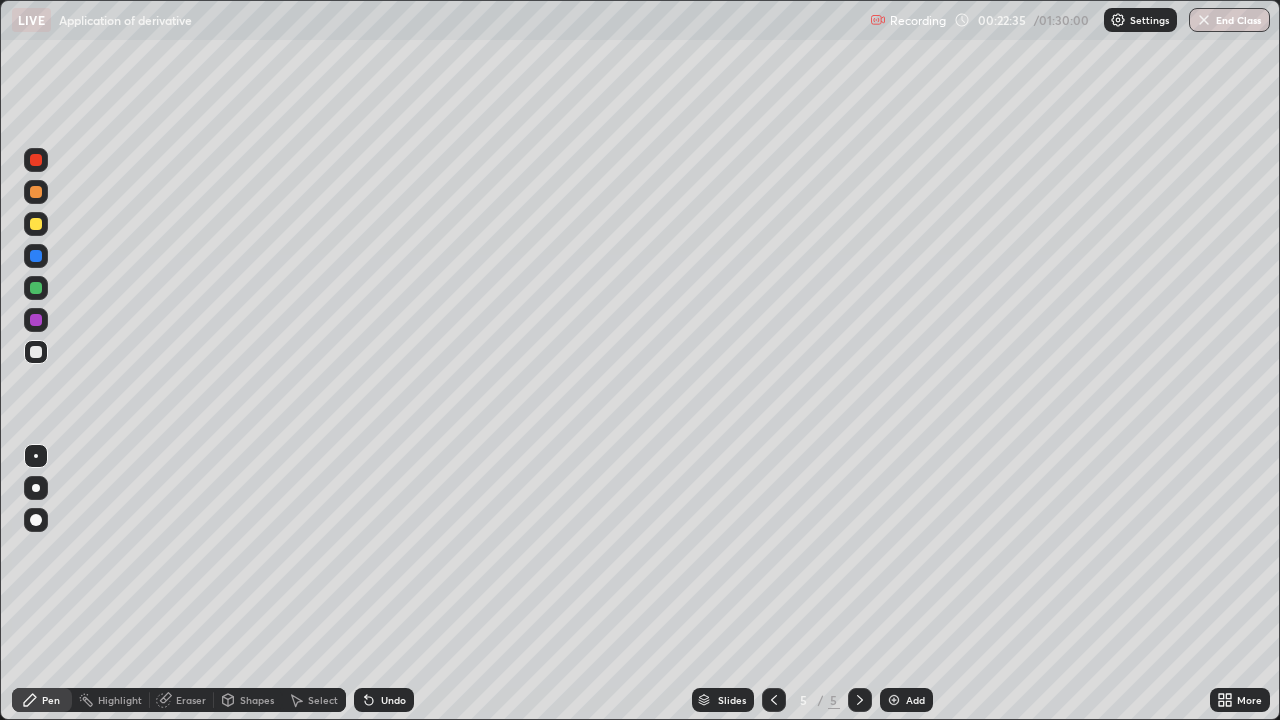 click at bounding box center (36, 192) 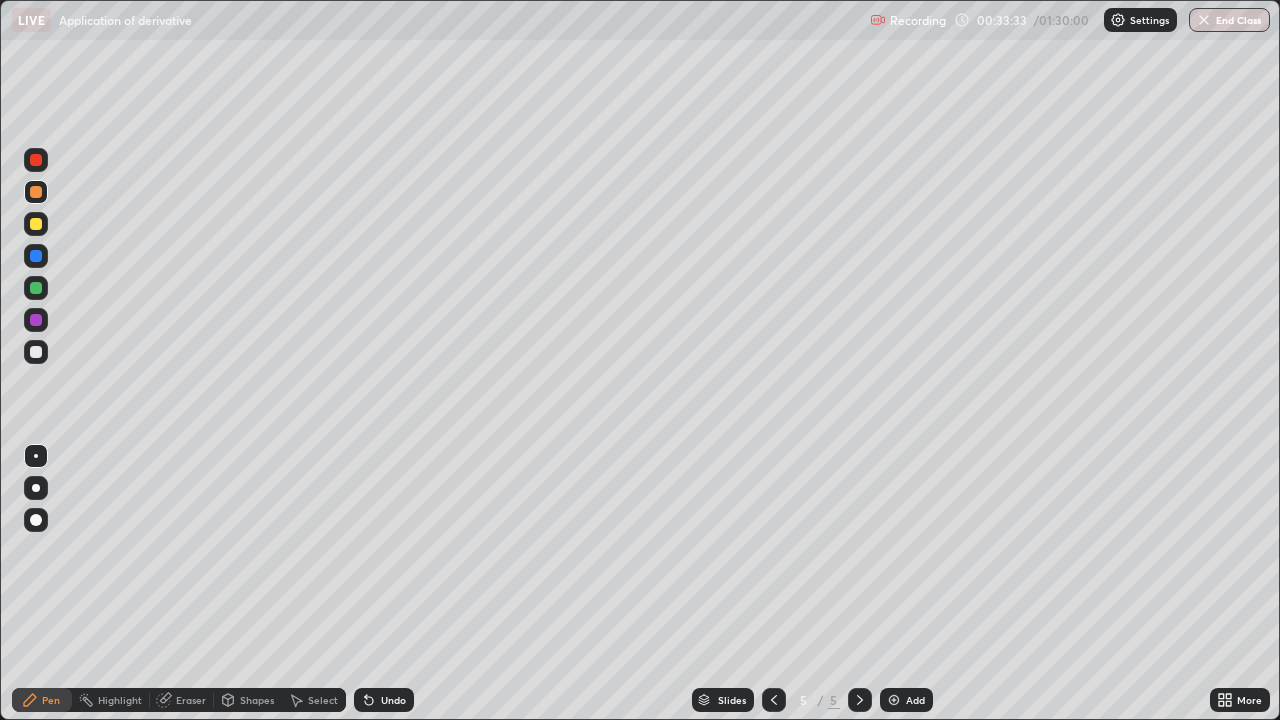 click on "Add" at bounding box center (915, 700) 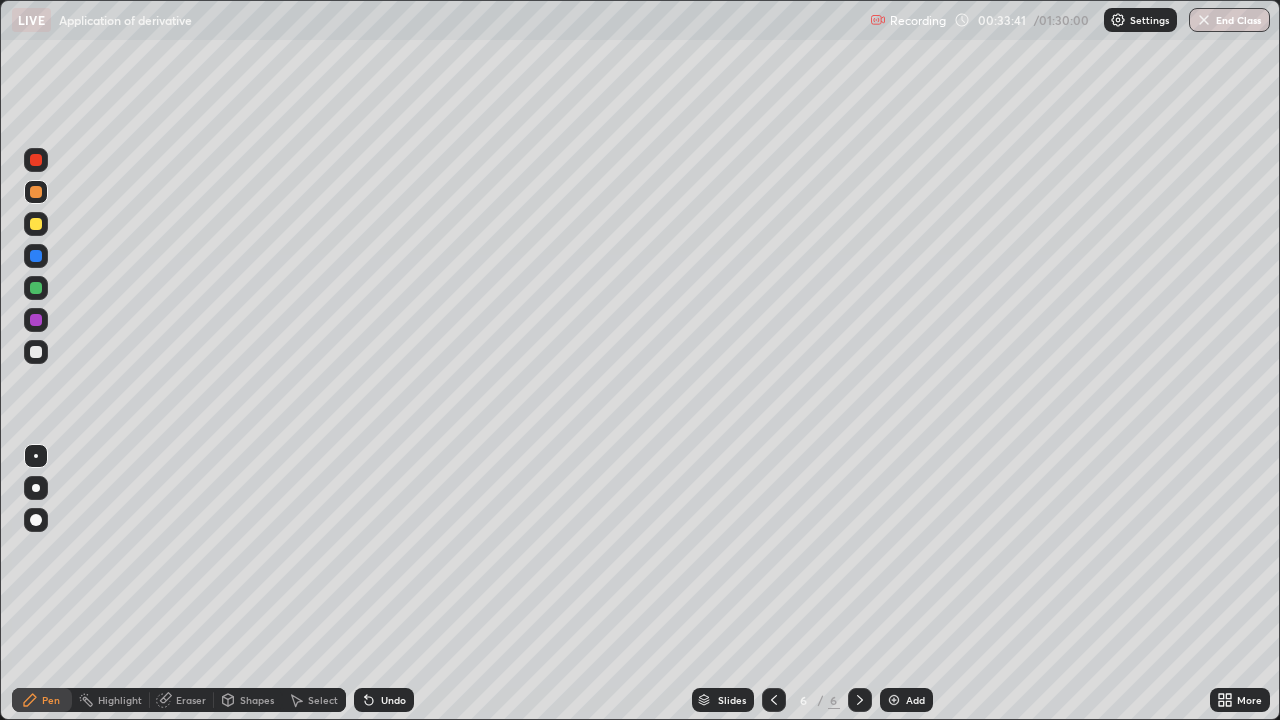 click at bounding box center [36, 352] 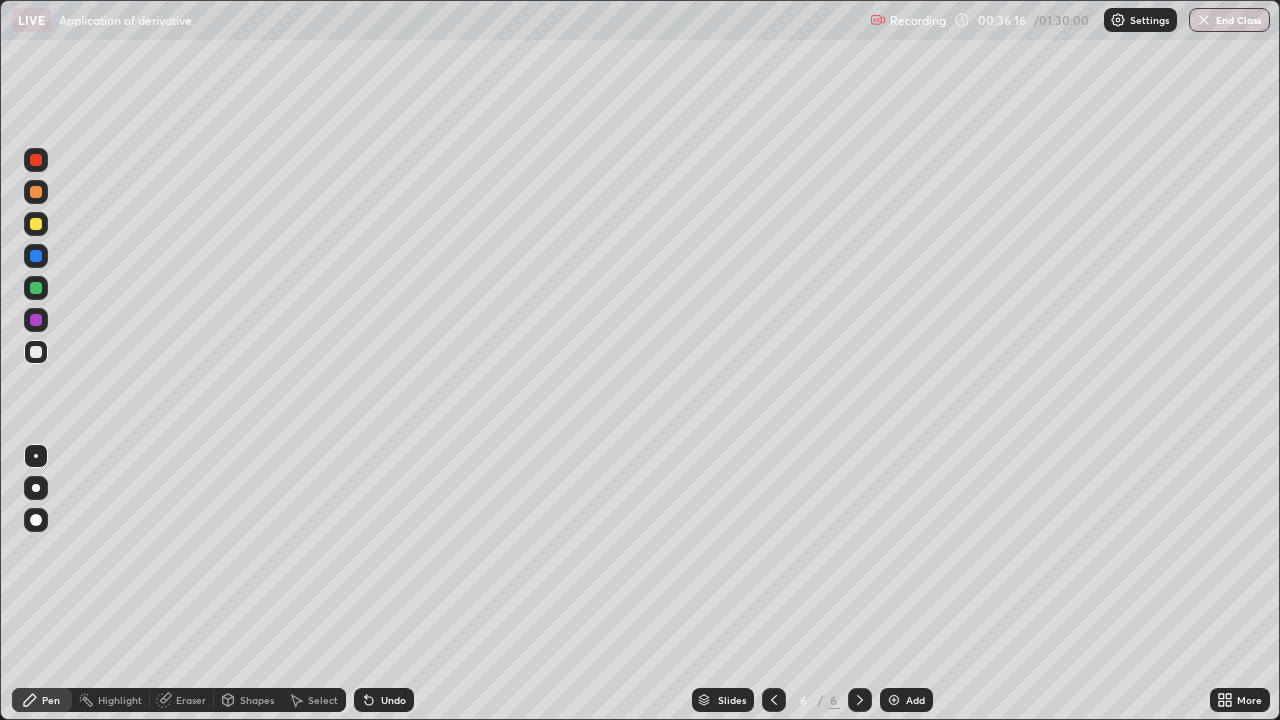 click at bounding box center [36, 224] 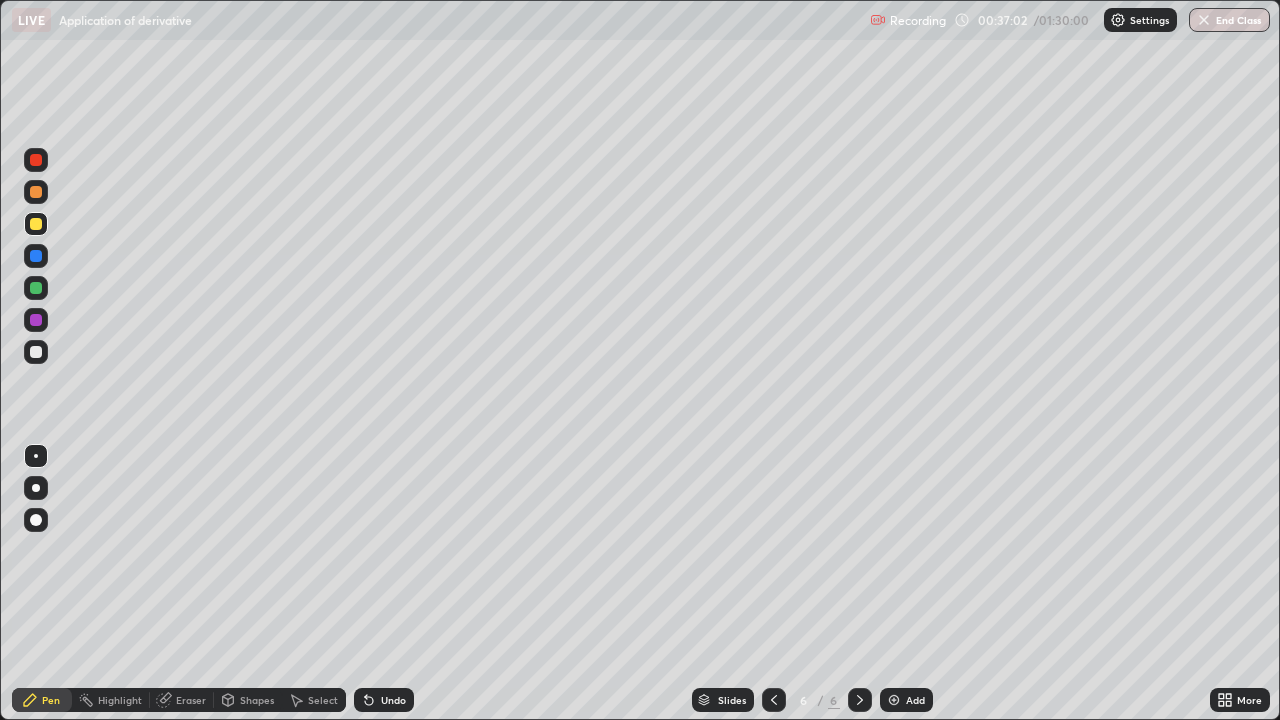 click at bounding box center [36, 352] 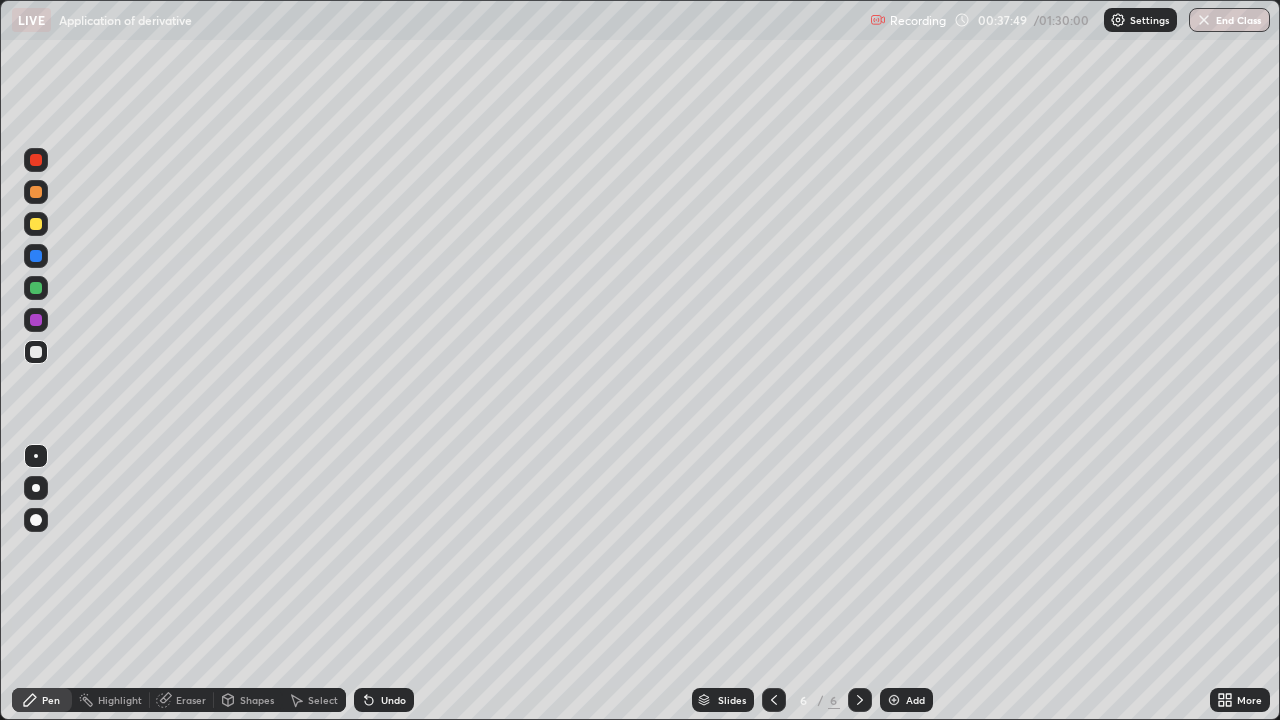 click at bounding box center (36, 192) 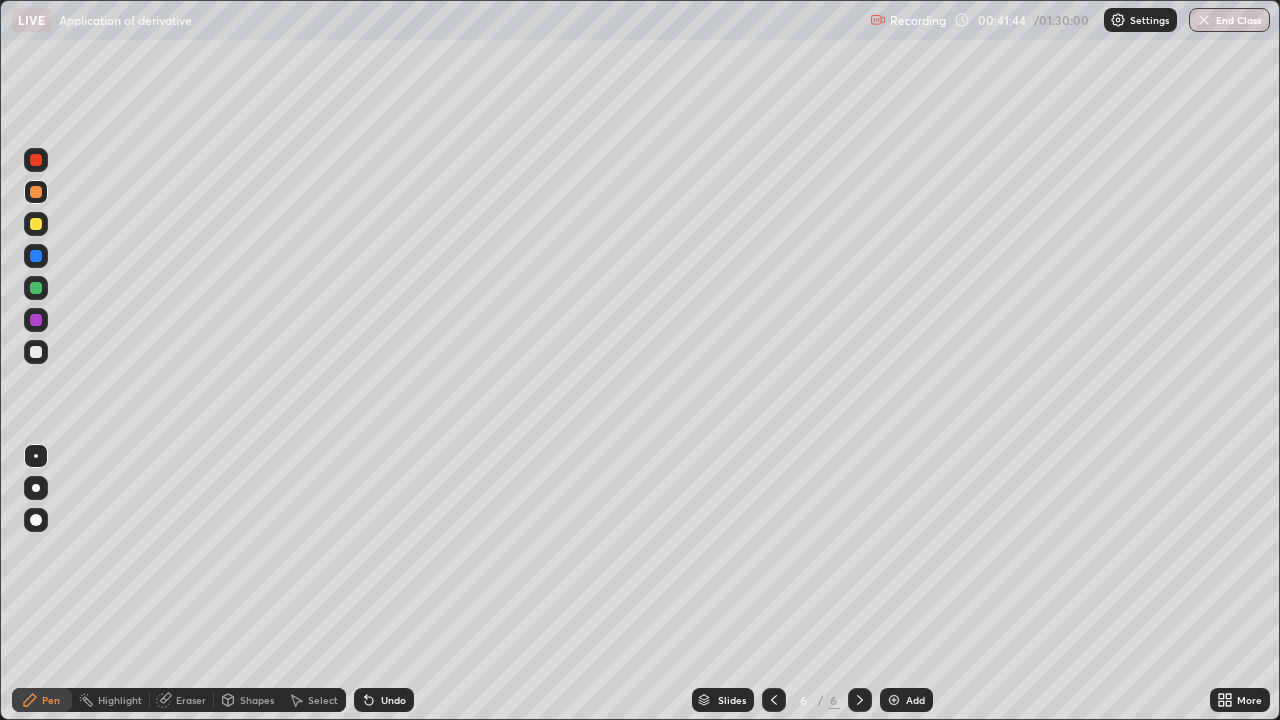 click on "Add" at bounding box center [915, 700] 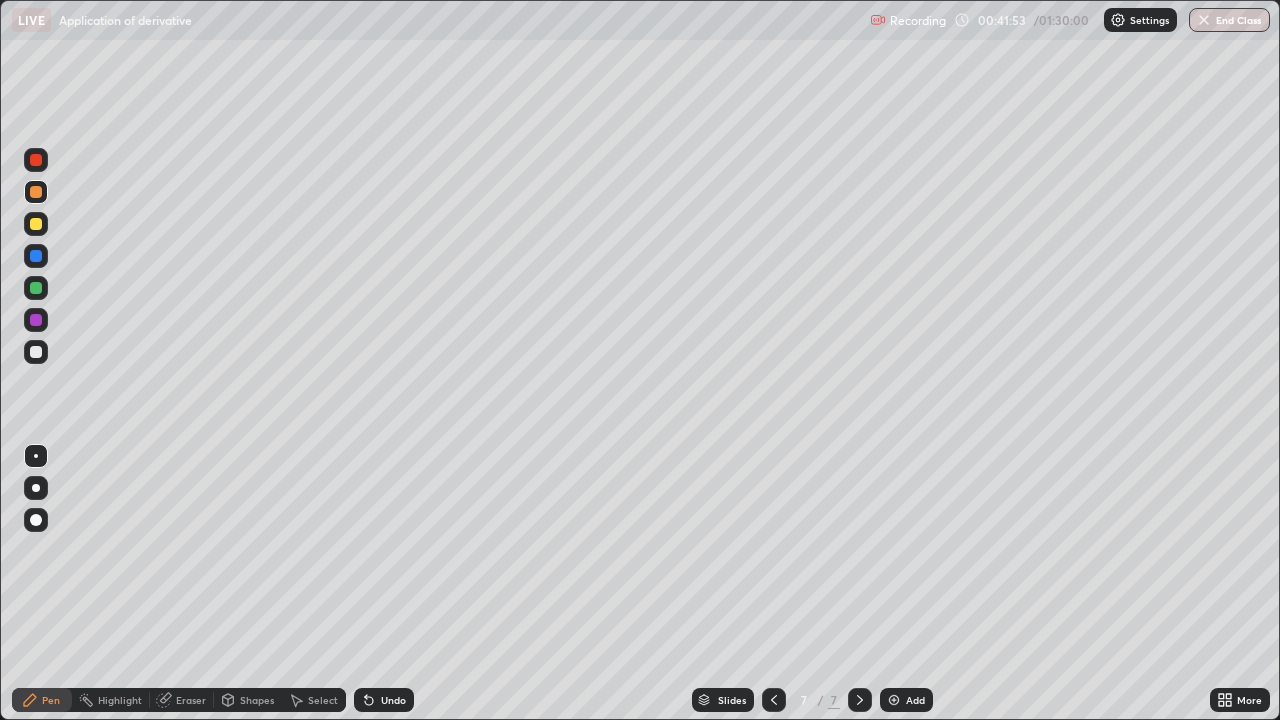 click 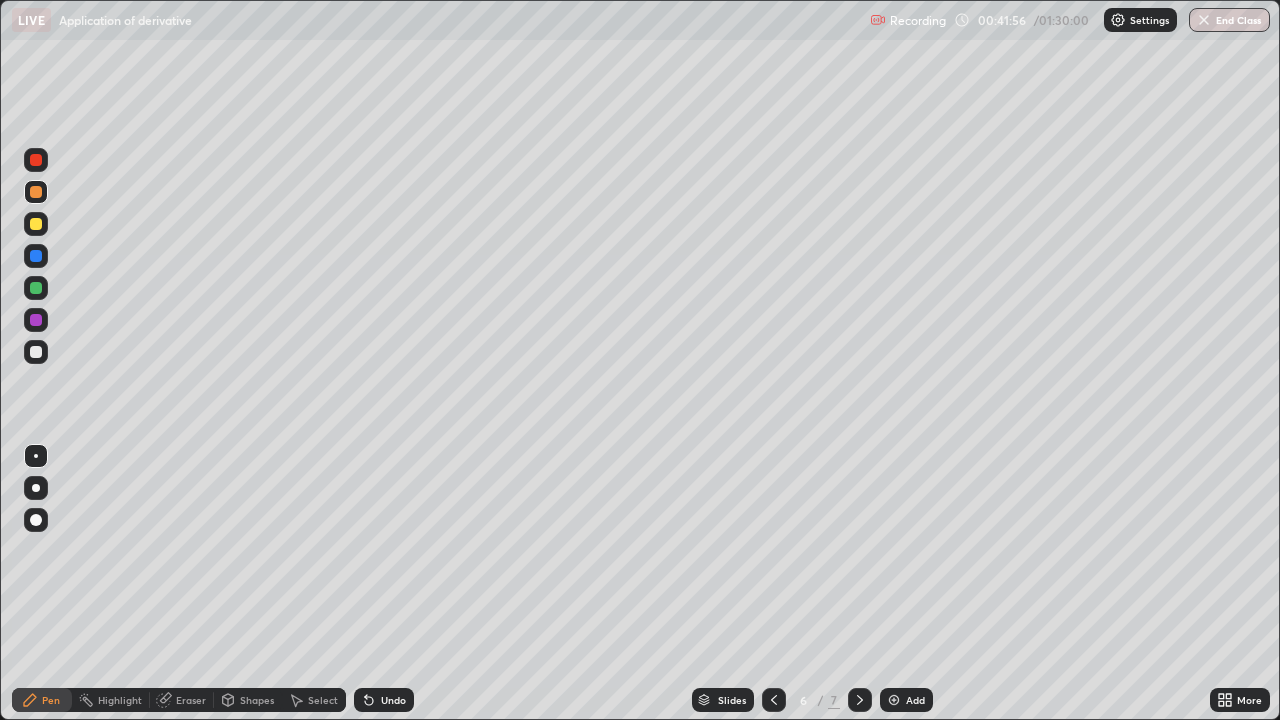 click 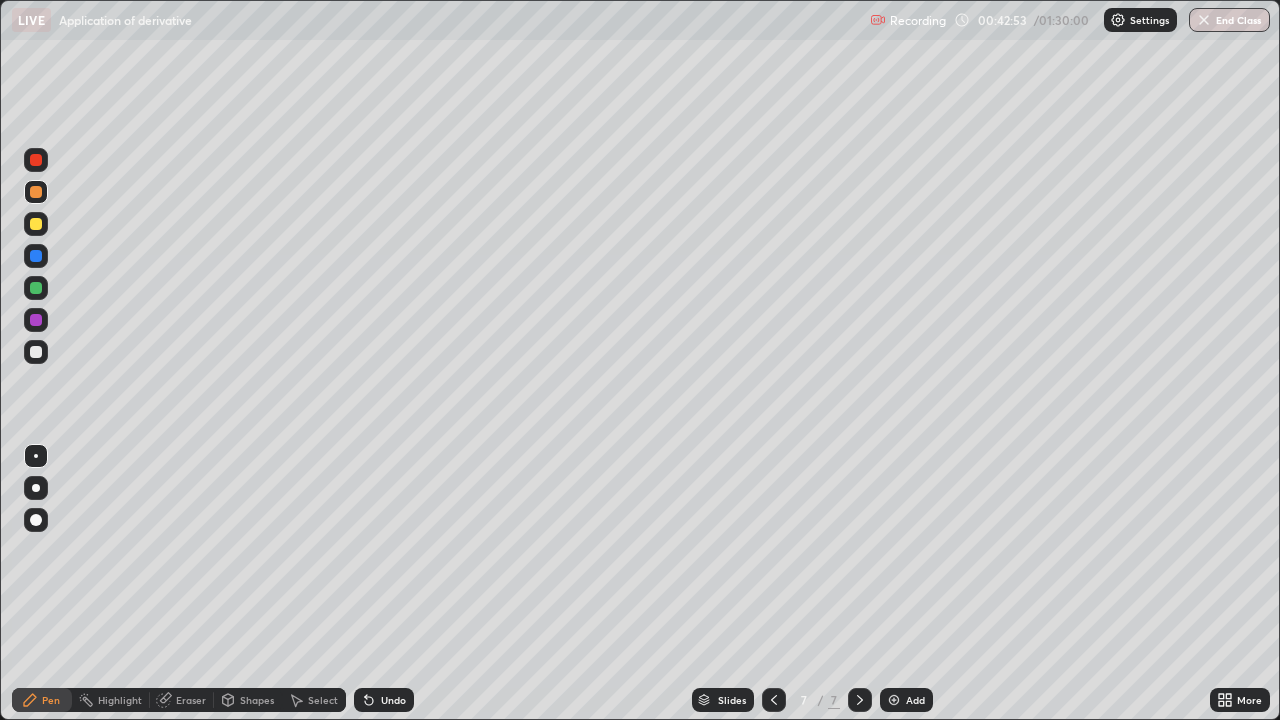 click at bounding box center [36, 352] 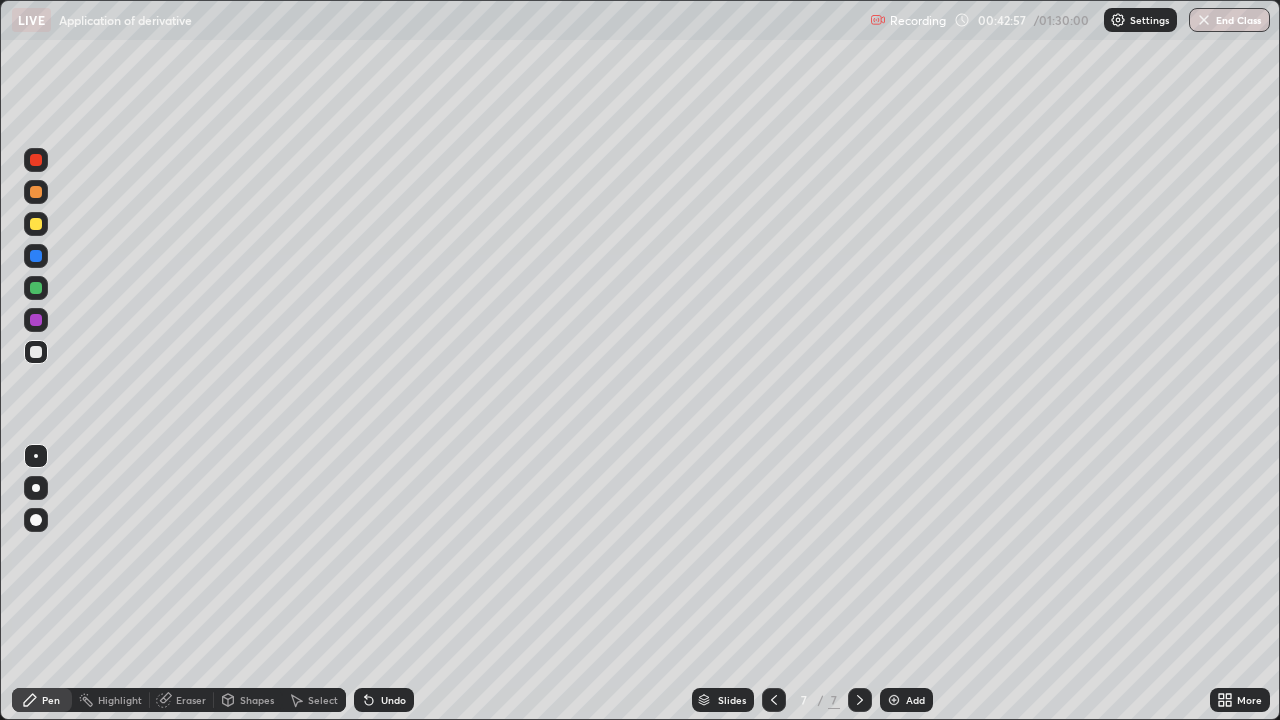click 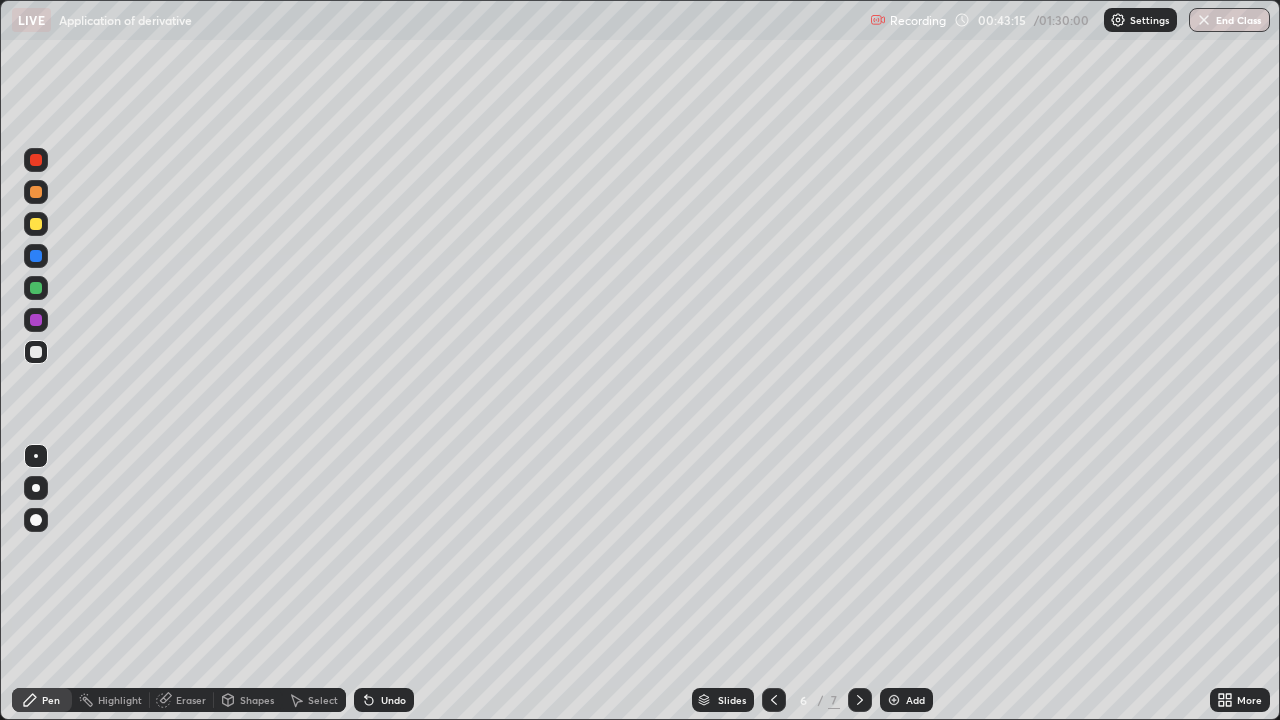 click at bounding box center [860, 700] 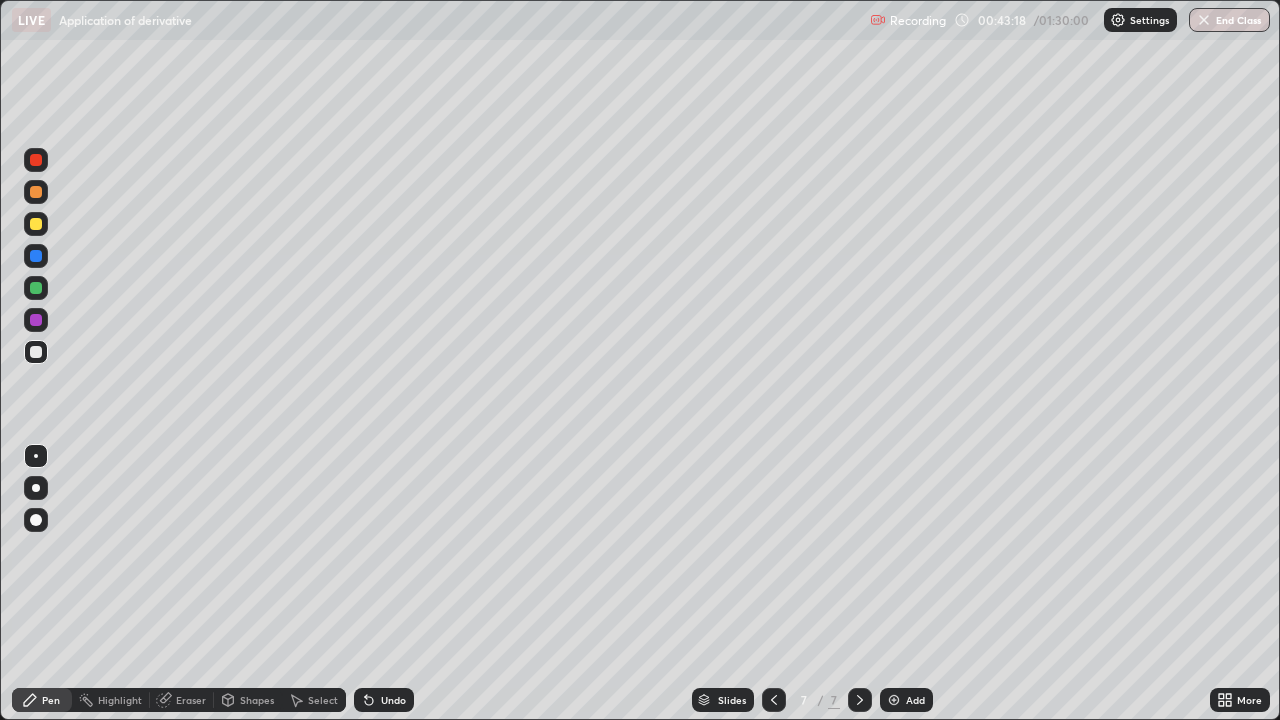 click 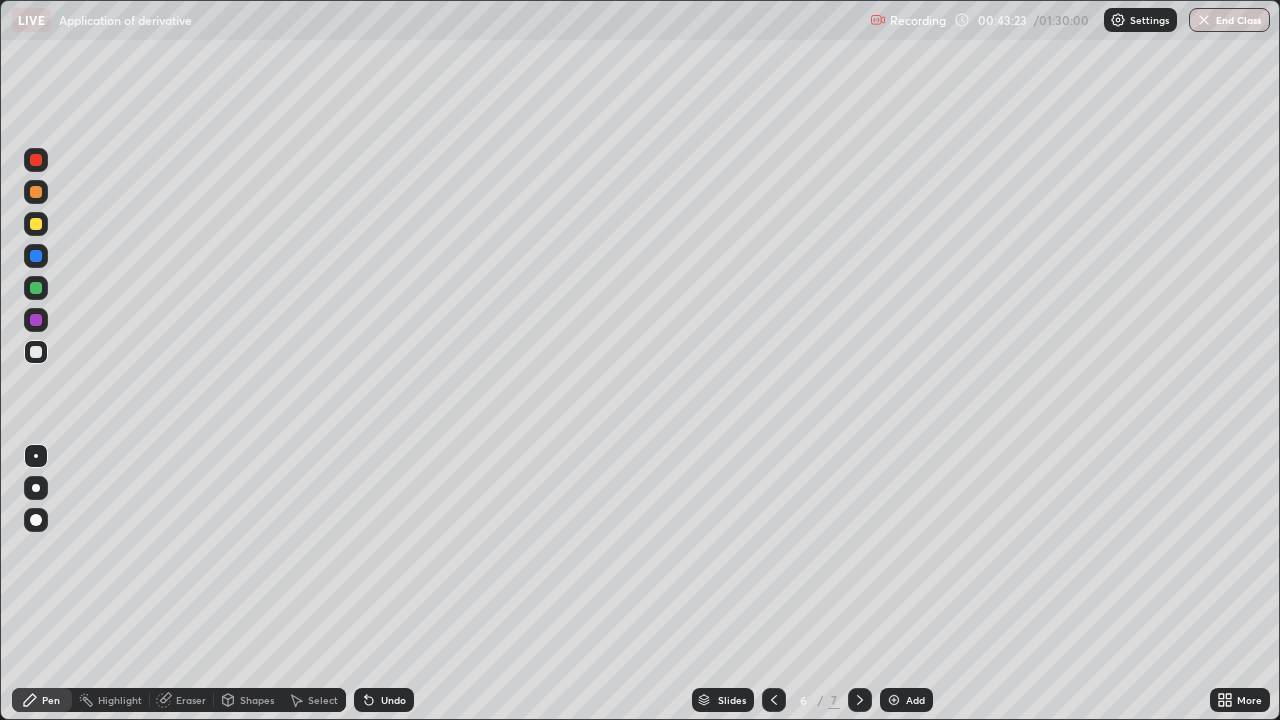 click at bounding box center (860, 700) 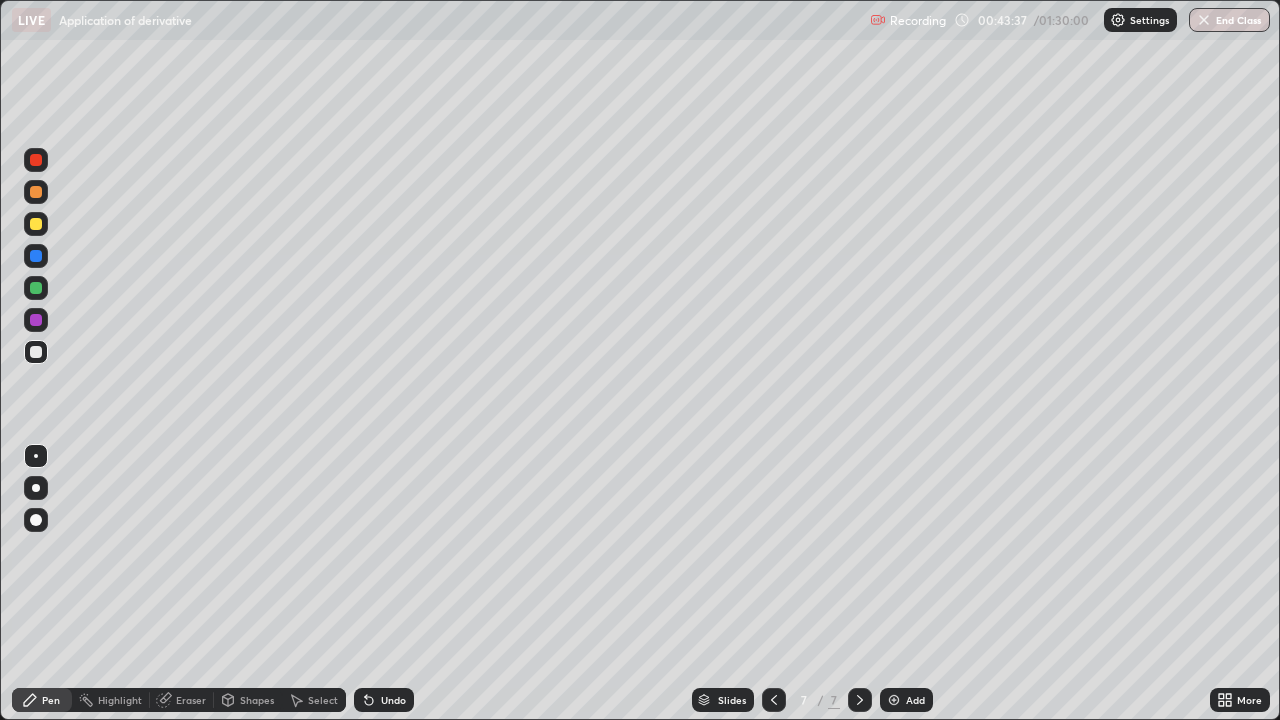 click 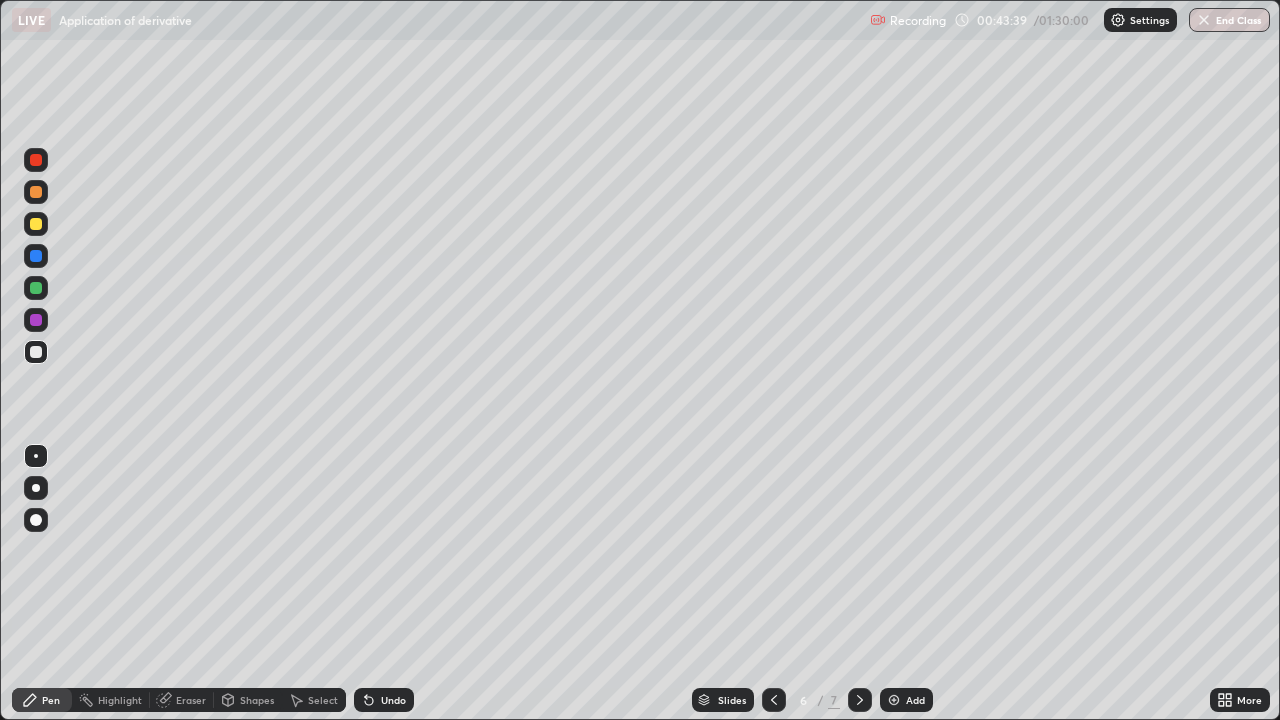 click 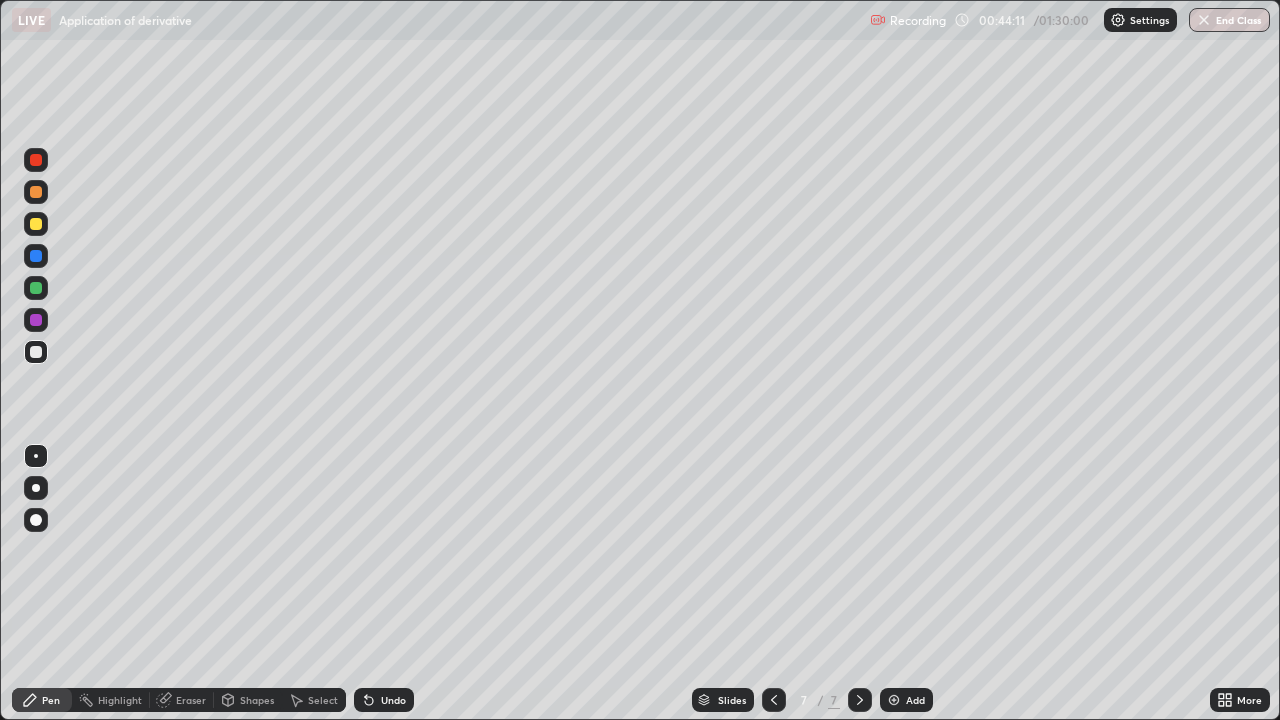 click on "Slides 7 / 7 Add" at bounding box center (812, 700) 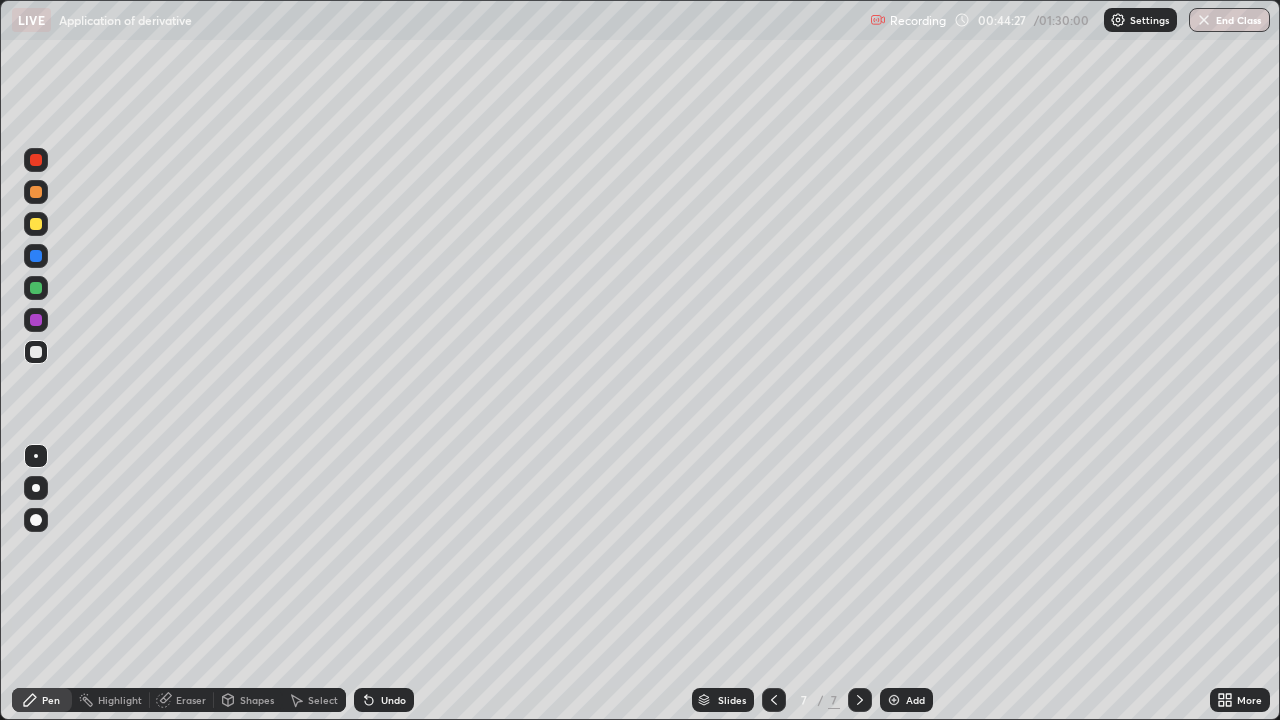 click 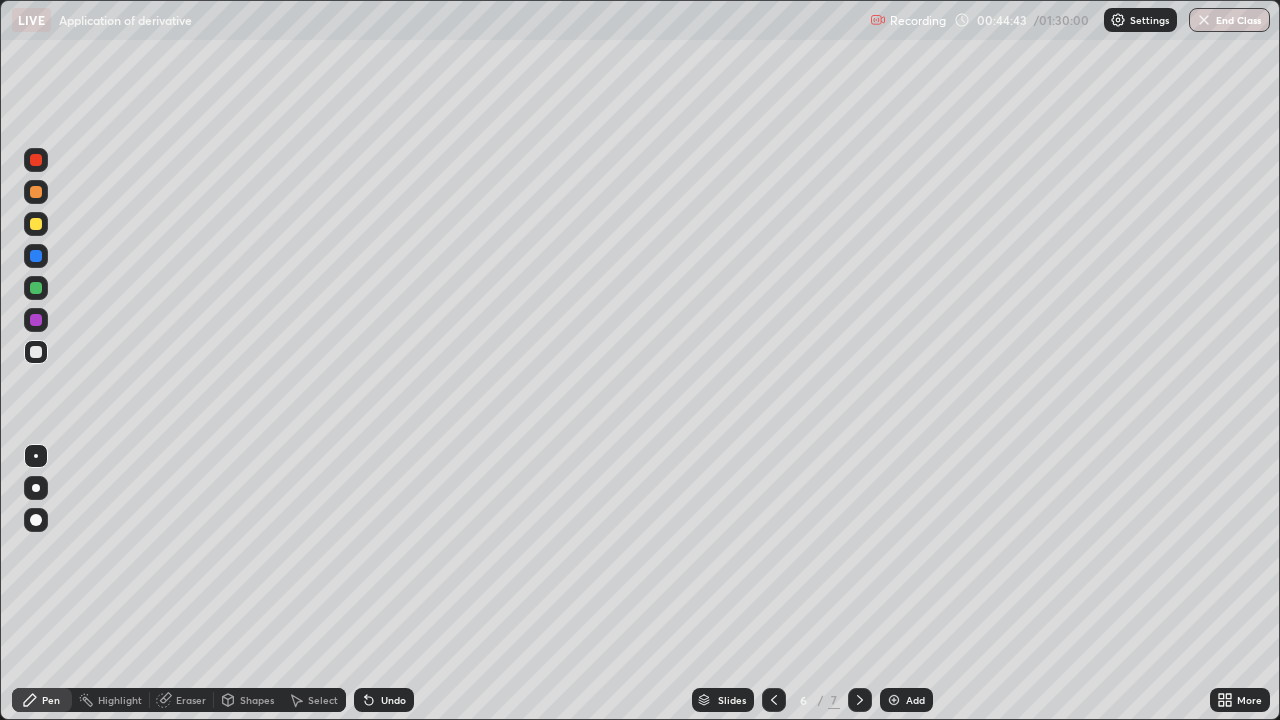 click 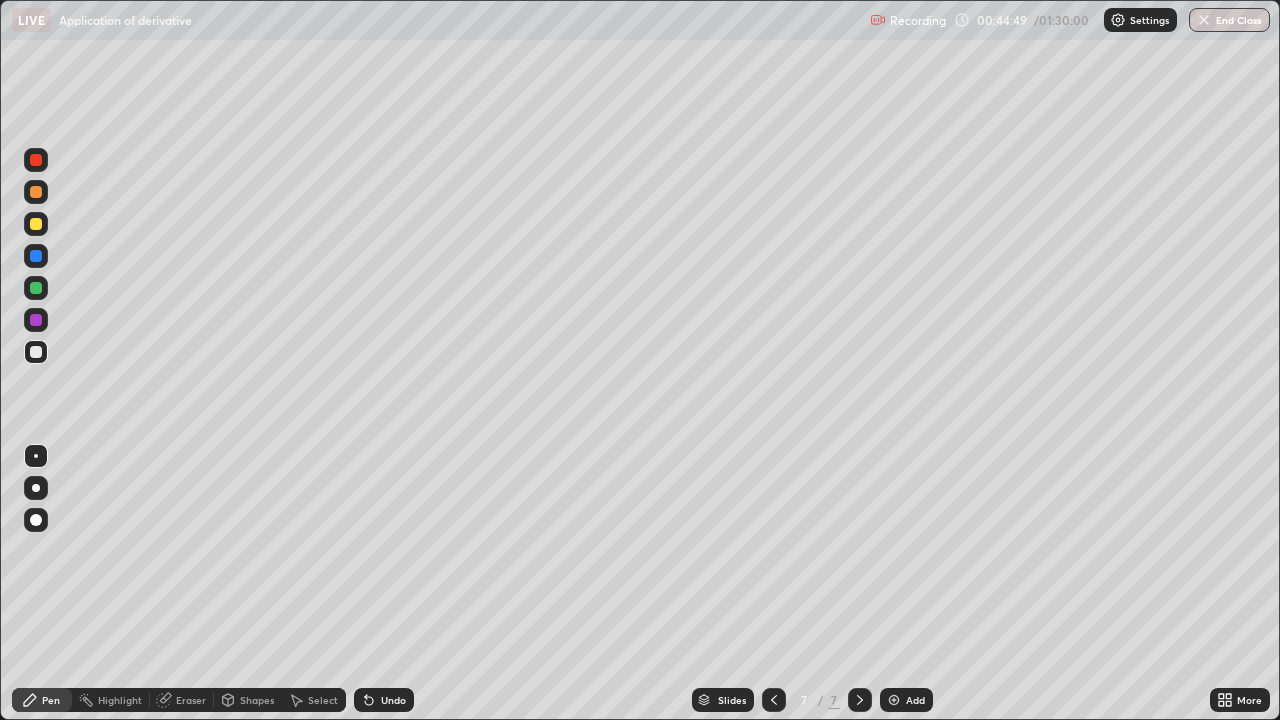 click 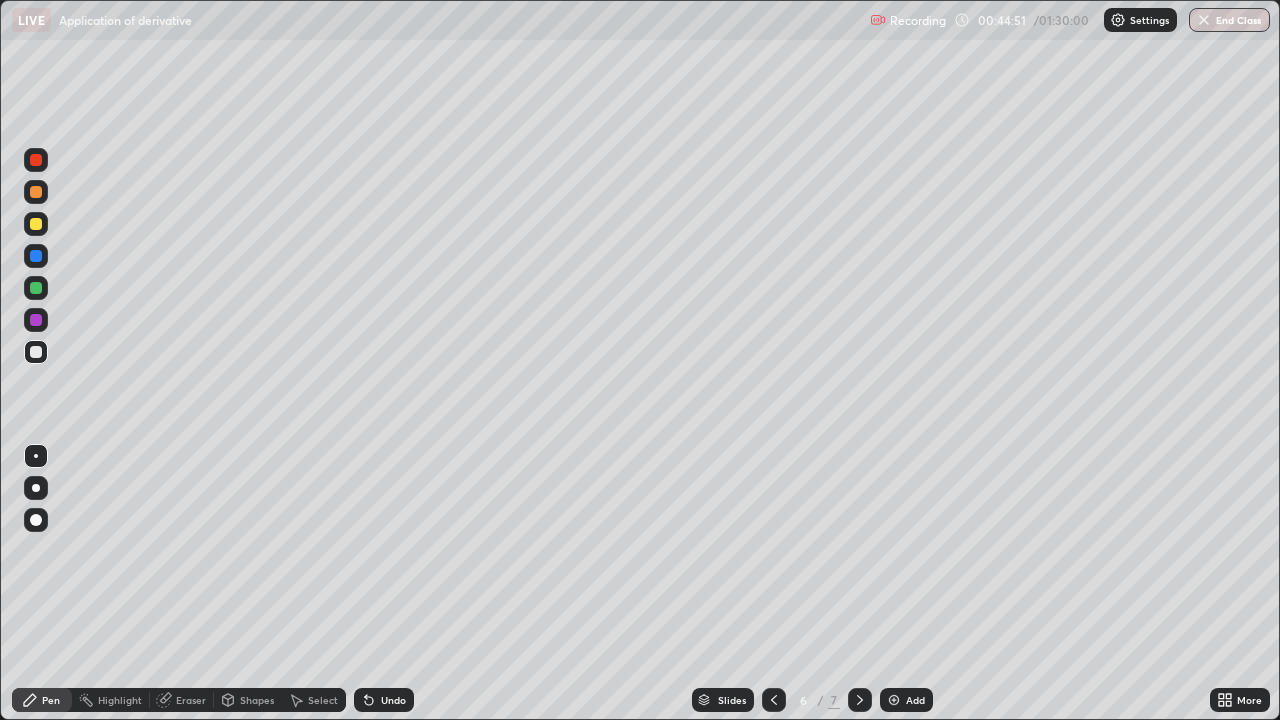 click 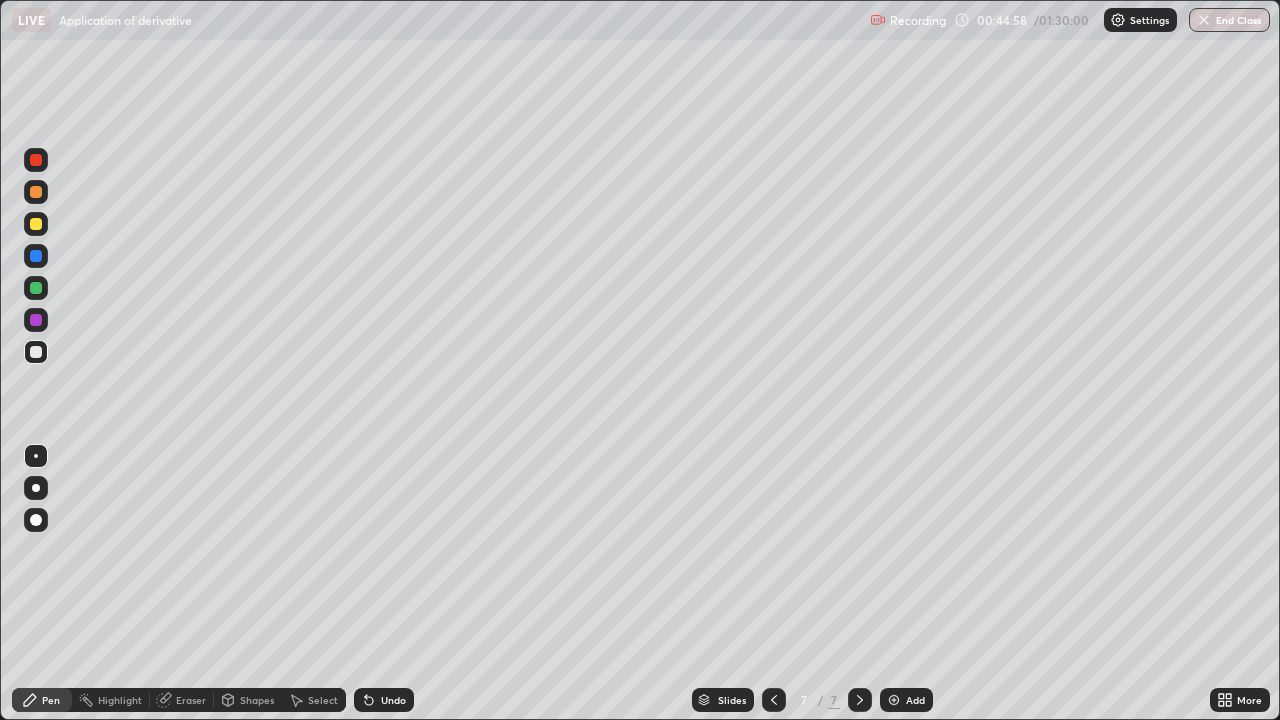 click at bounding box center (774, 700) 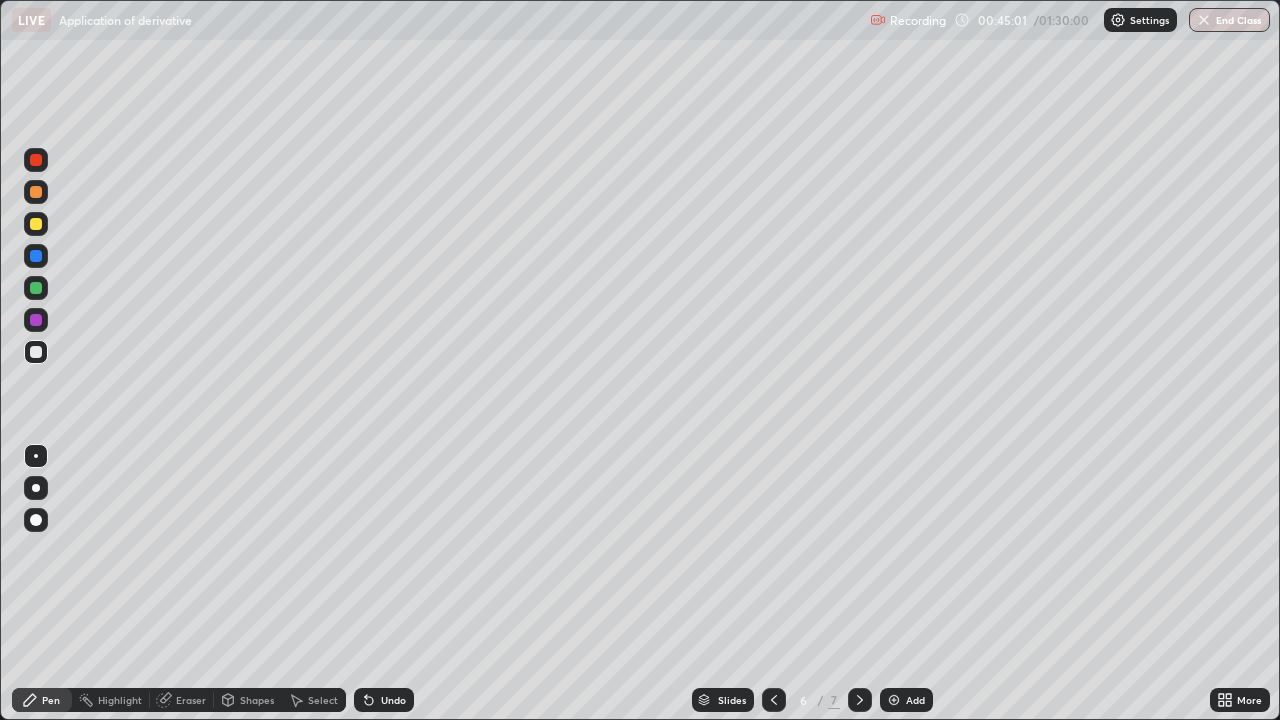 click at bounding box center (860, 700) 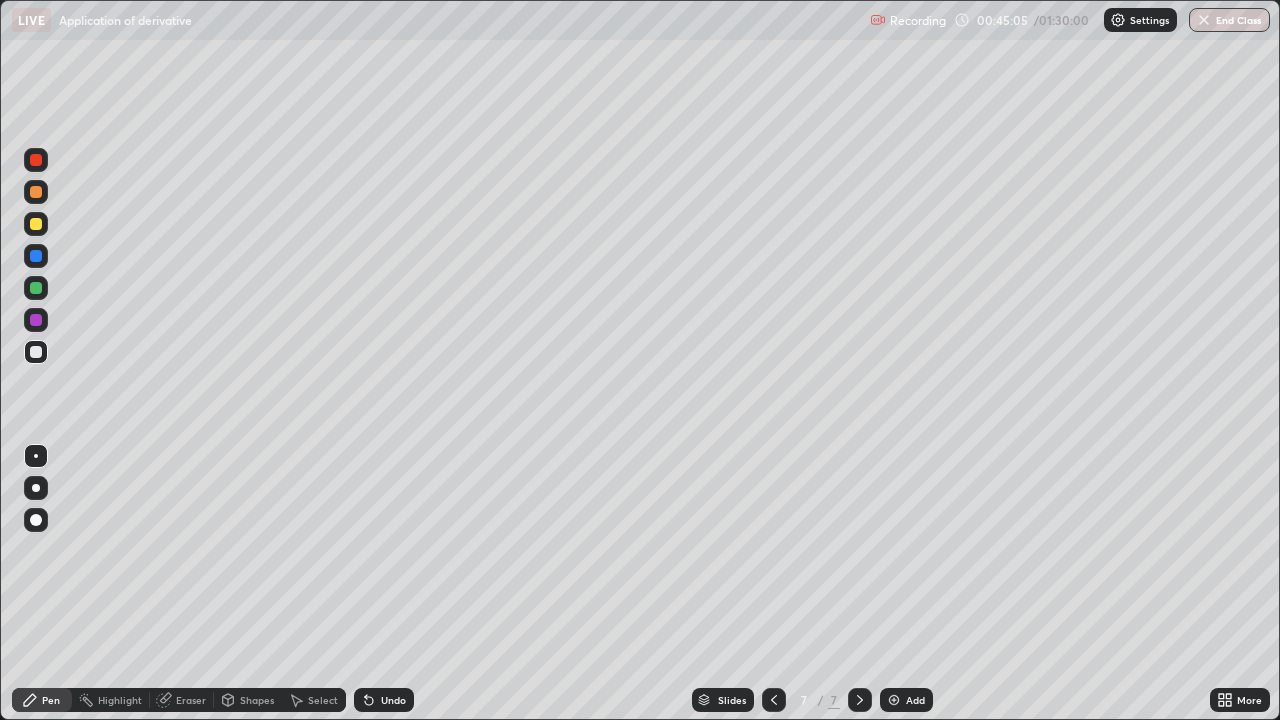 click 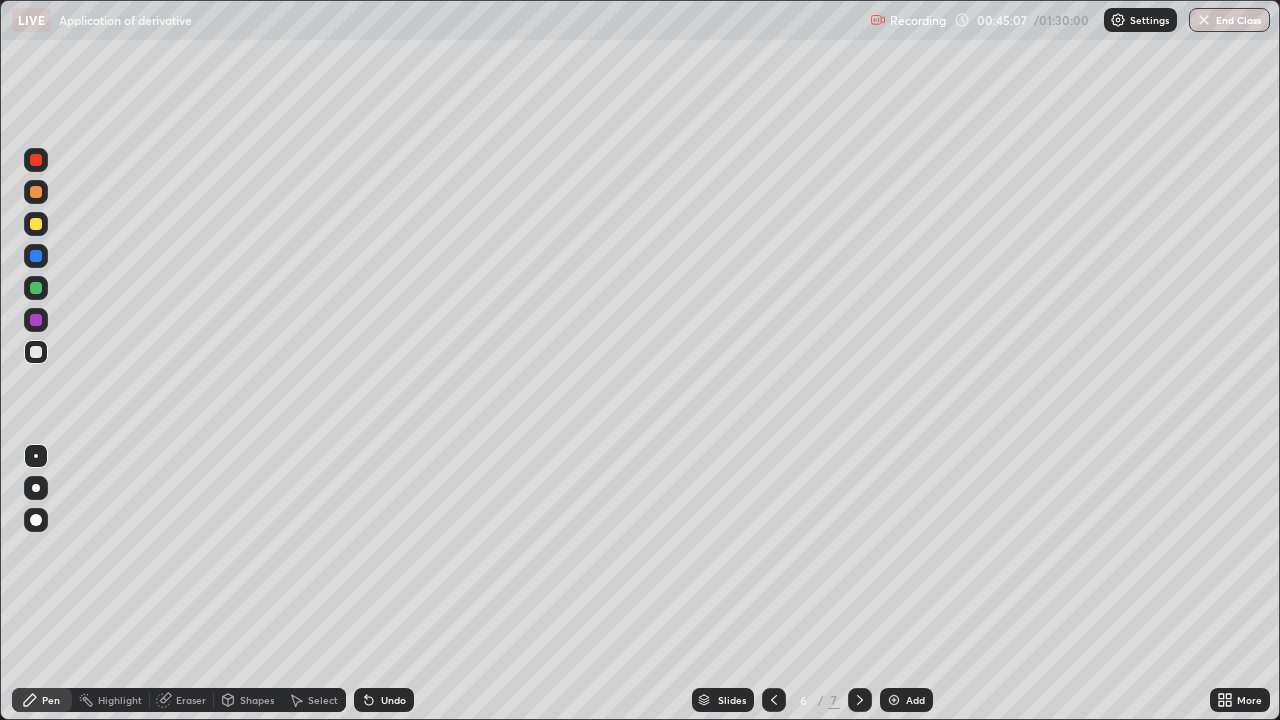click at bounding box center (860, 700) 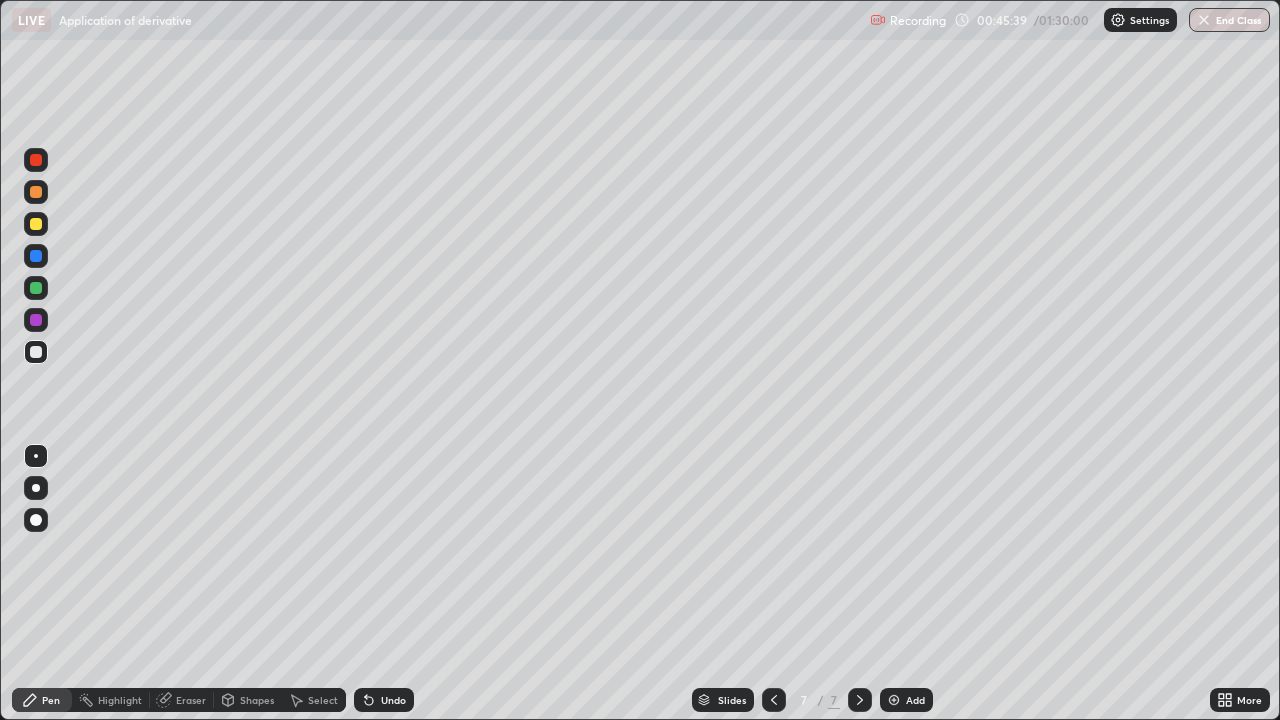 click 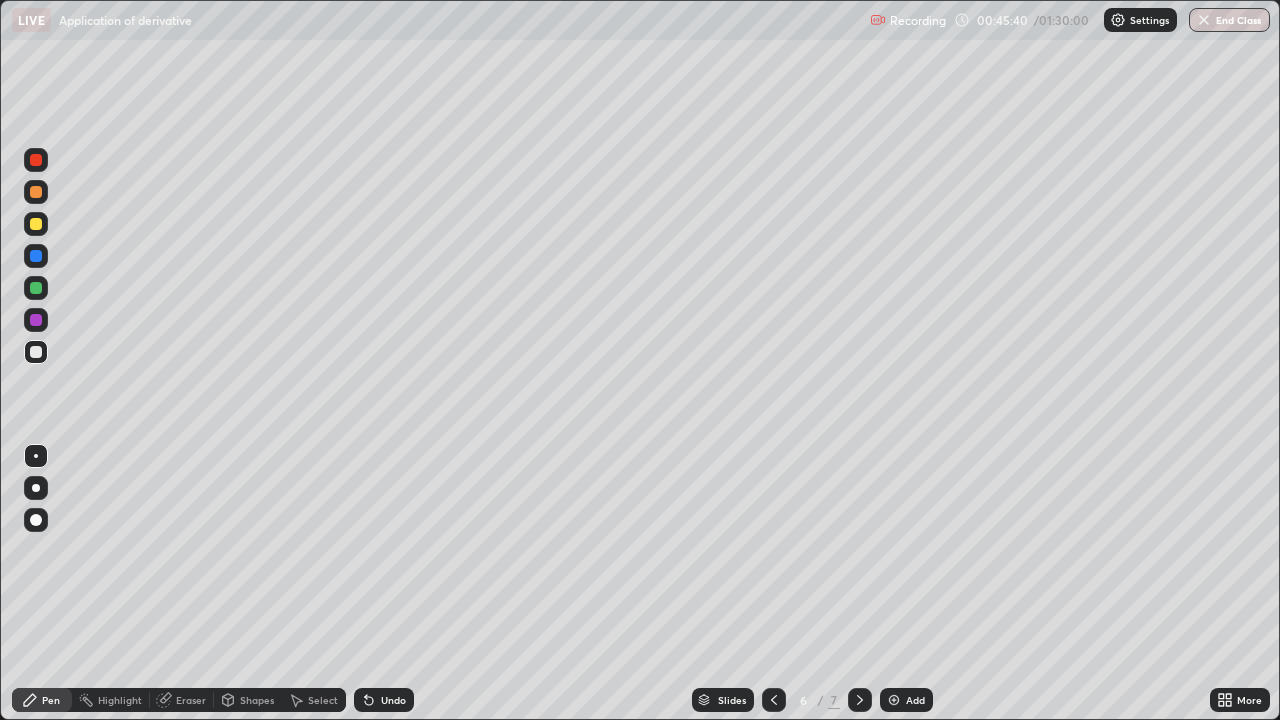 click 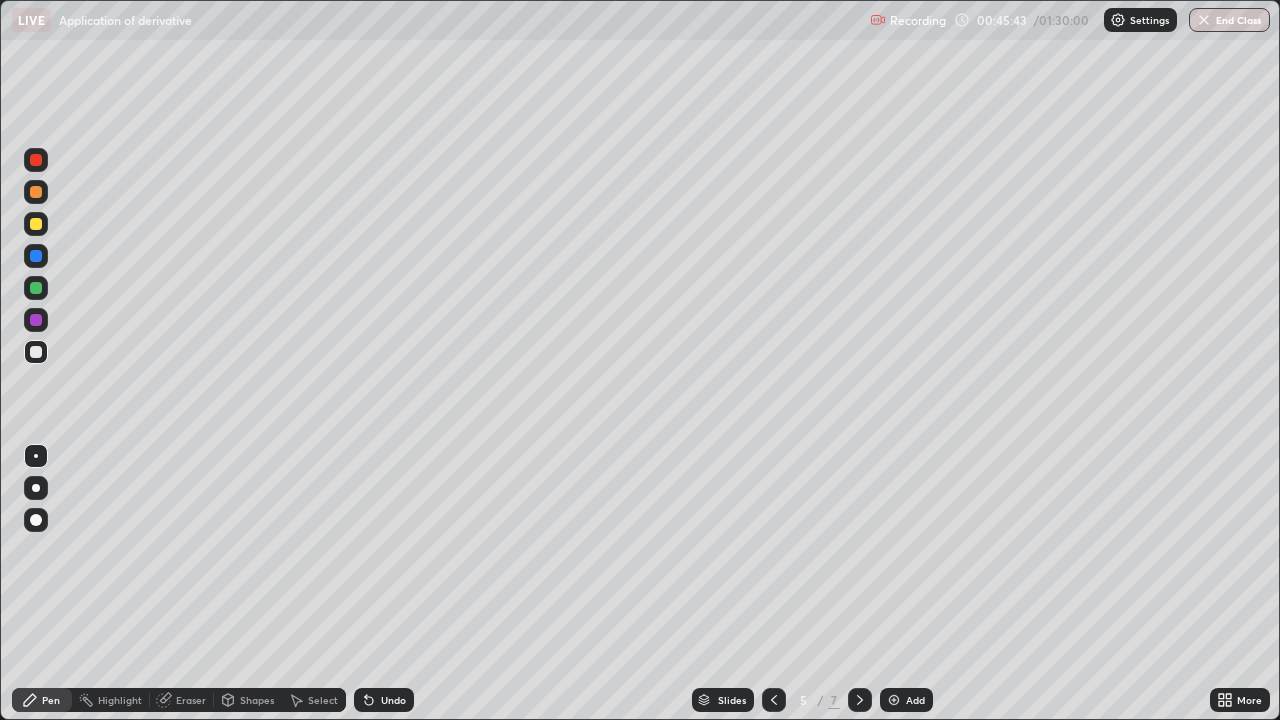 click 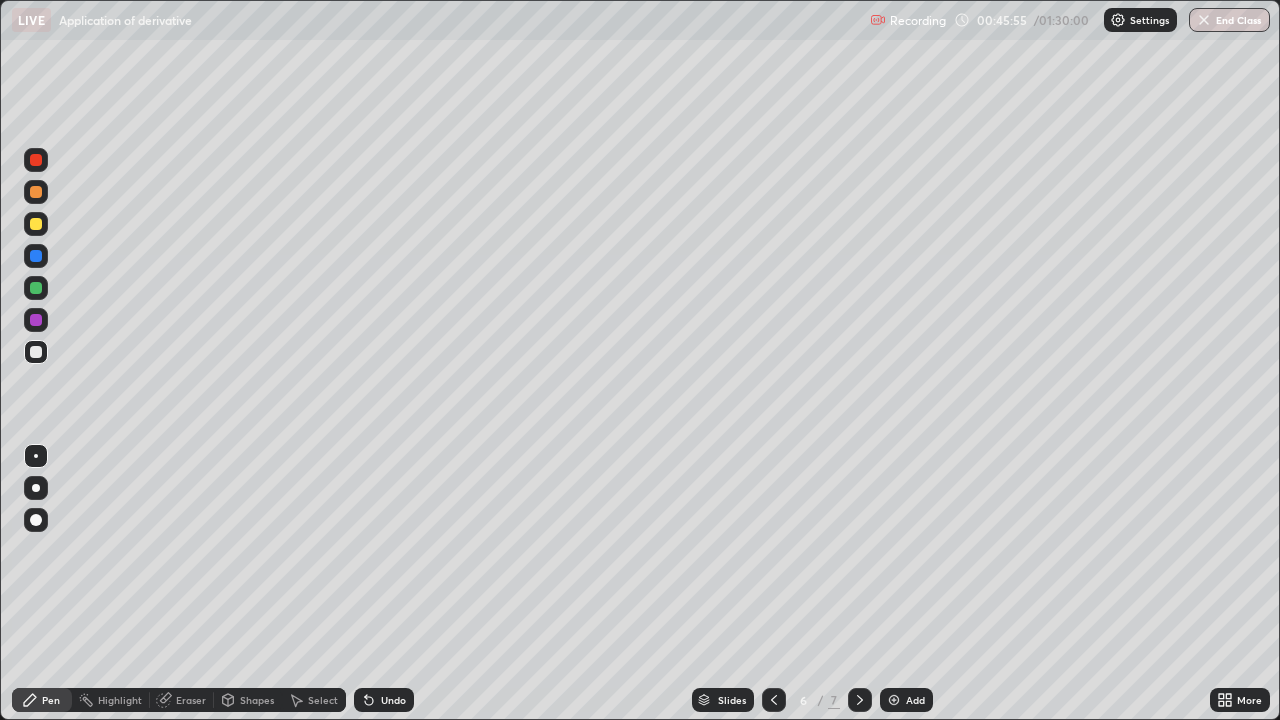 click 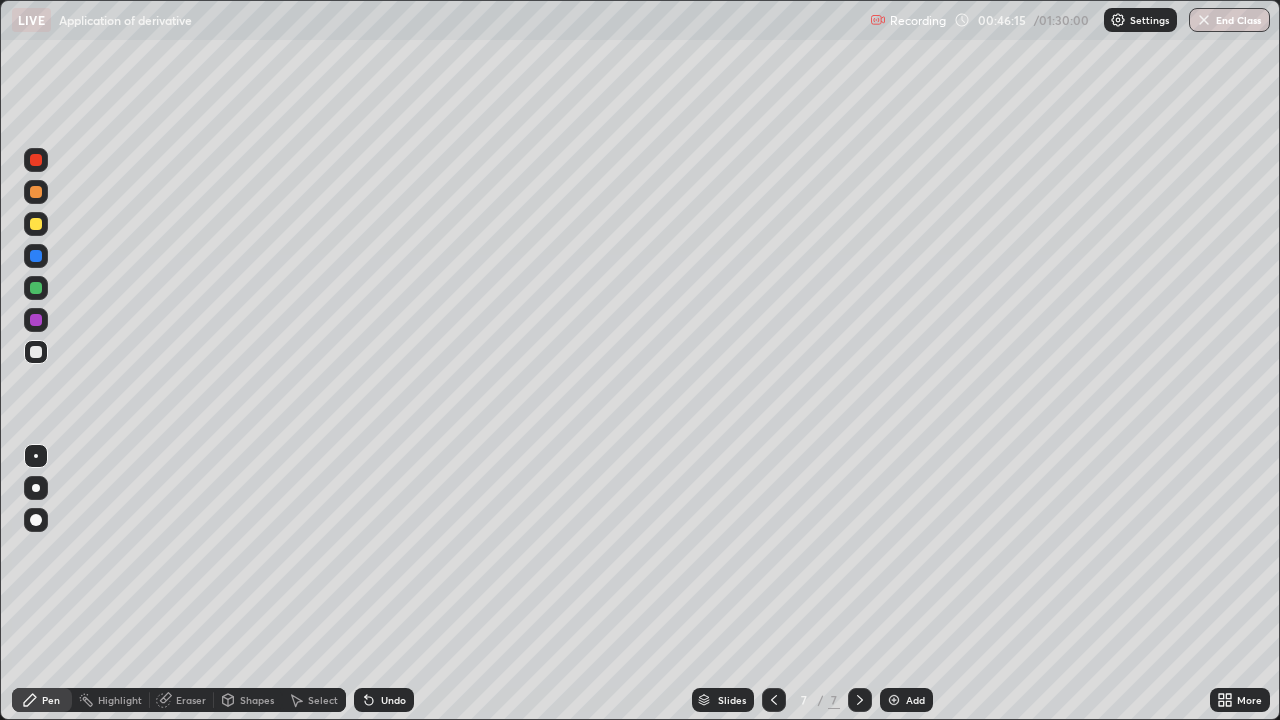 click at bounding box center [774, 700] 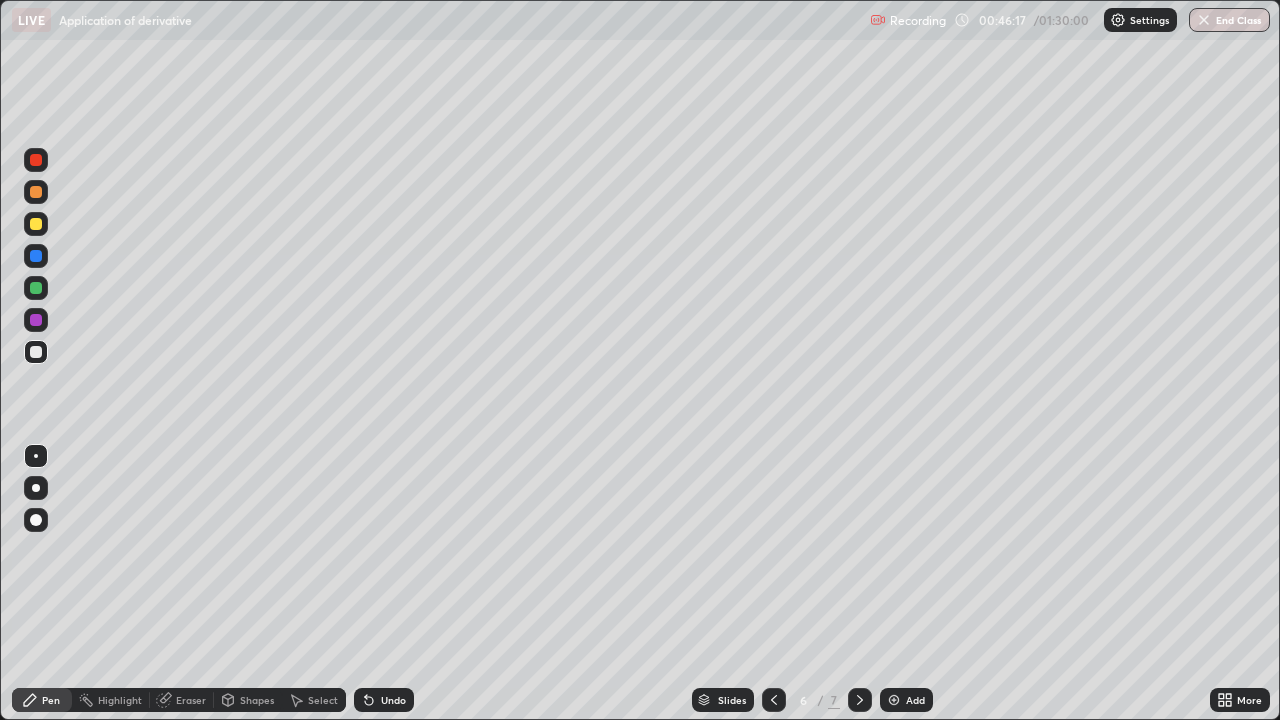 click at bounding box center (860, 700) 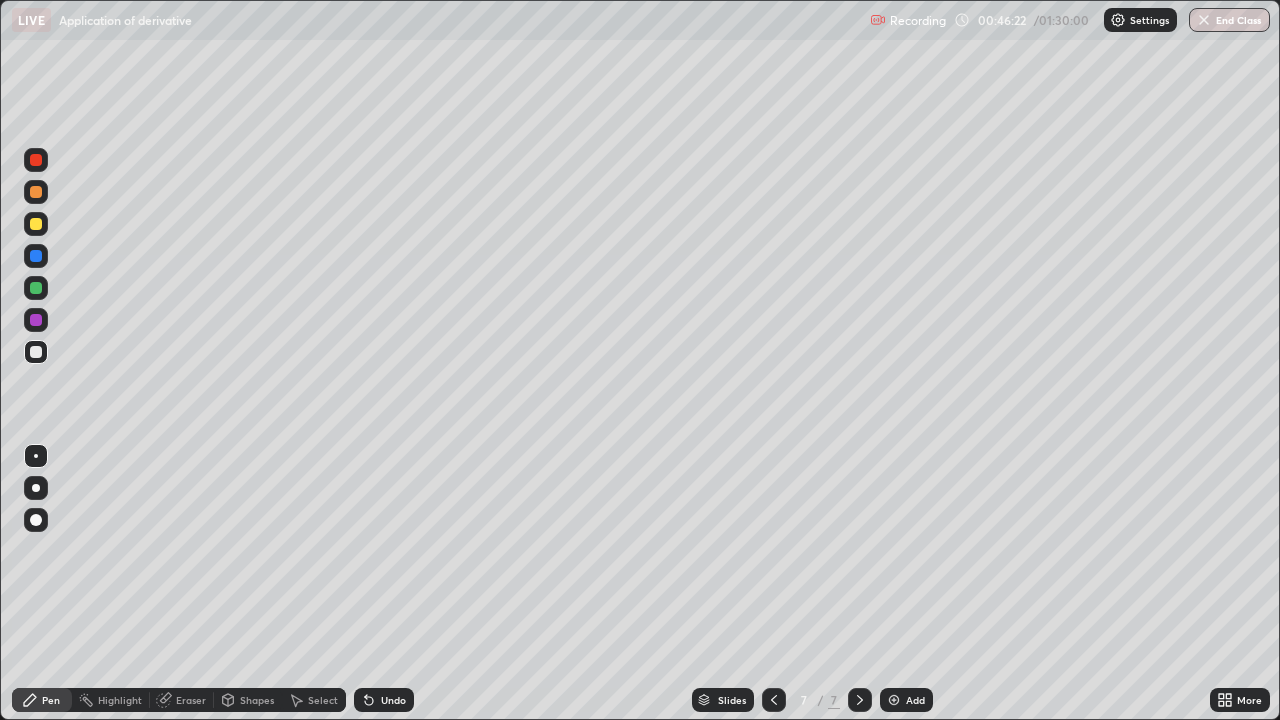 click on "Undo" at bounding box center [393, 700] 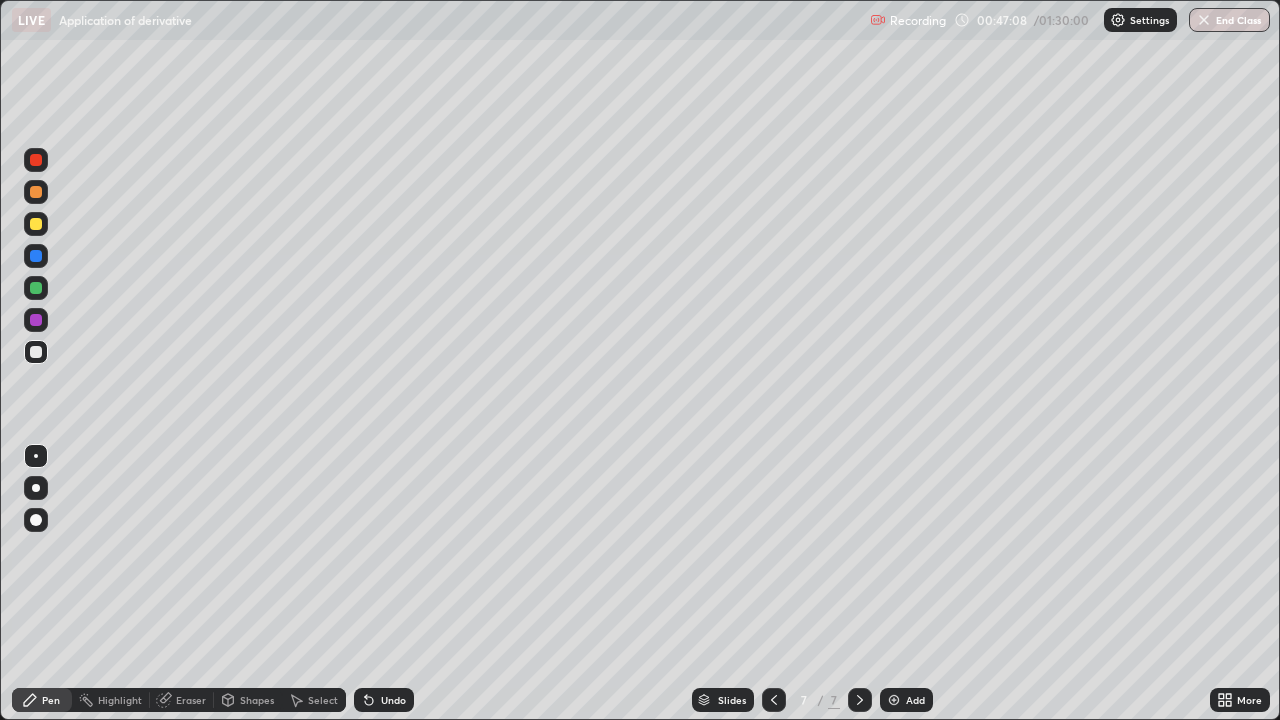 click at bounding box center [36, 224] 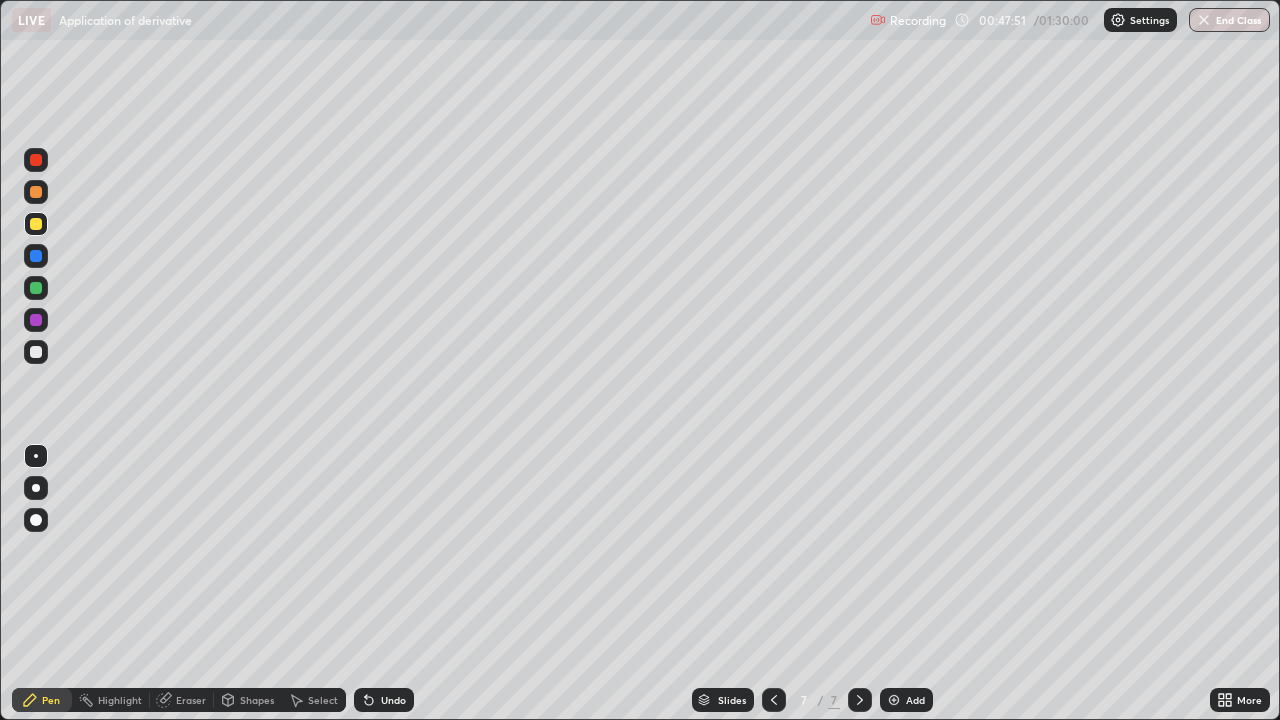 click at bounding box center (774, 700) 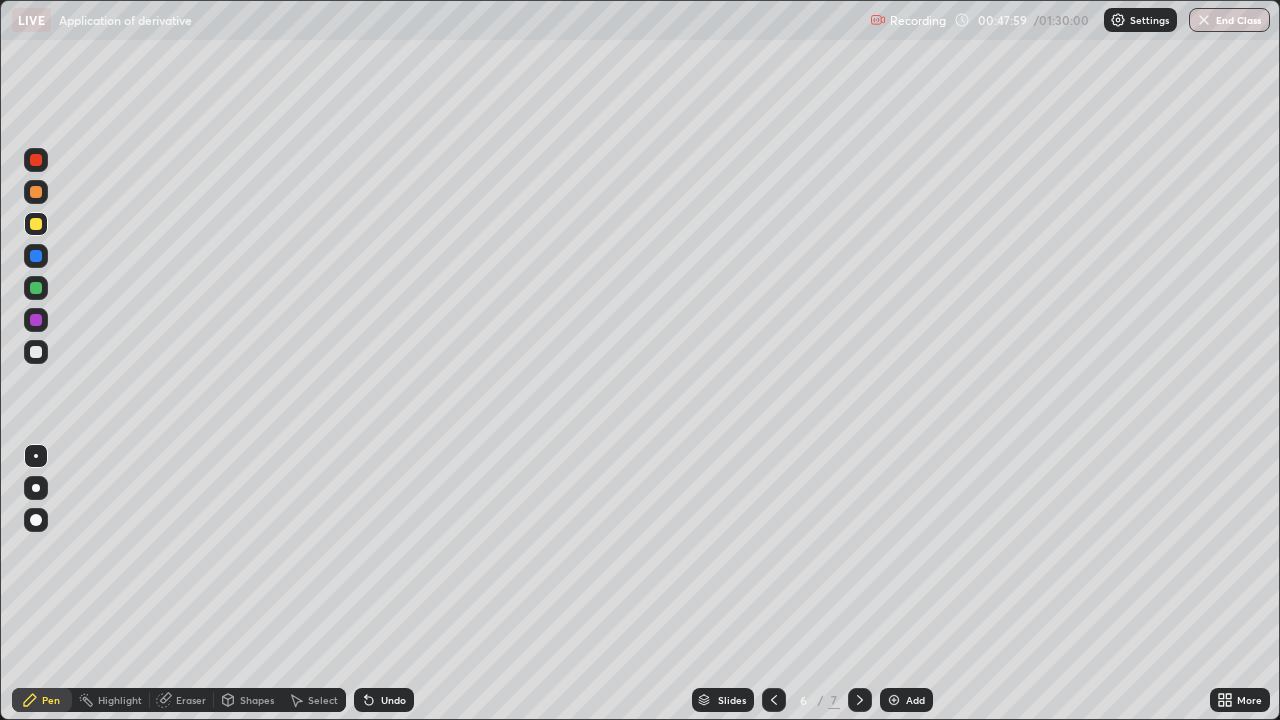 click 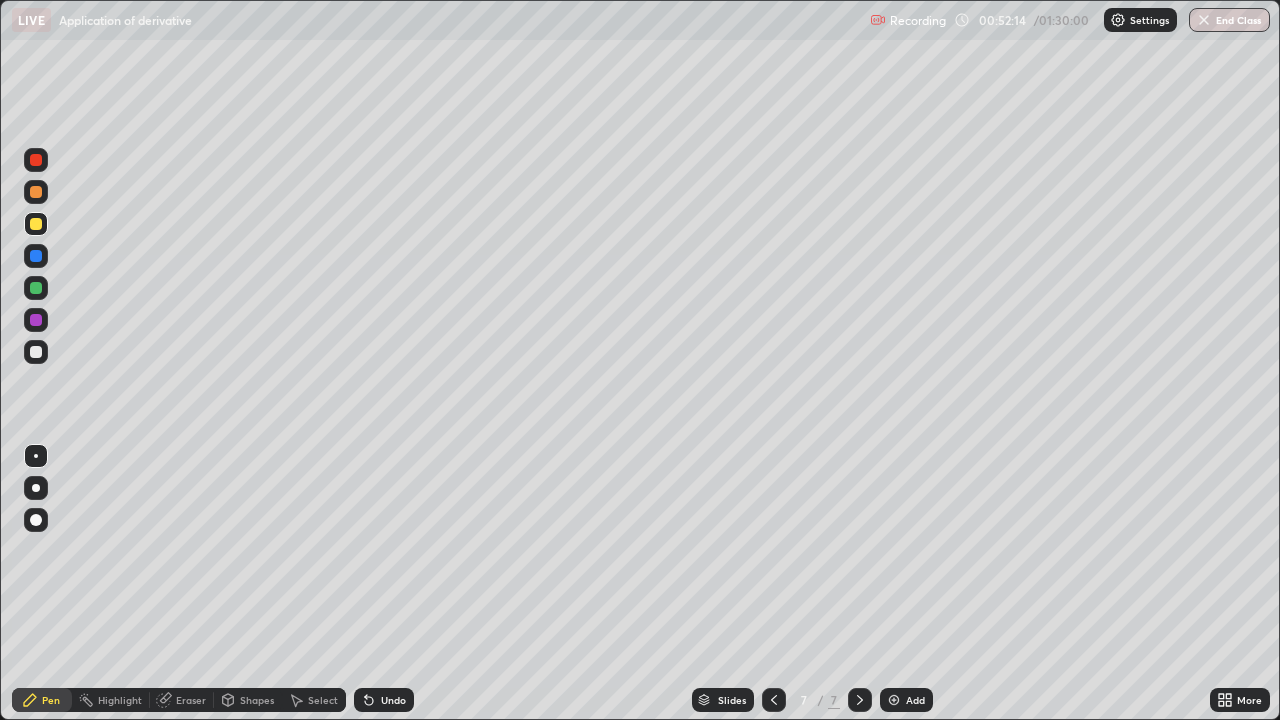 click on "Add" at bounding box center (906, 700) 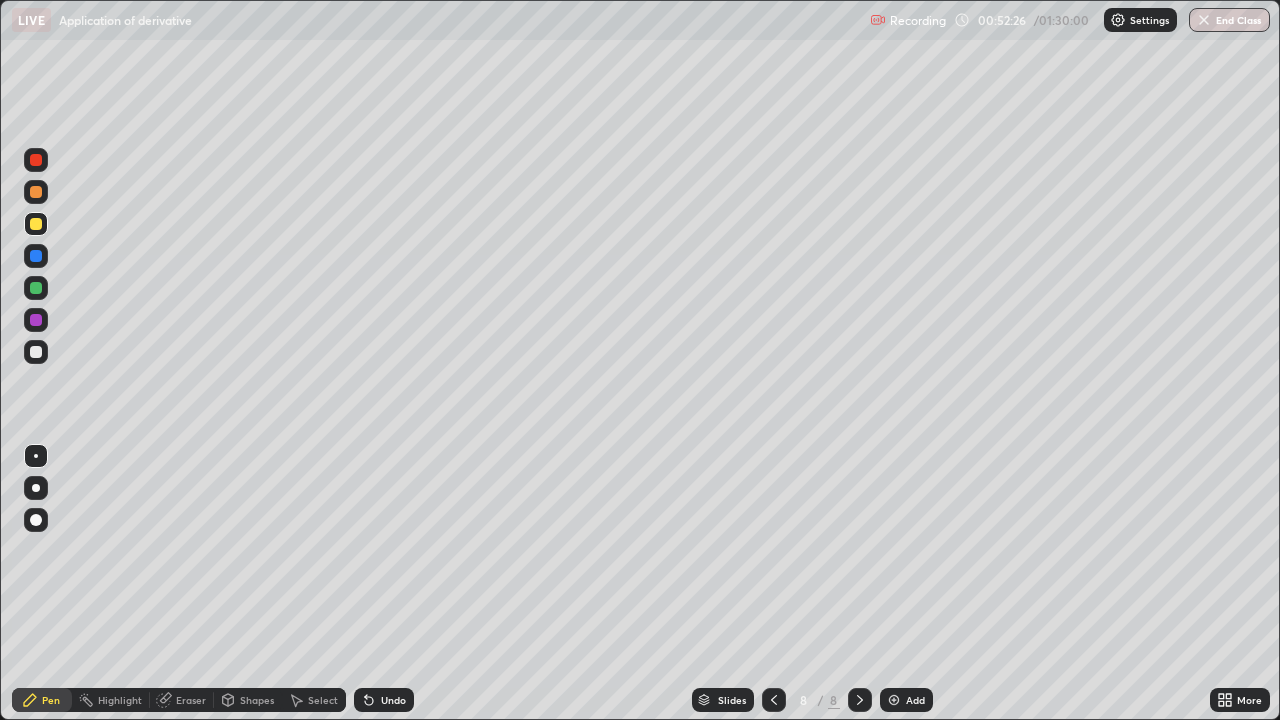 click on "Erase all" at bounding box center (36, 360) 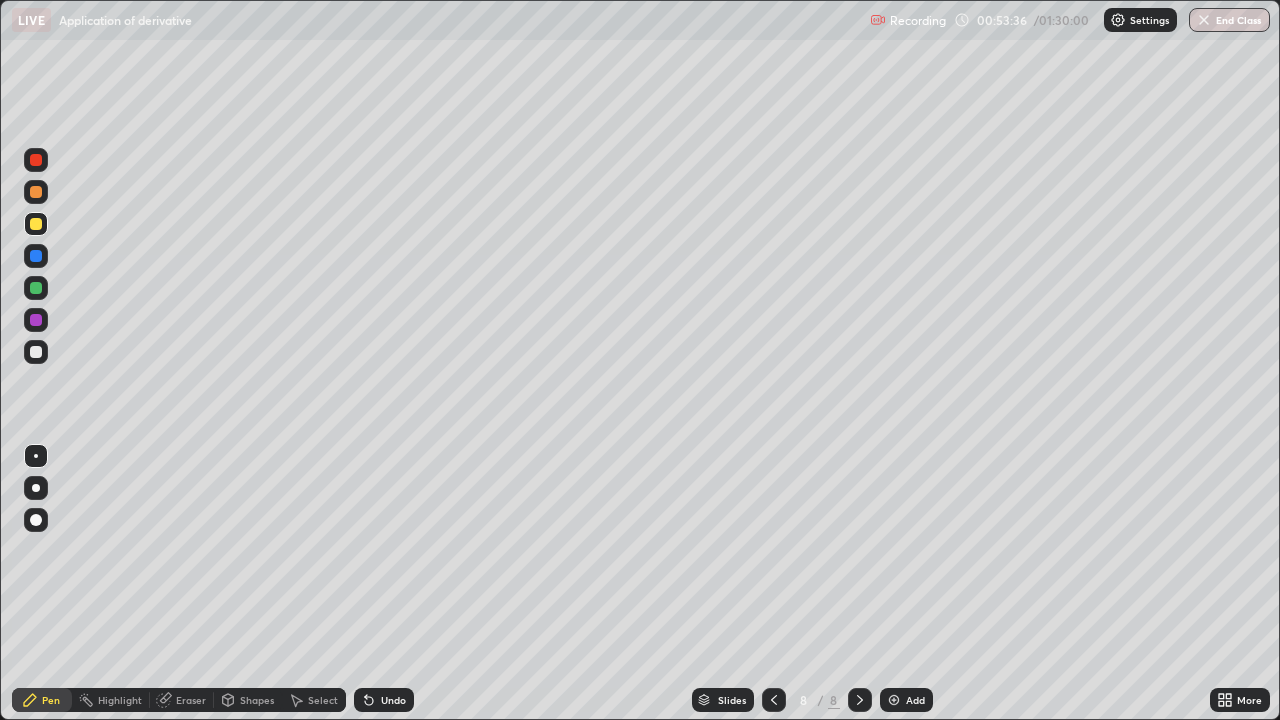click at bounding box center (36, 352) 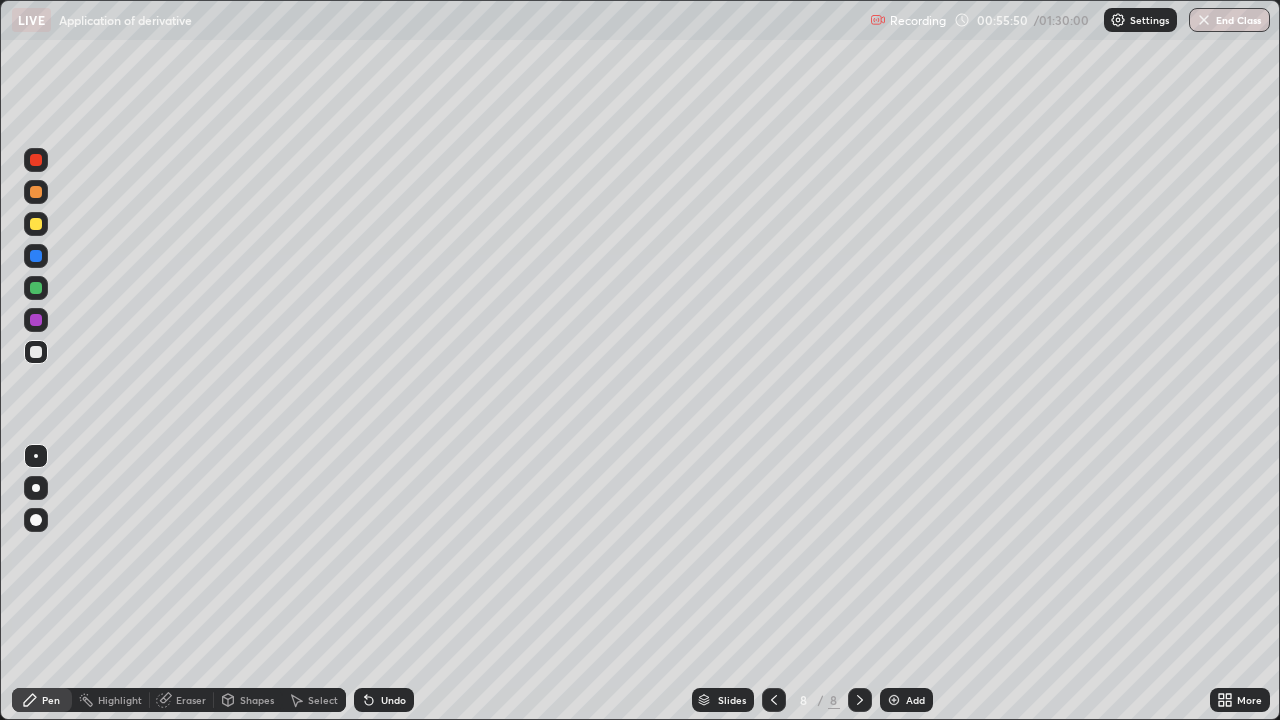 click at bounding box center [36, 224] 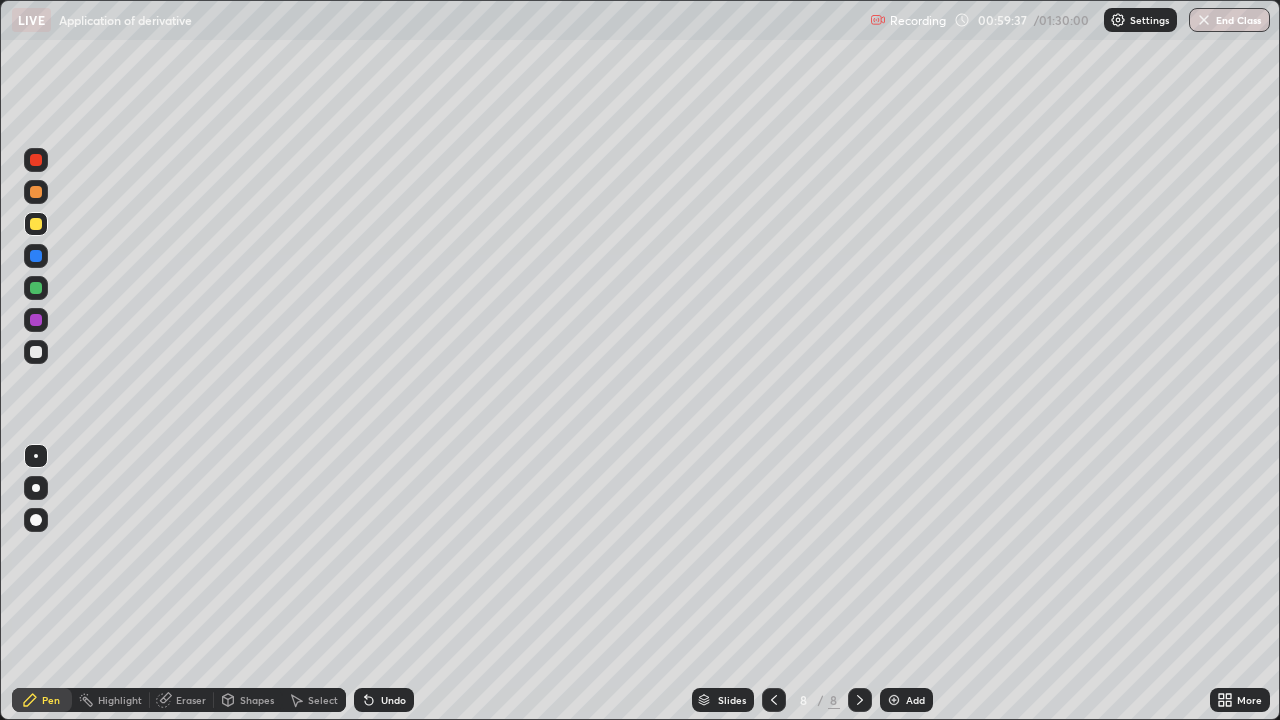 click on "Eraser" at bounding box center [191, 700] 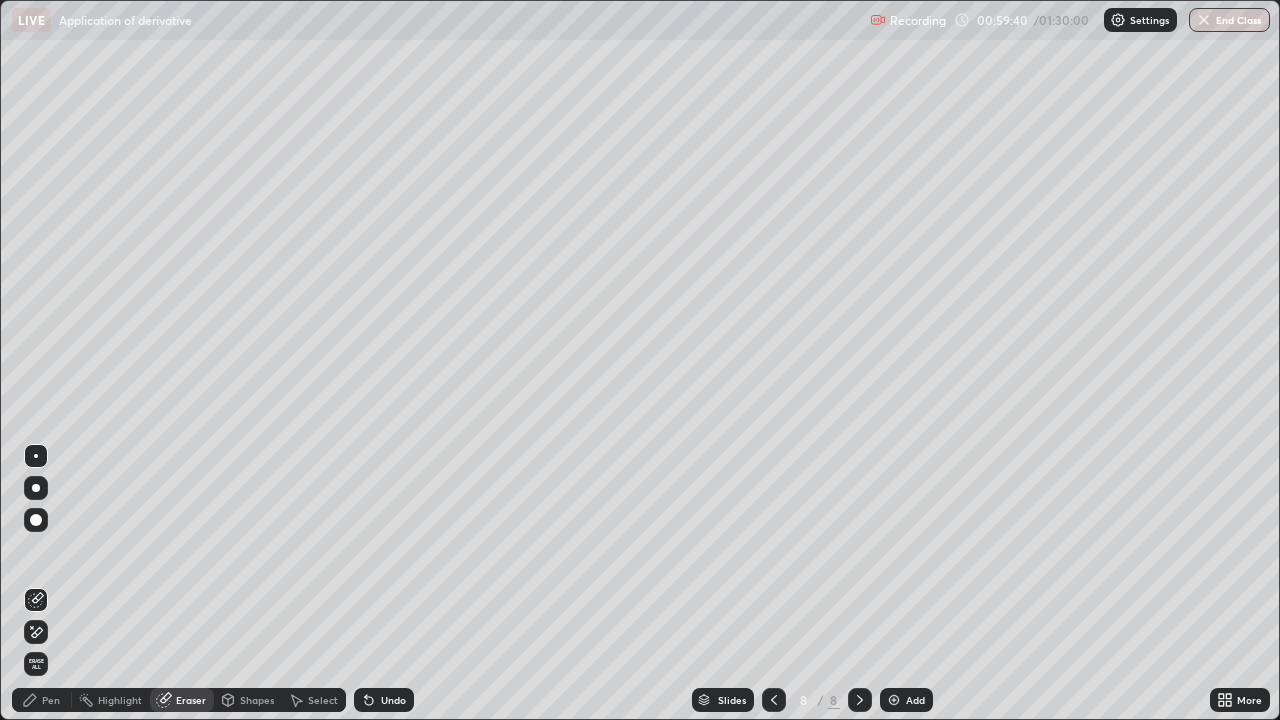 click on "Pen" at bounding box center (51, 700) 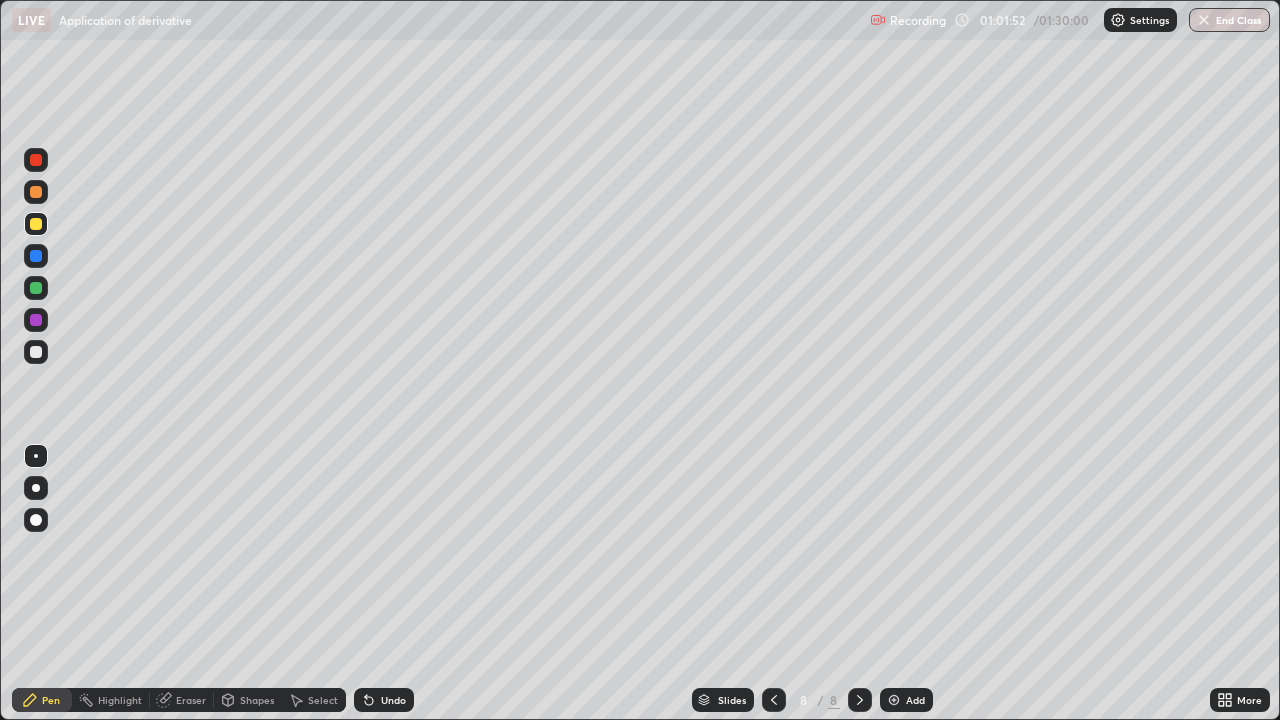 click 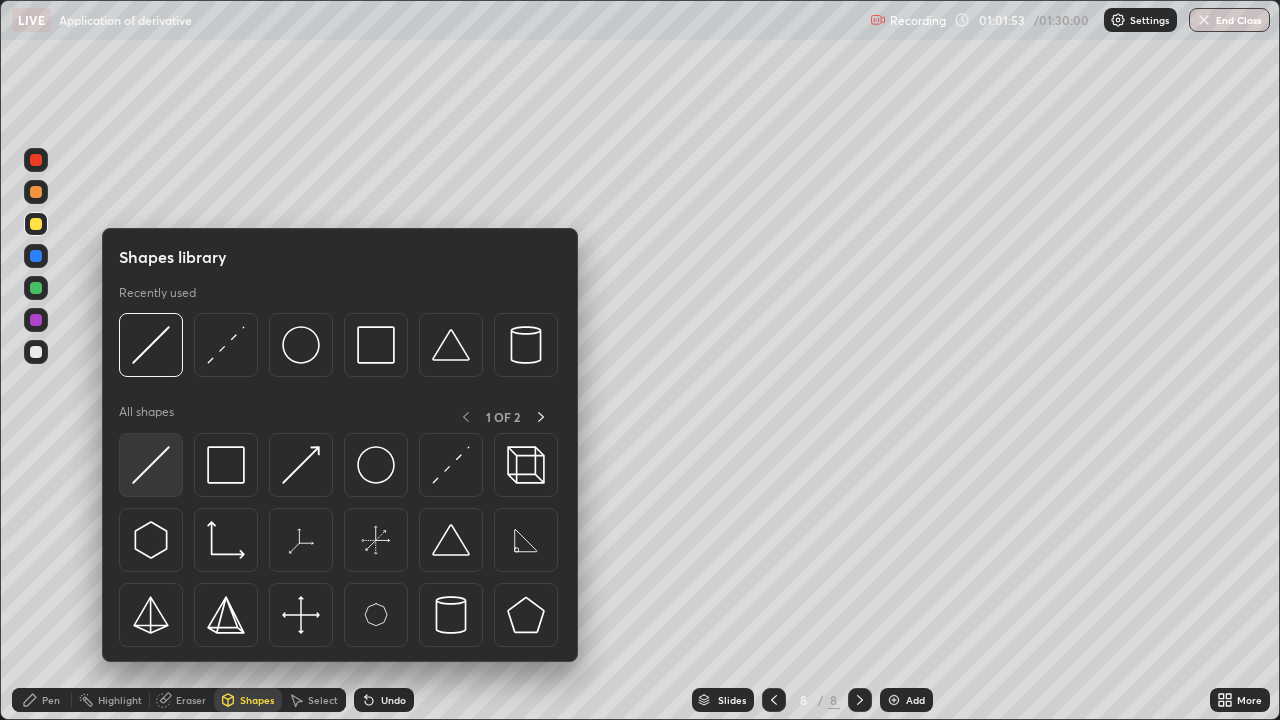 click at bounding box center [151, 465] 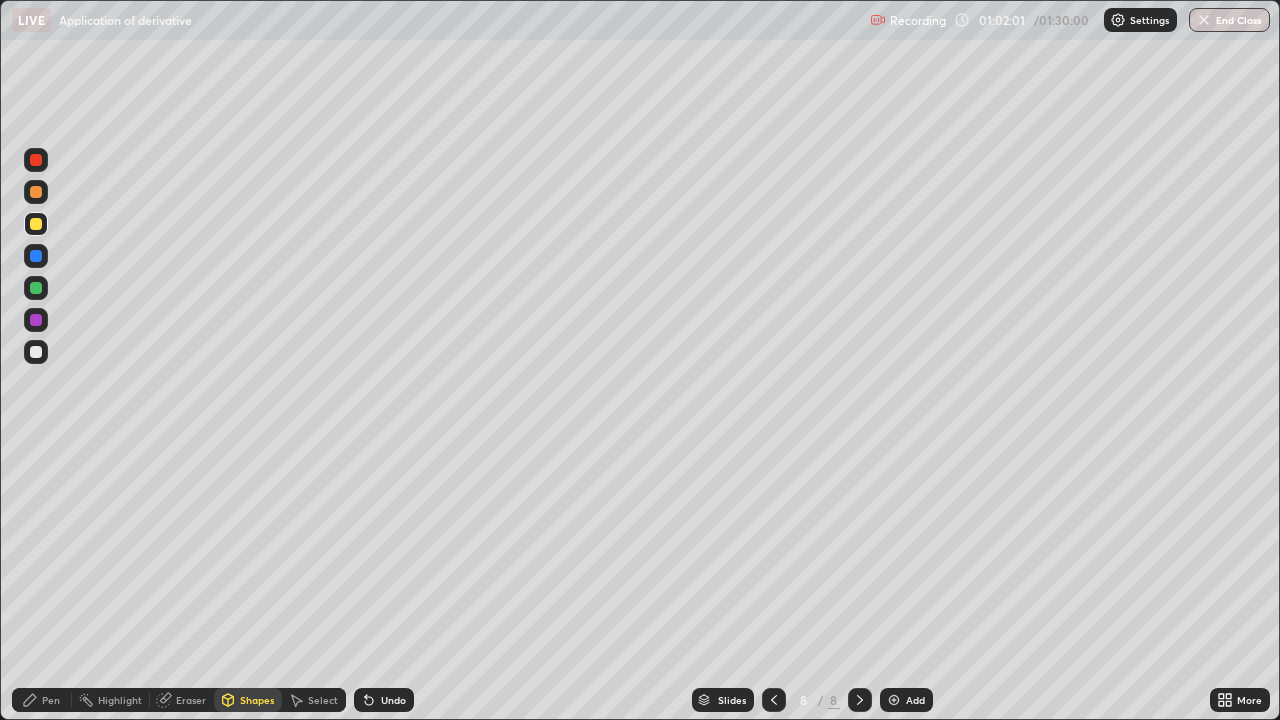 click on "Pen" at bounding box center [42, 700] 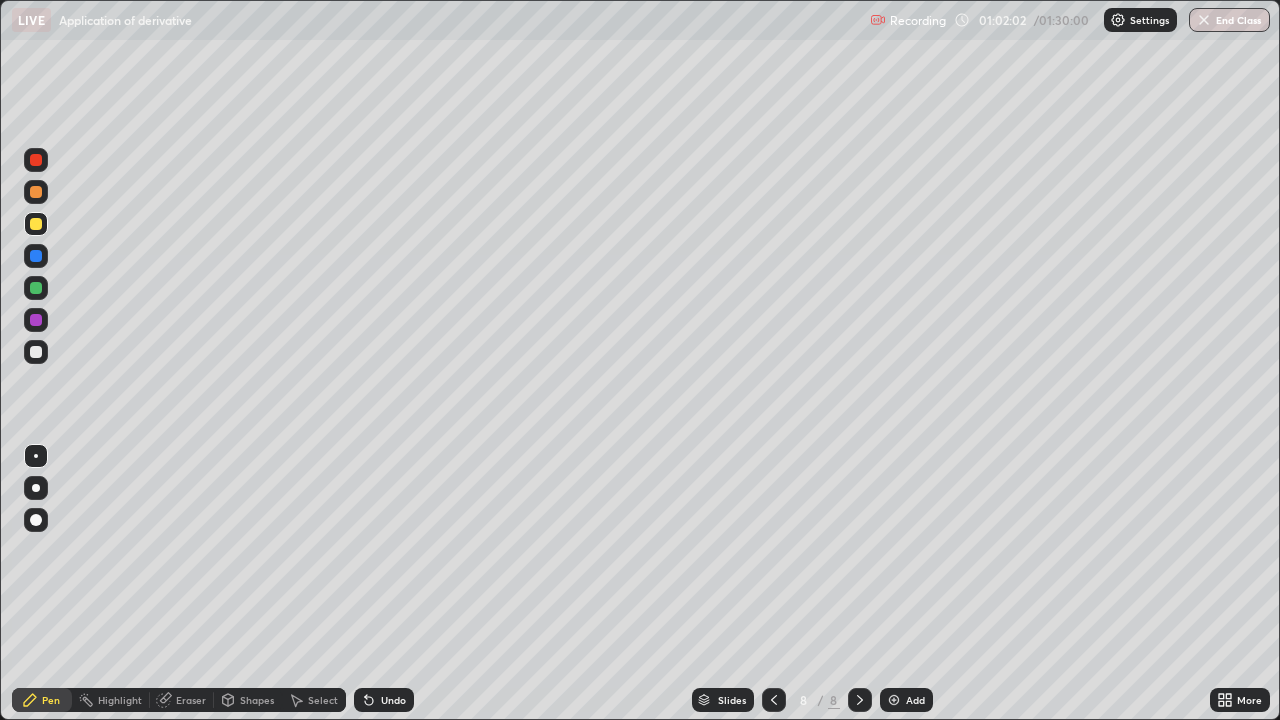 click at bounding box center [36, 352] 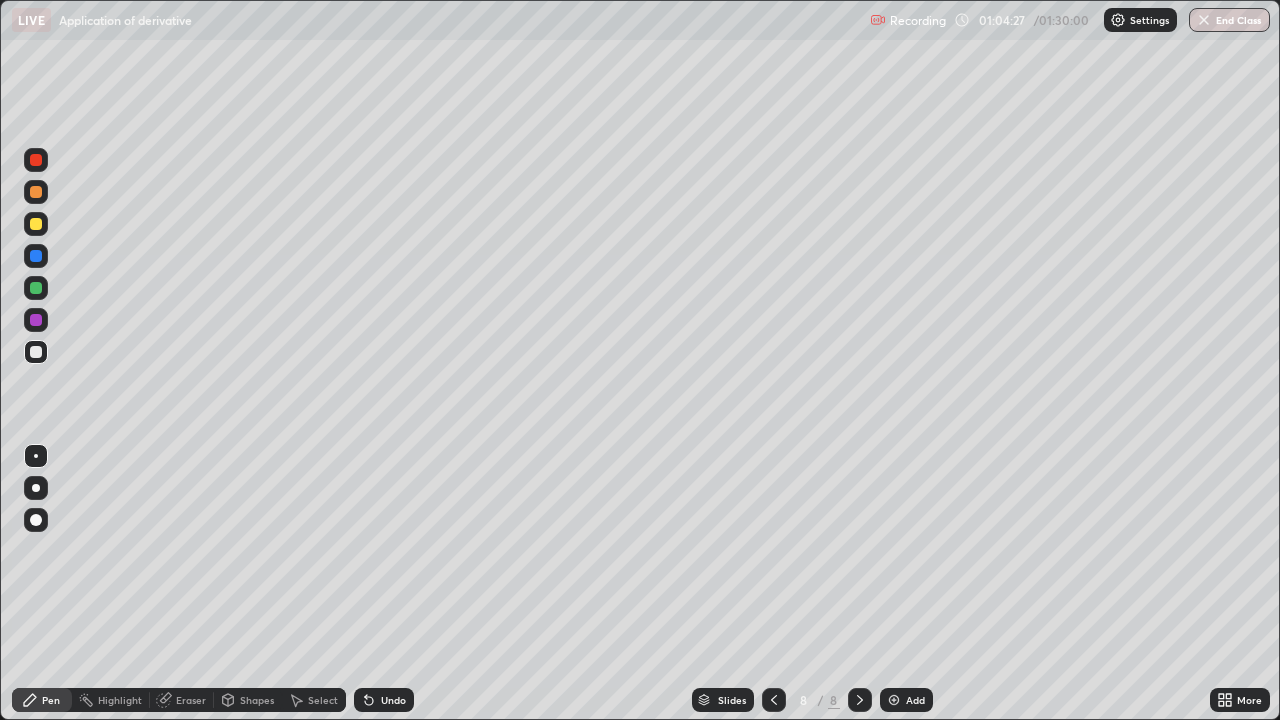 click at bounding box center (36, 288) 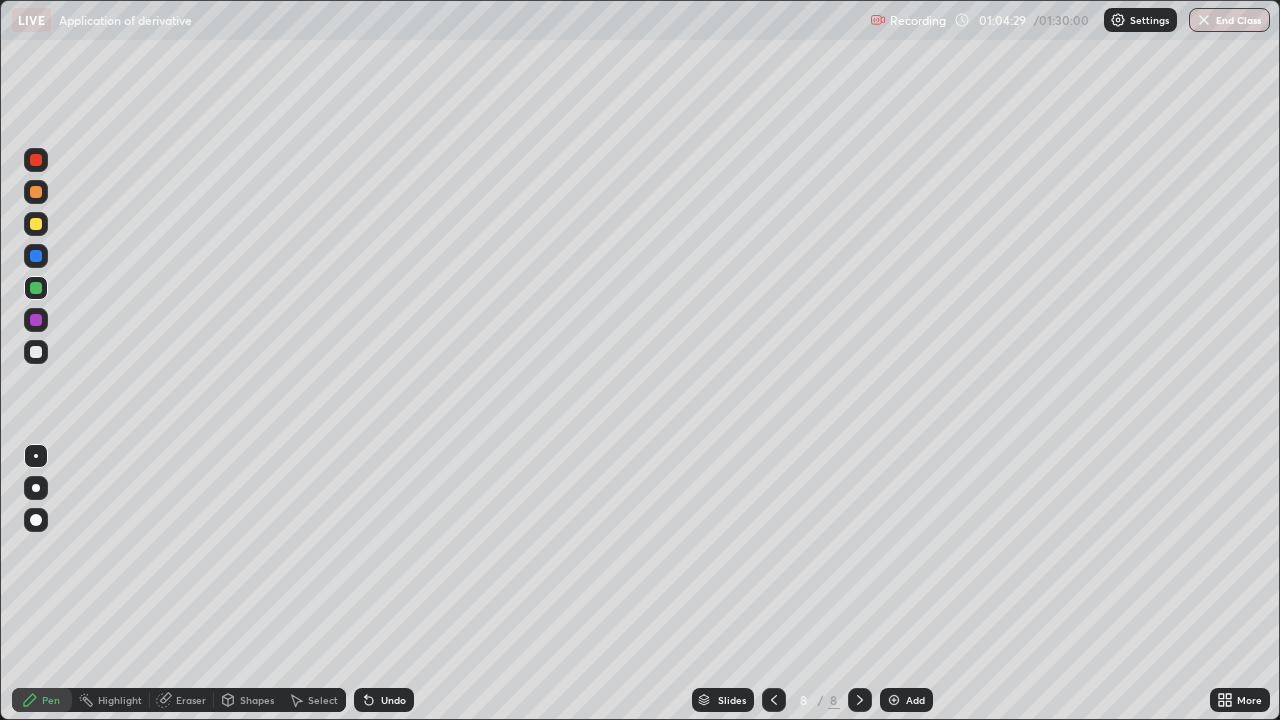click on "Shapes" at bounding box center [257, 700] 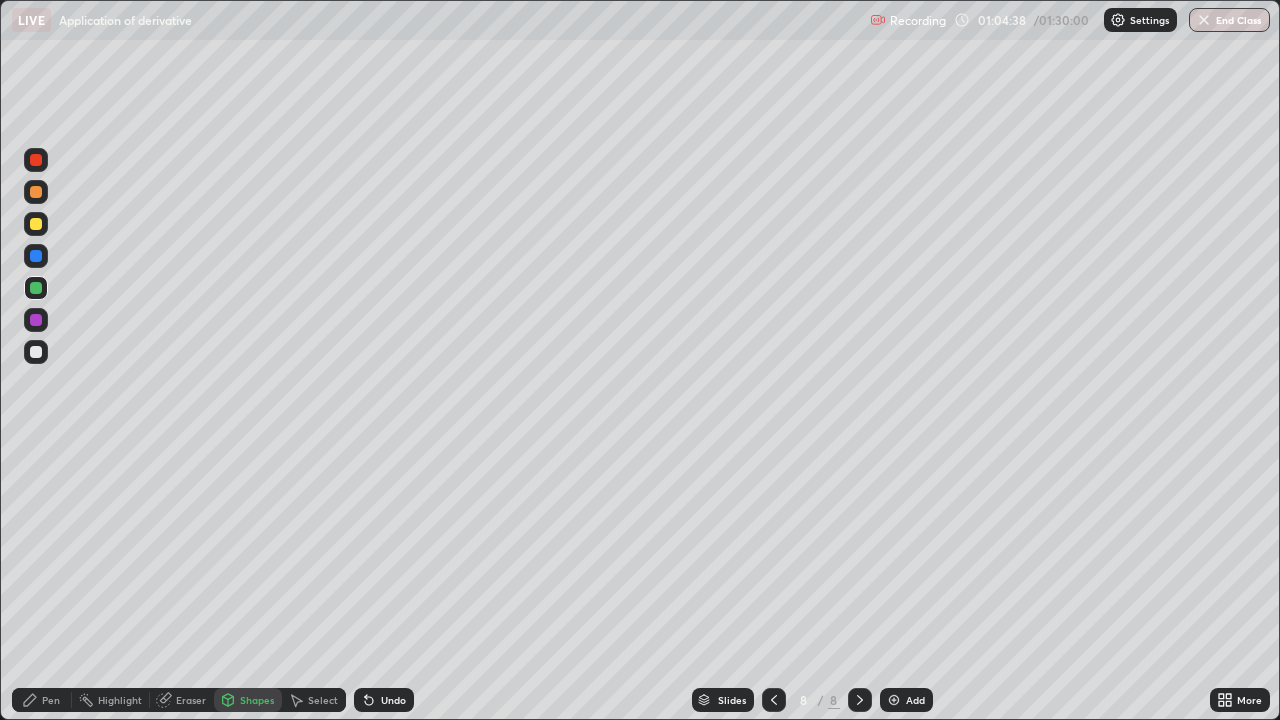 click on "Pen" at bounding box center [51, 700] 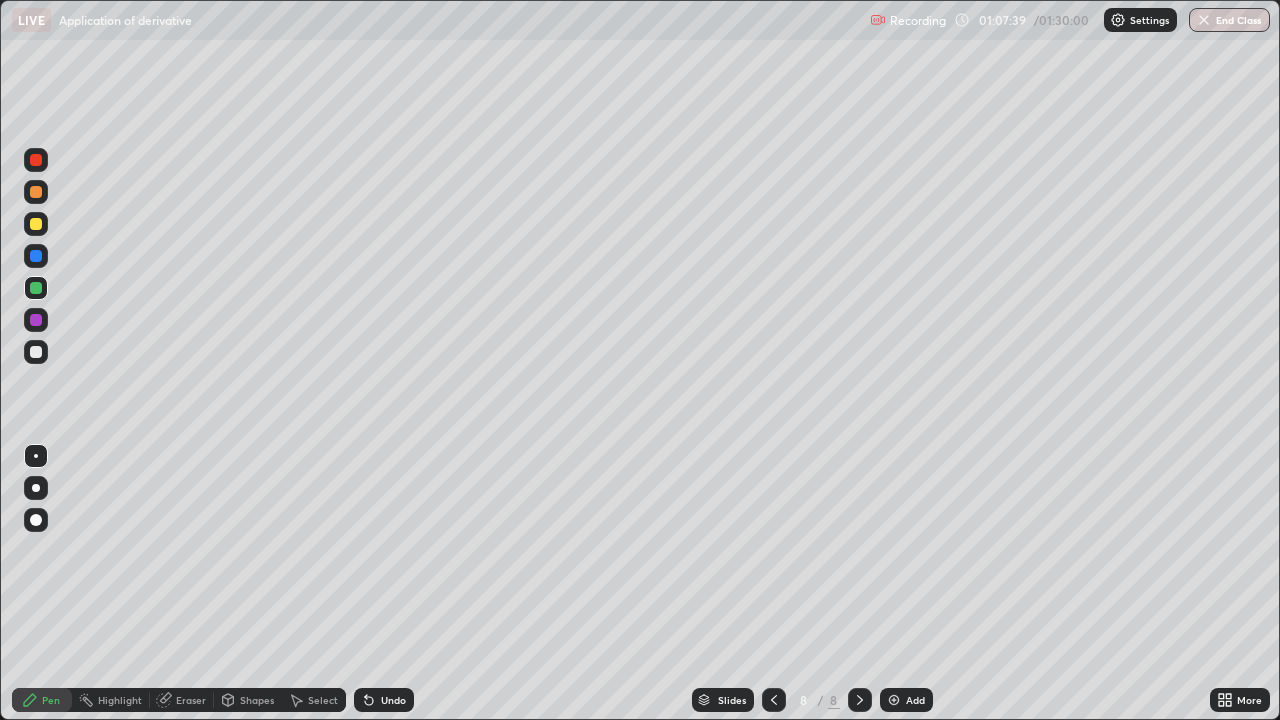 click at bounding box center [36, 352] 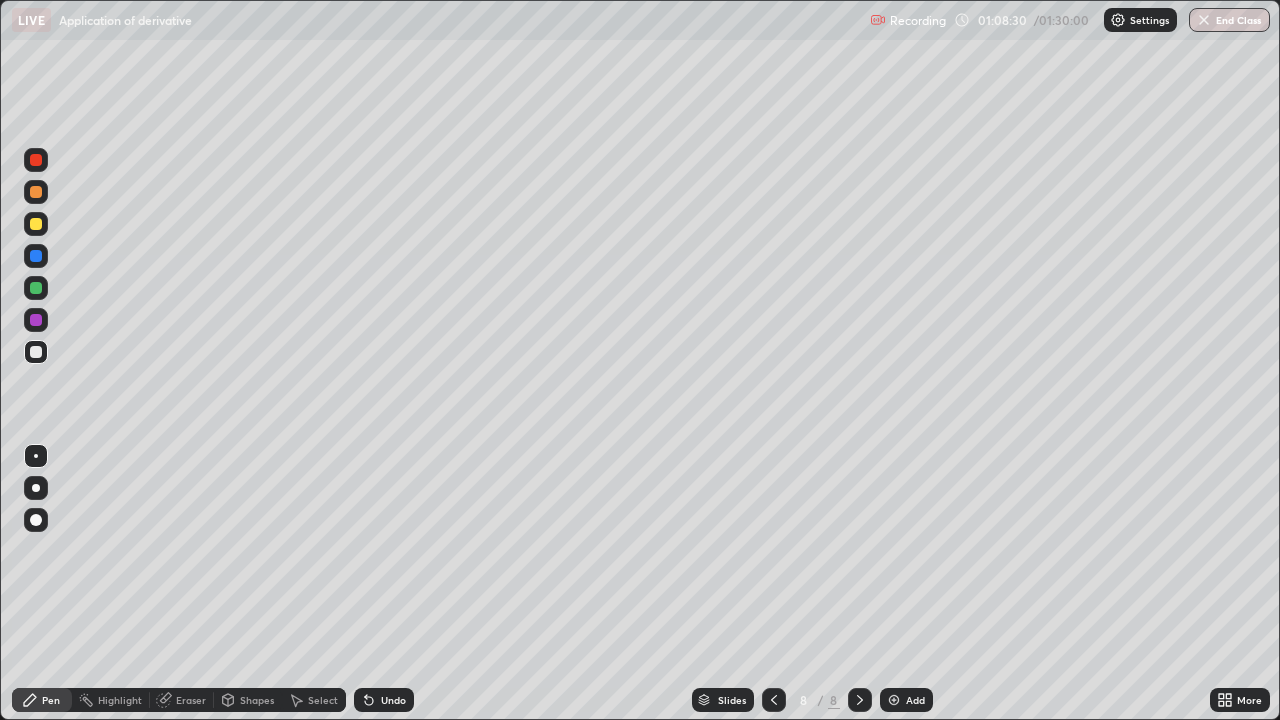 click 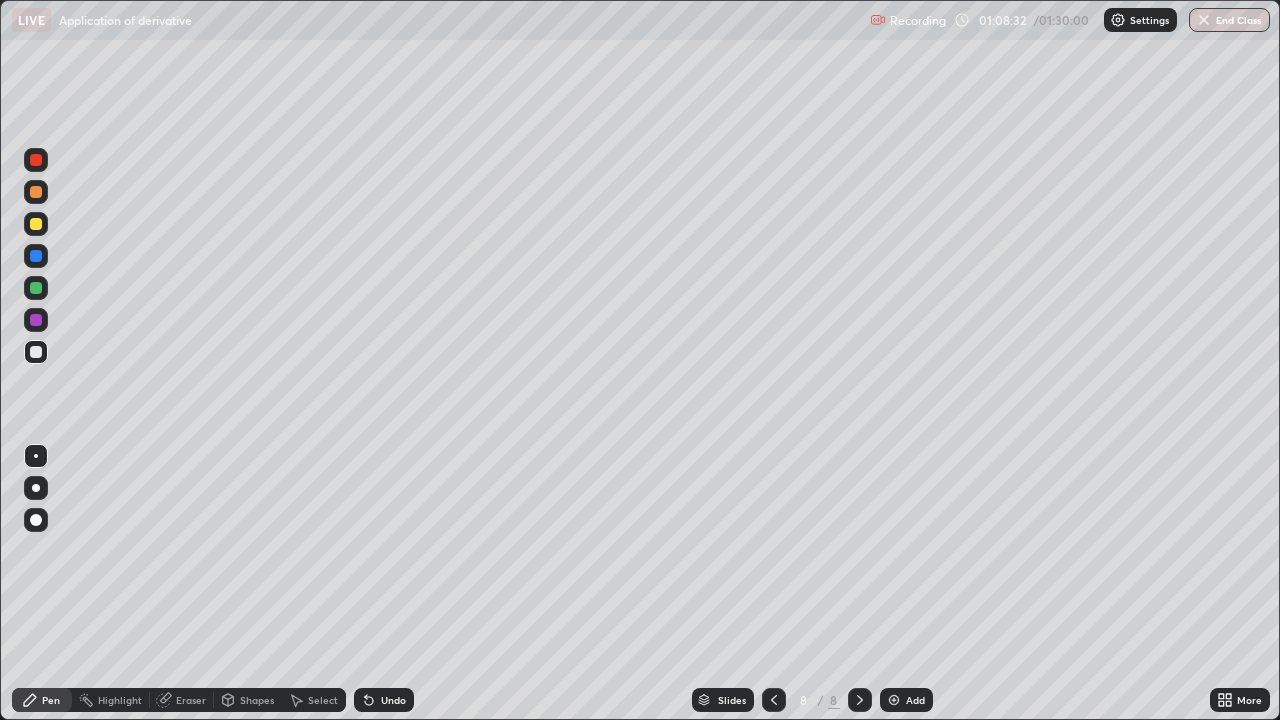 click on "Add" at bounding box center (915, 700) 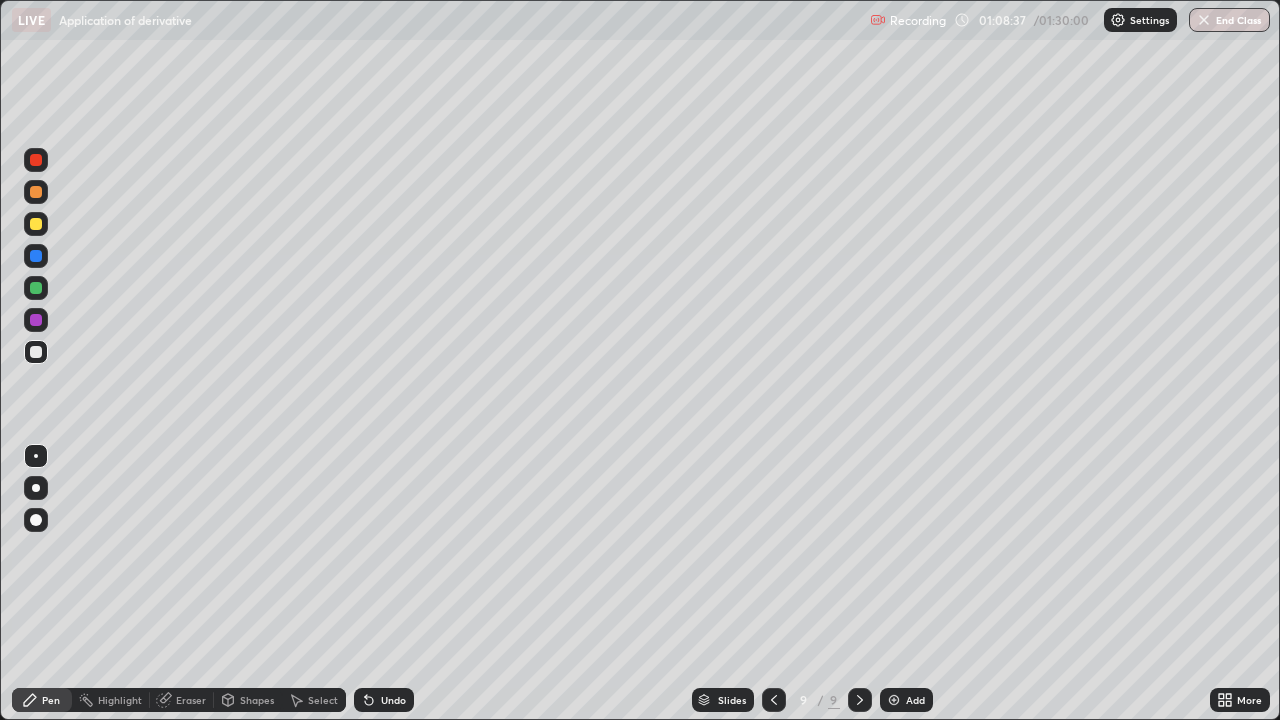 click 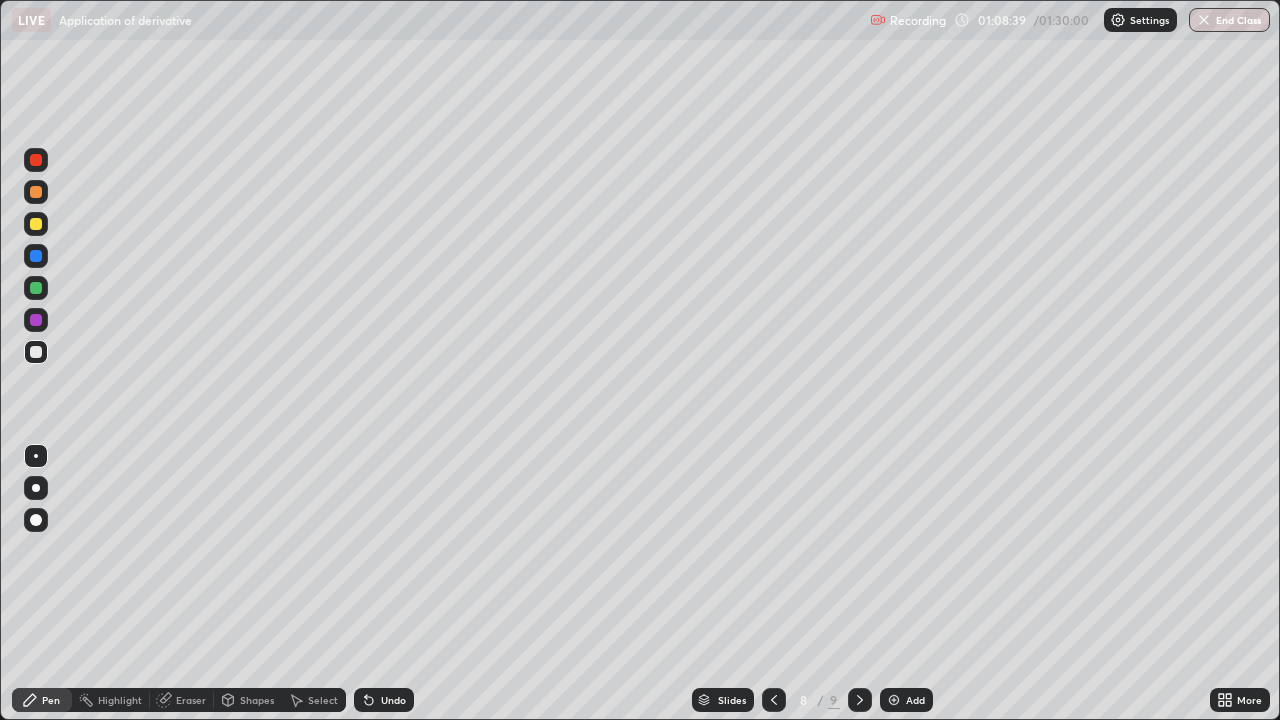 click 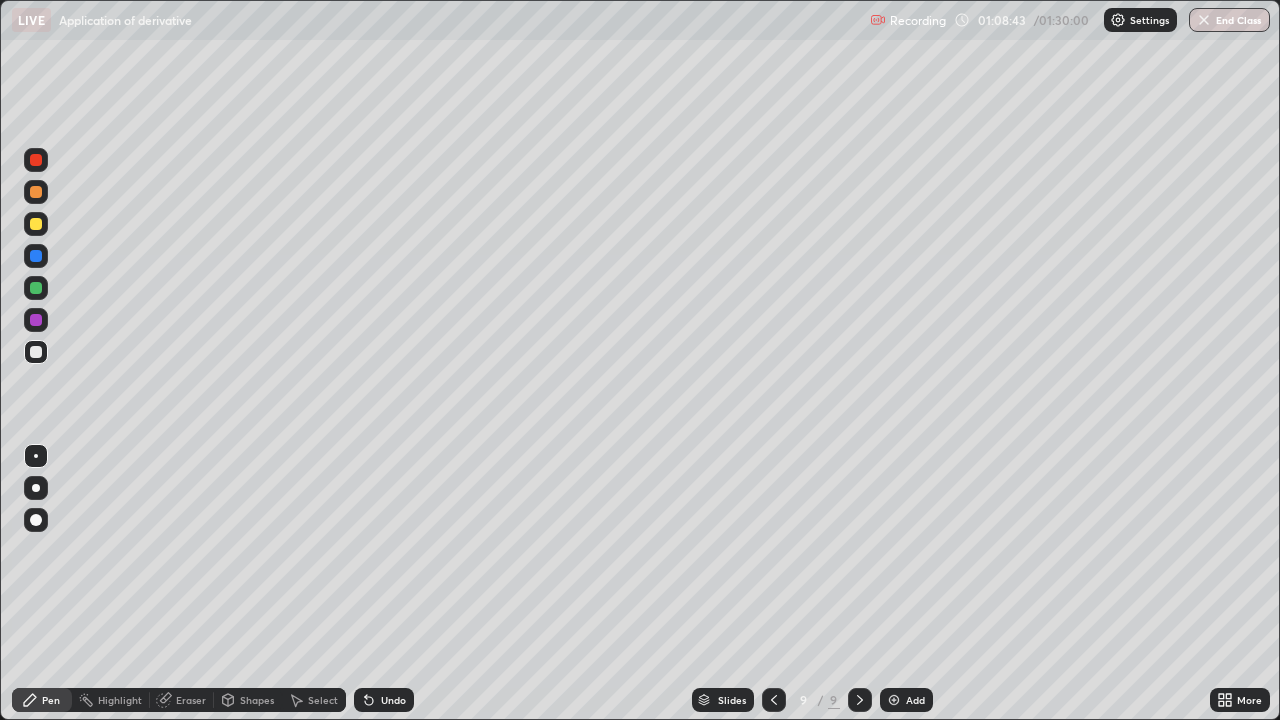 click 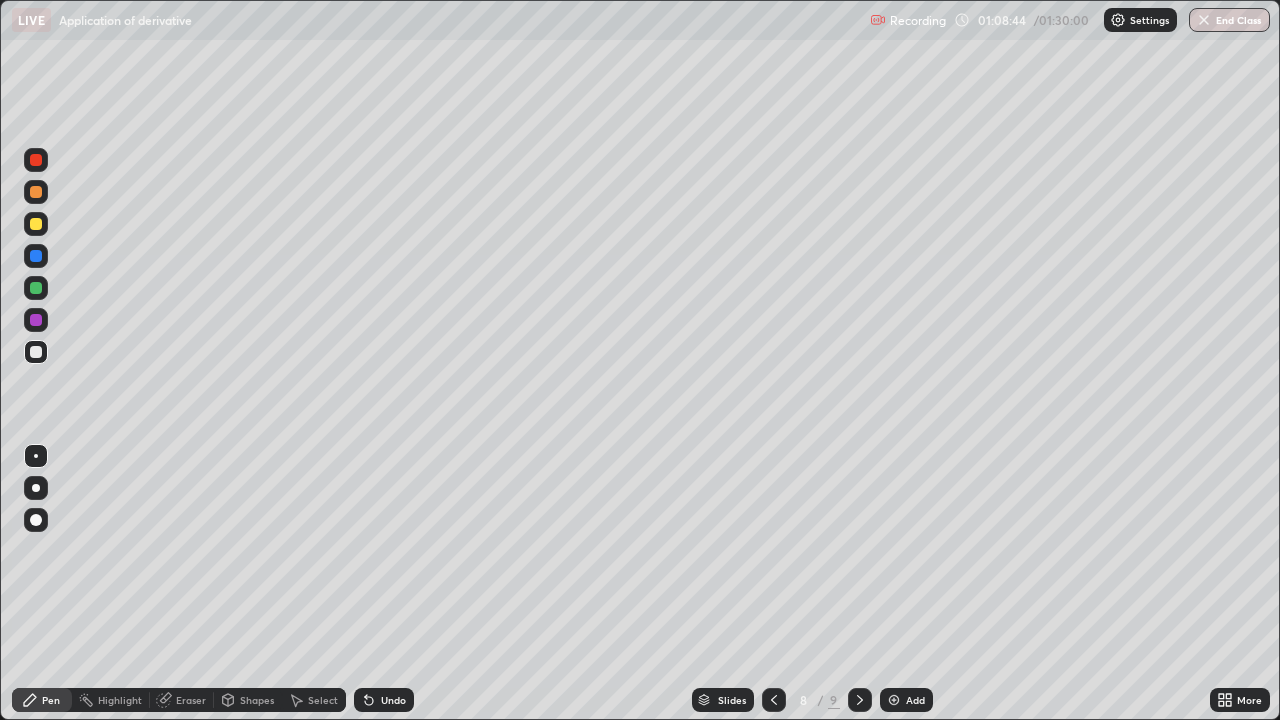 click 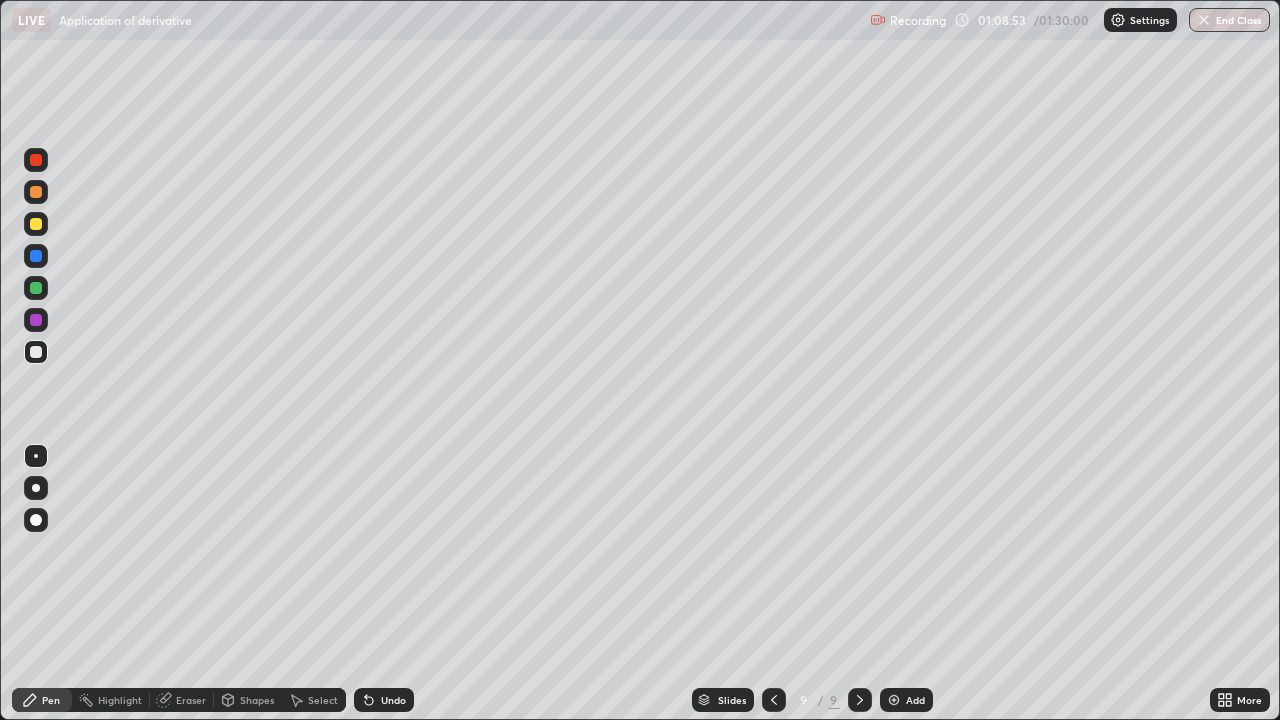 click on "Undo" at bounding box center [393, 700] 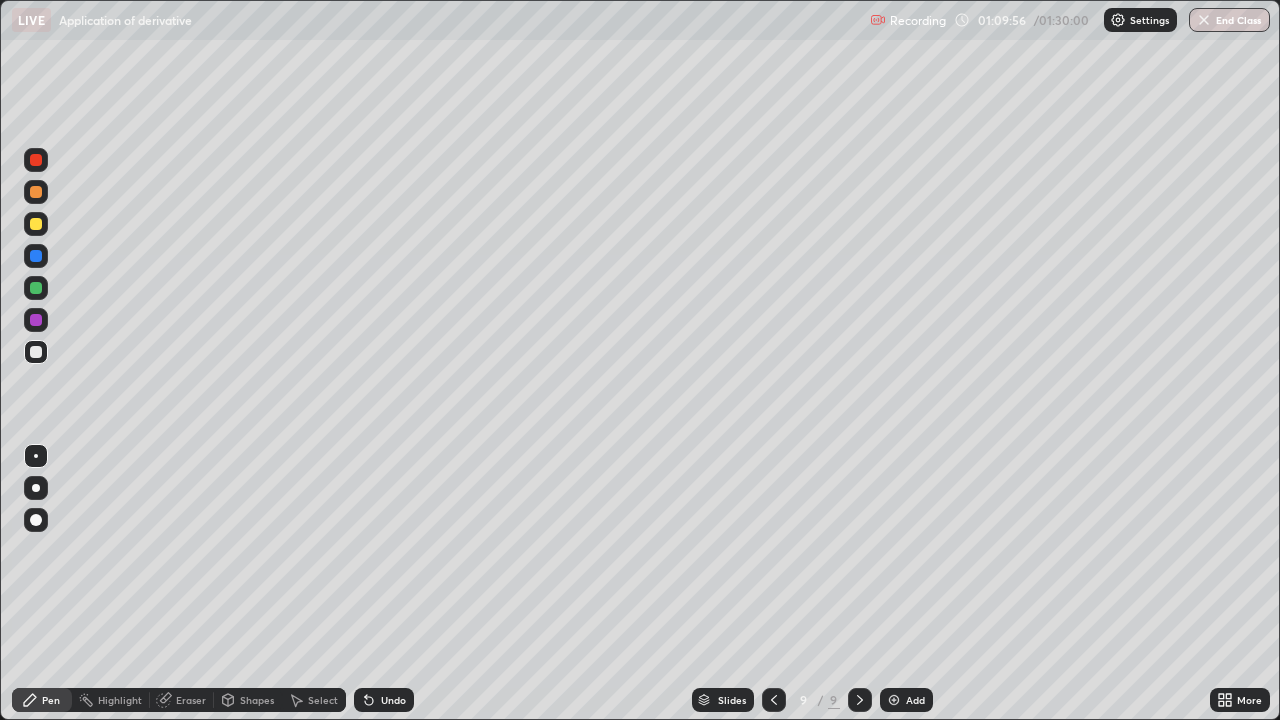 click on "Undo" at bounding box center (393, 700) 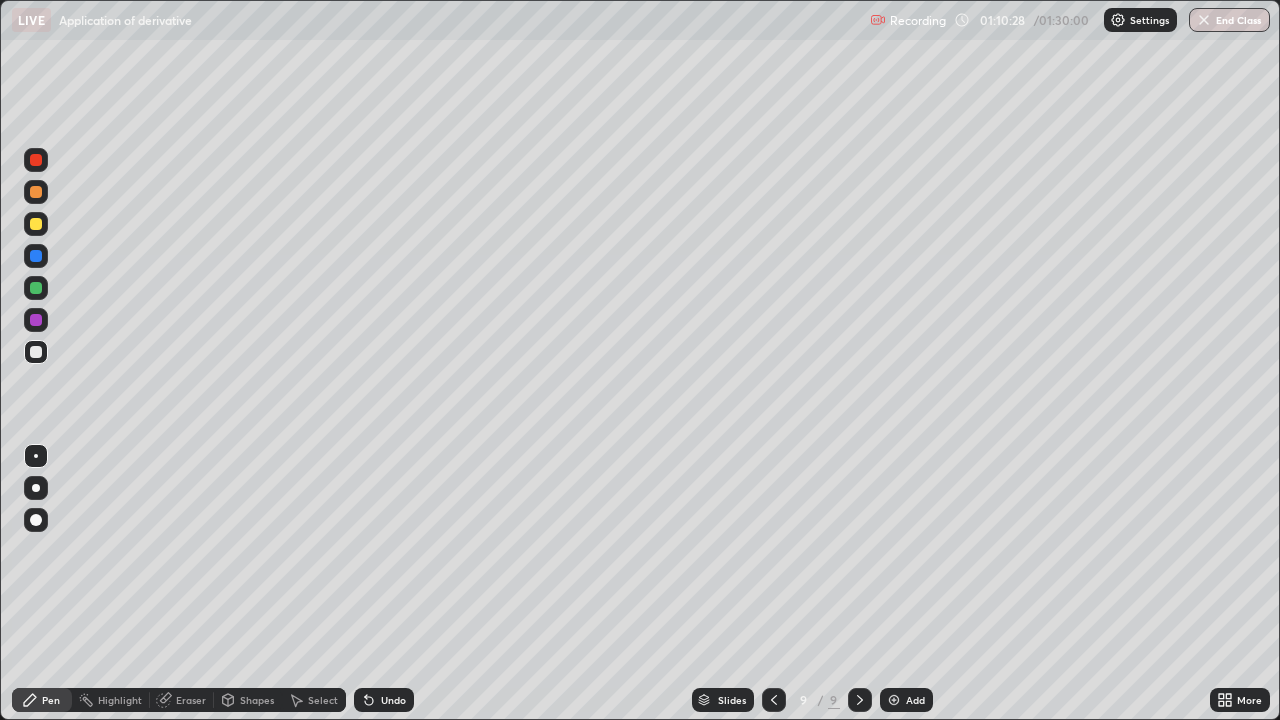click 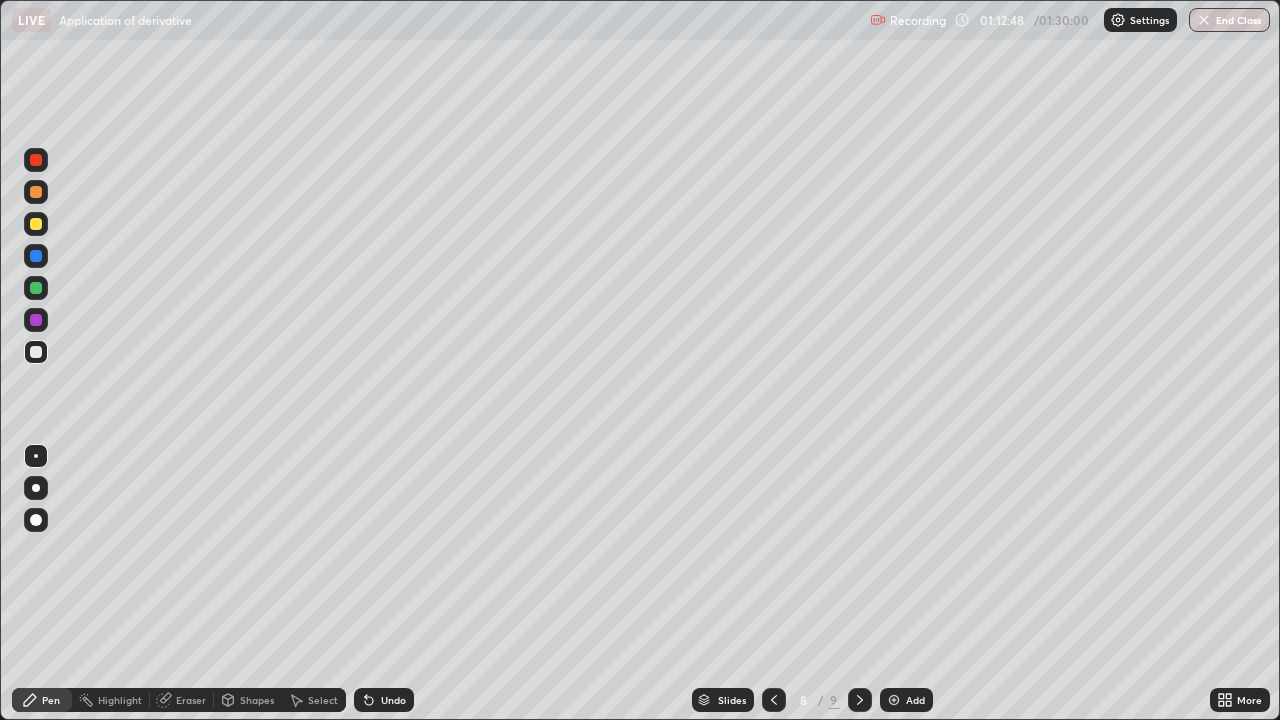 click 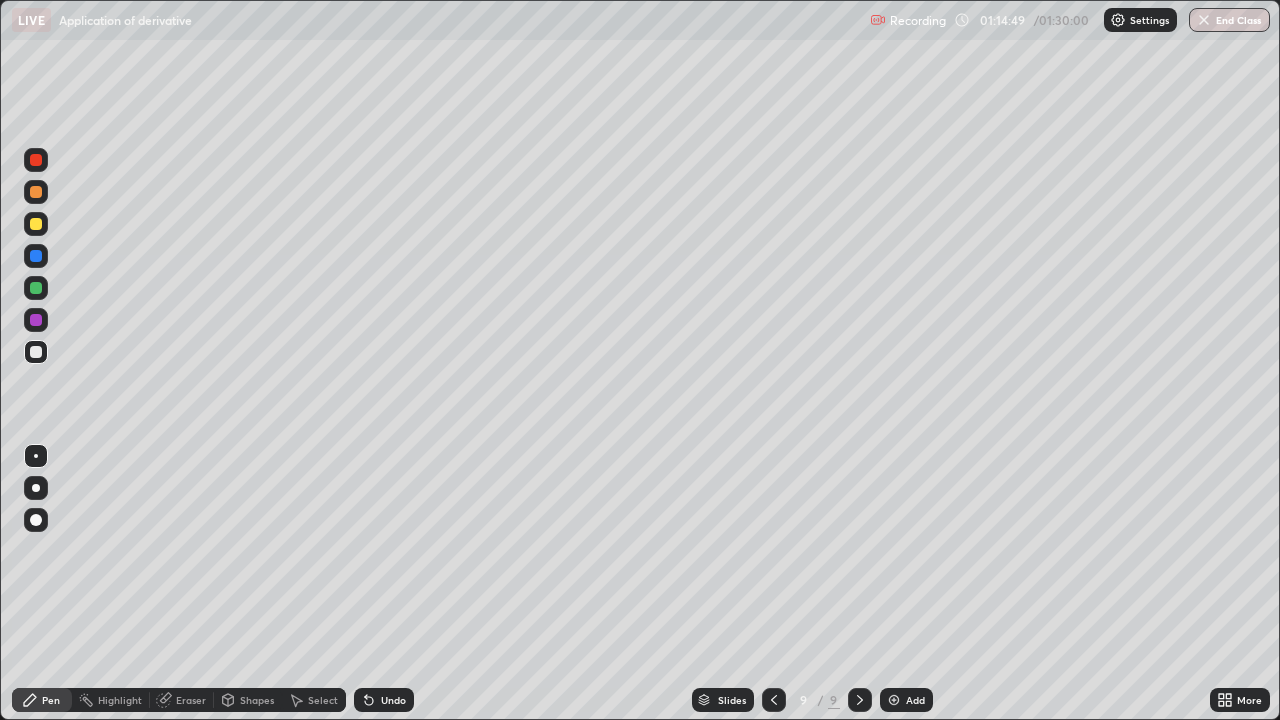 click on "Add" at bounding box center [915, 700] 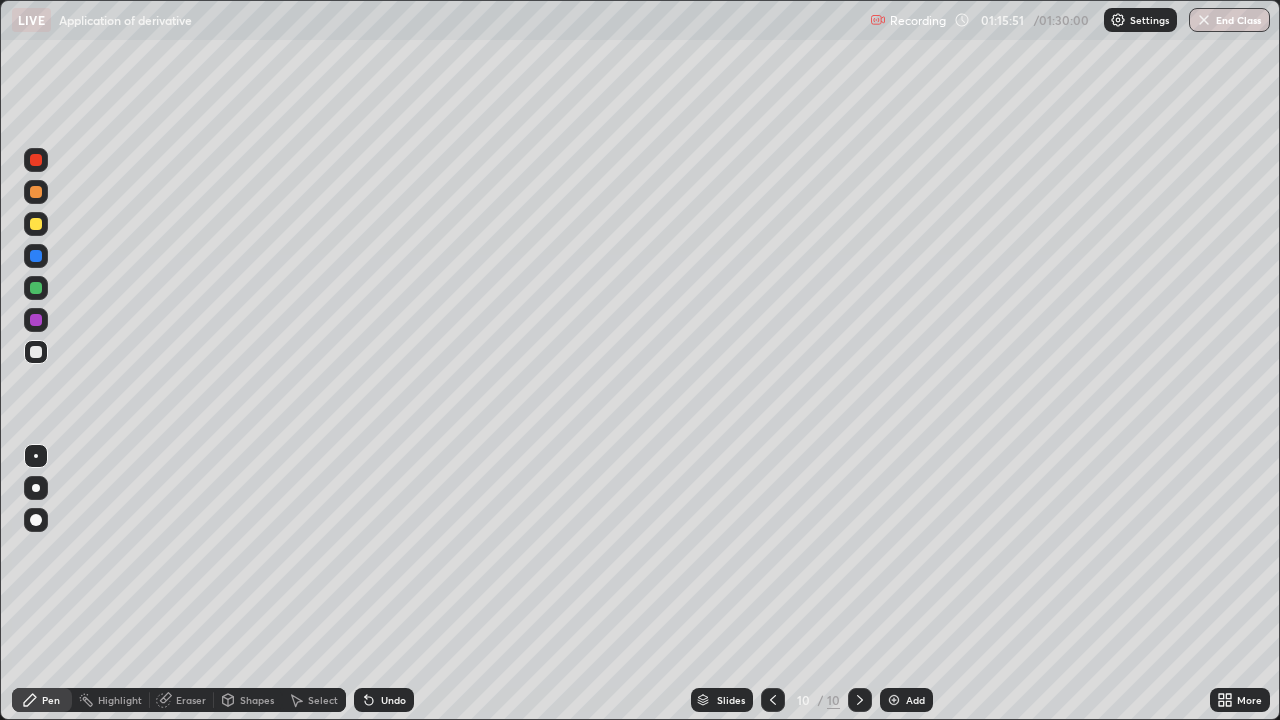click on "Undo" at bounding box center [393, 700] 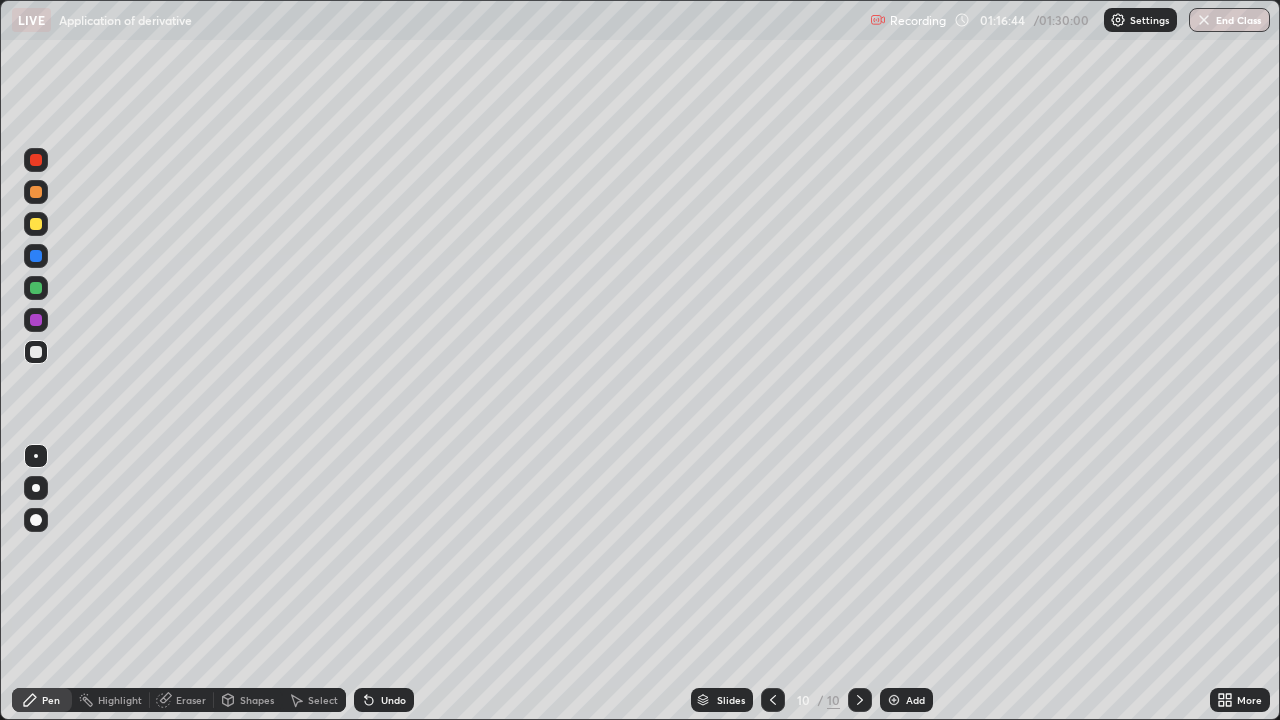 click on "Shapes" at bounding box center [257, 700] 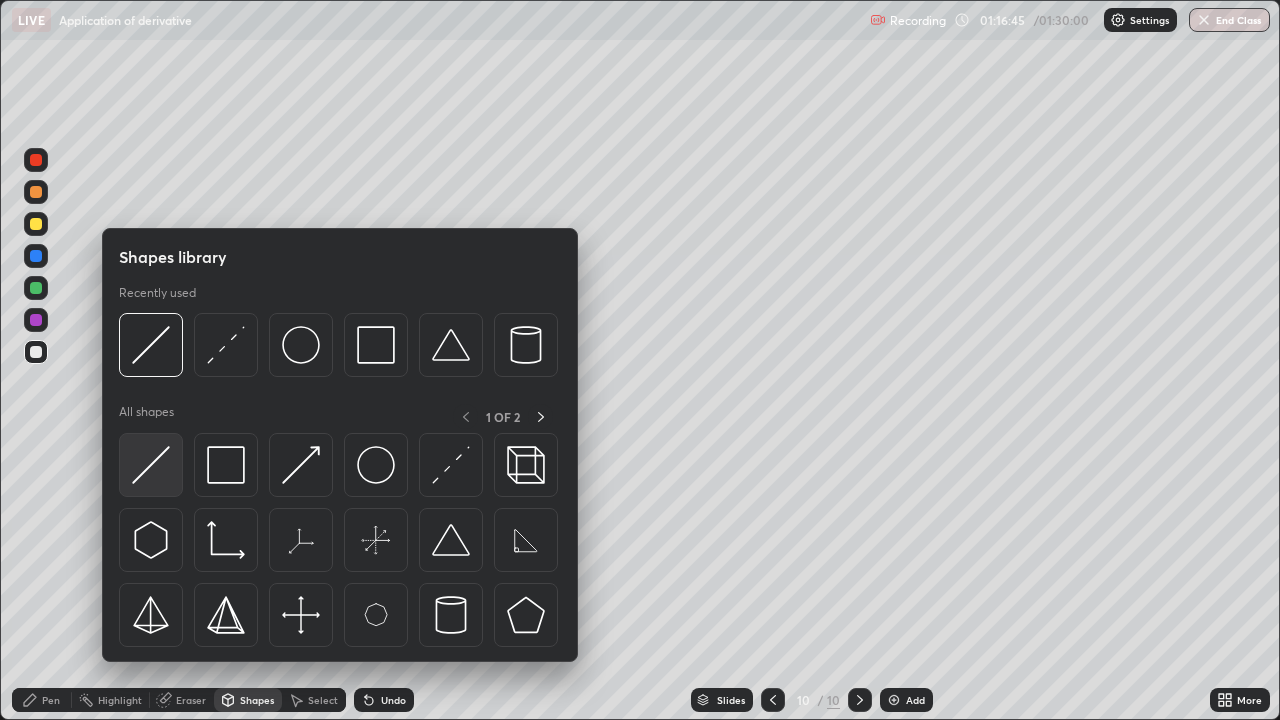 click at bounding box center [151, 465] 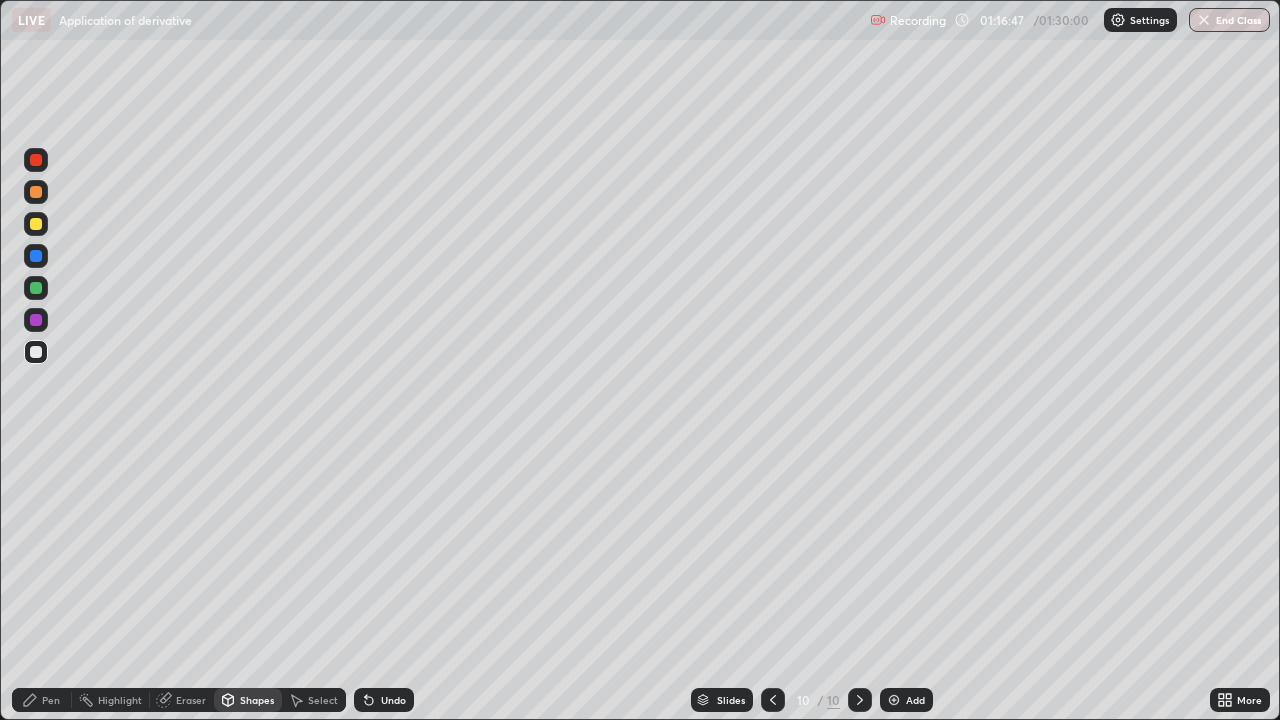 click on "Undo" at bounding box center (393, 700) 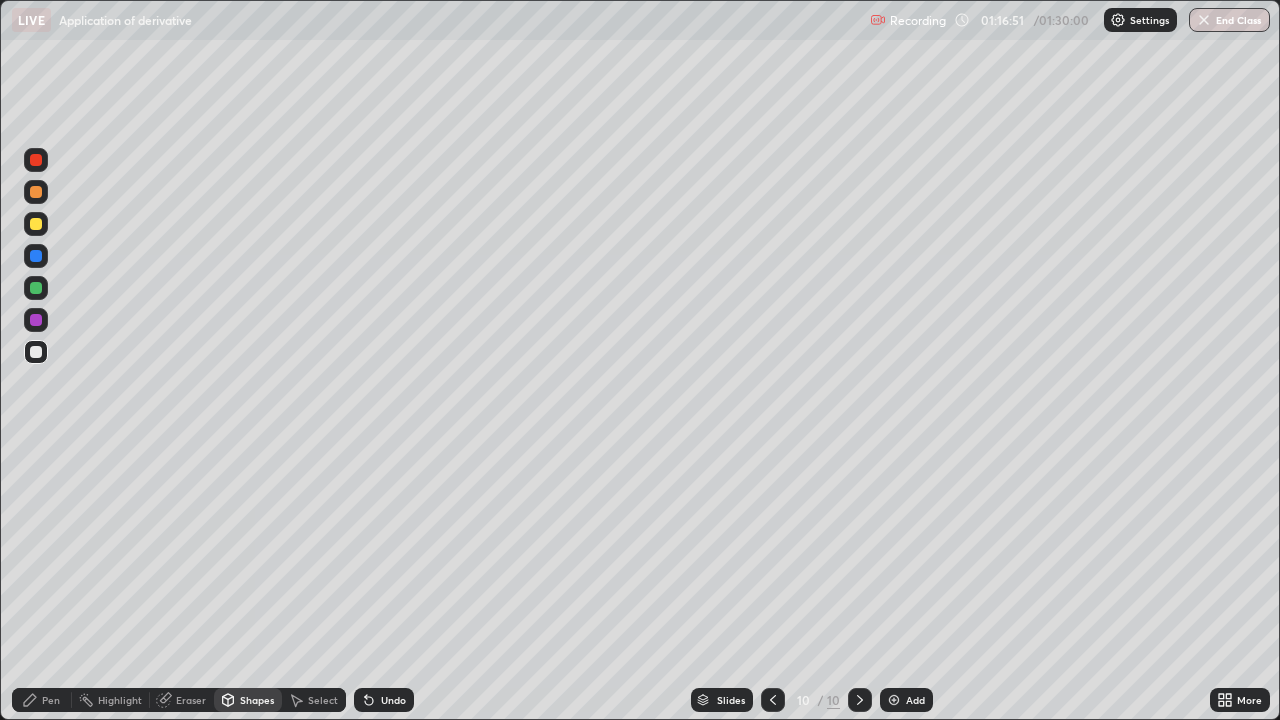 click on "Pen" at bounding box center (42, 700) 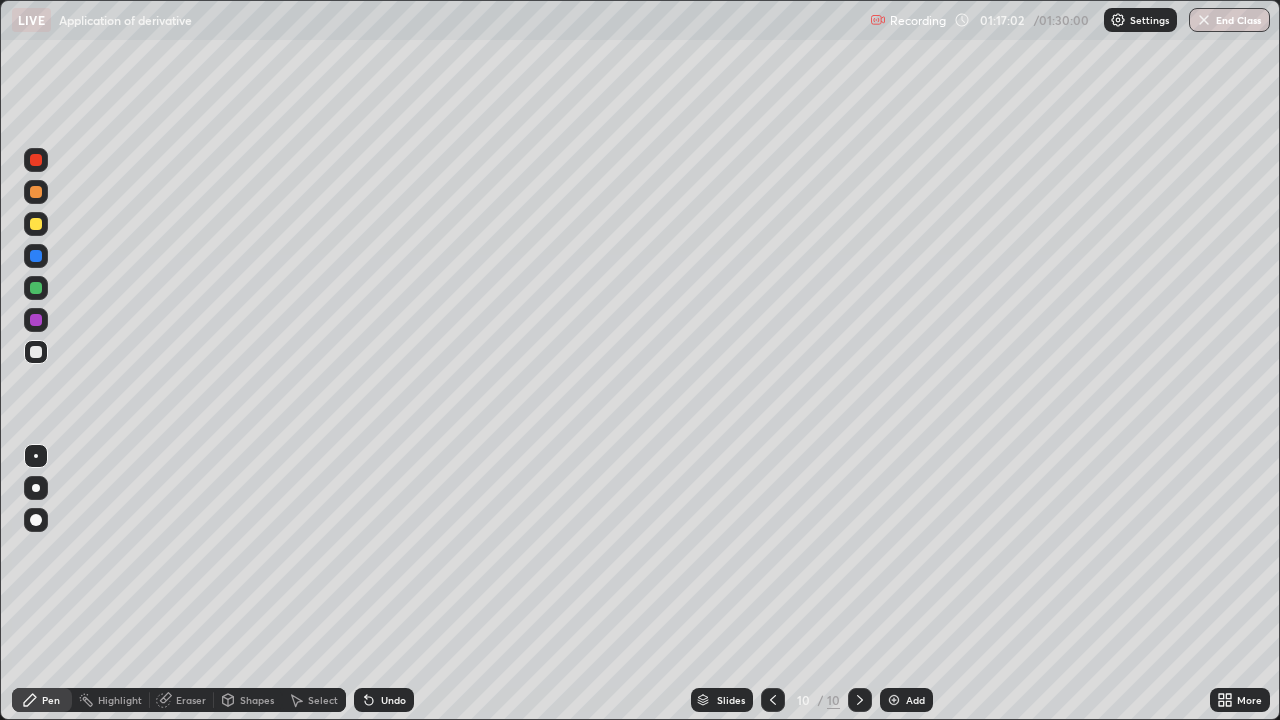 click at bounding box center (36, 288) 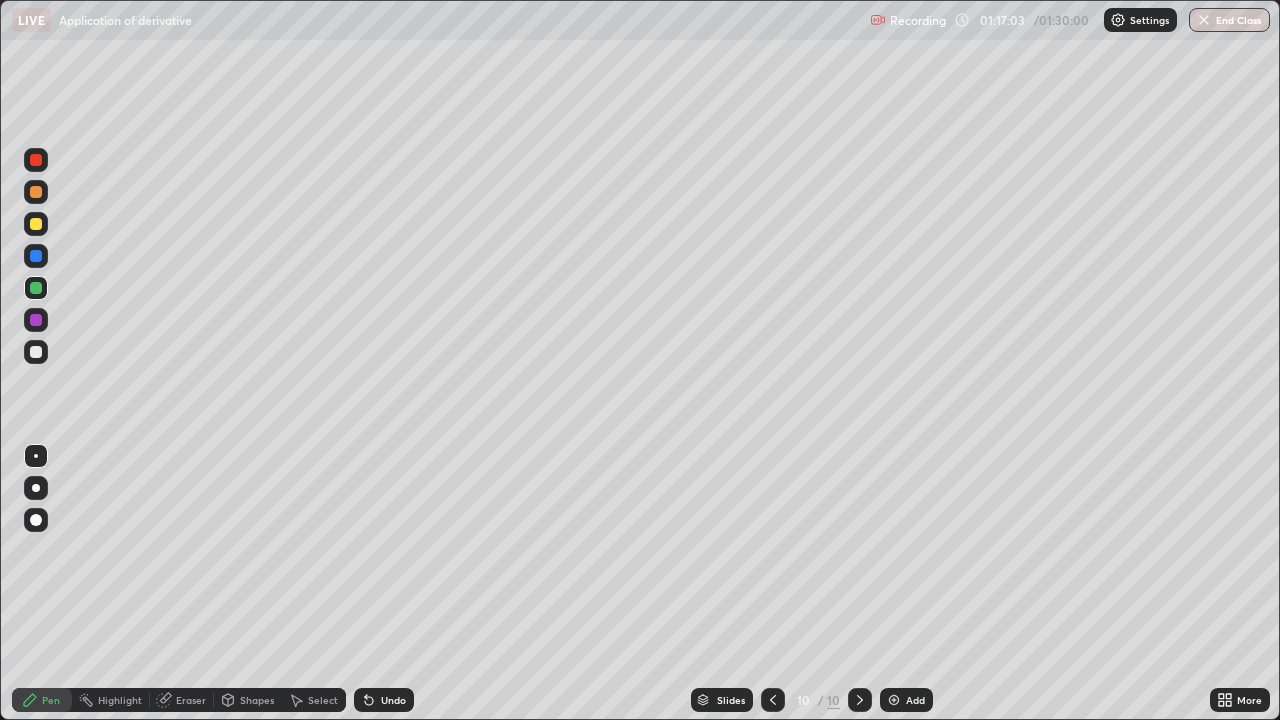 click on "Select" at bounding box center (323, 700) 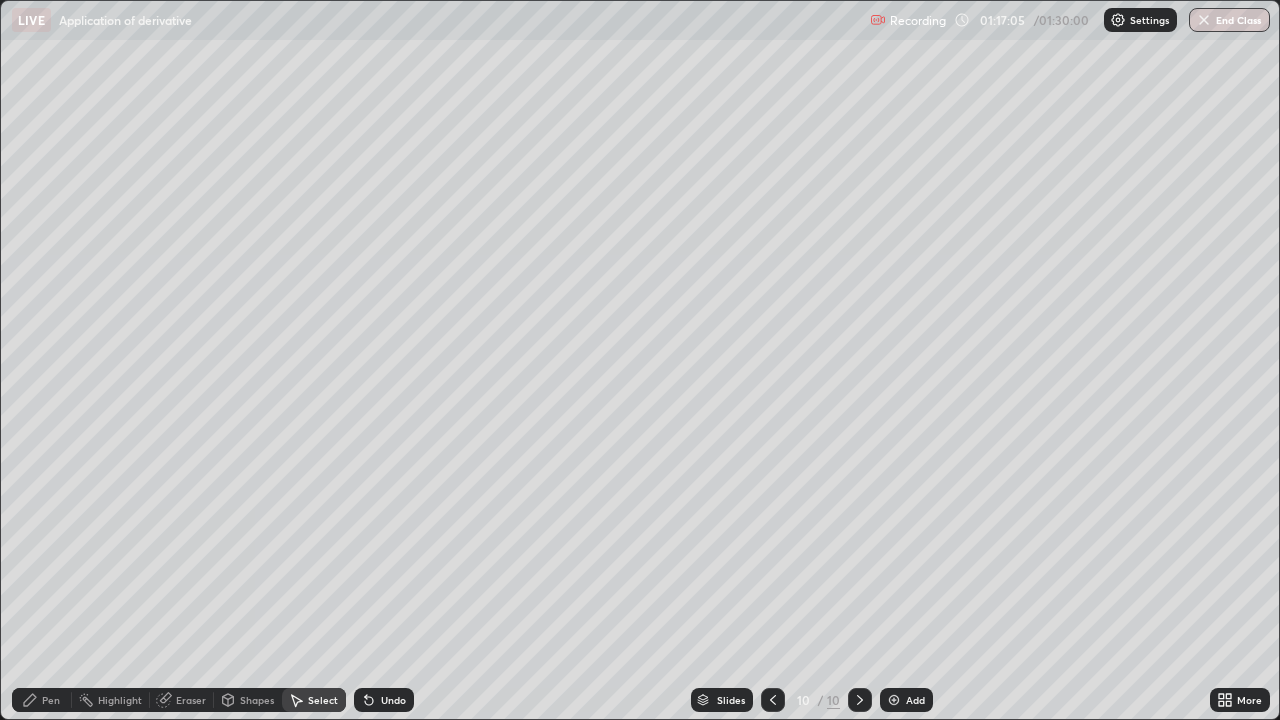 click on "Select" at bounding box center [314, 700] 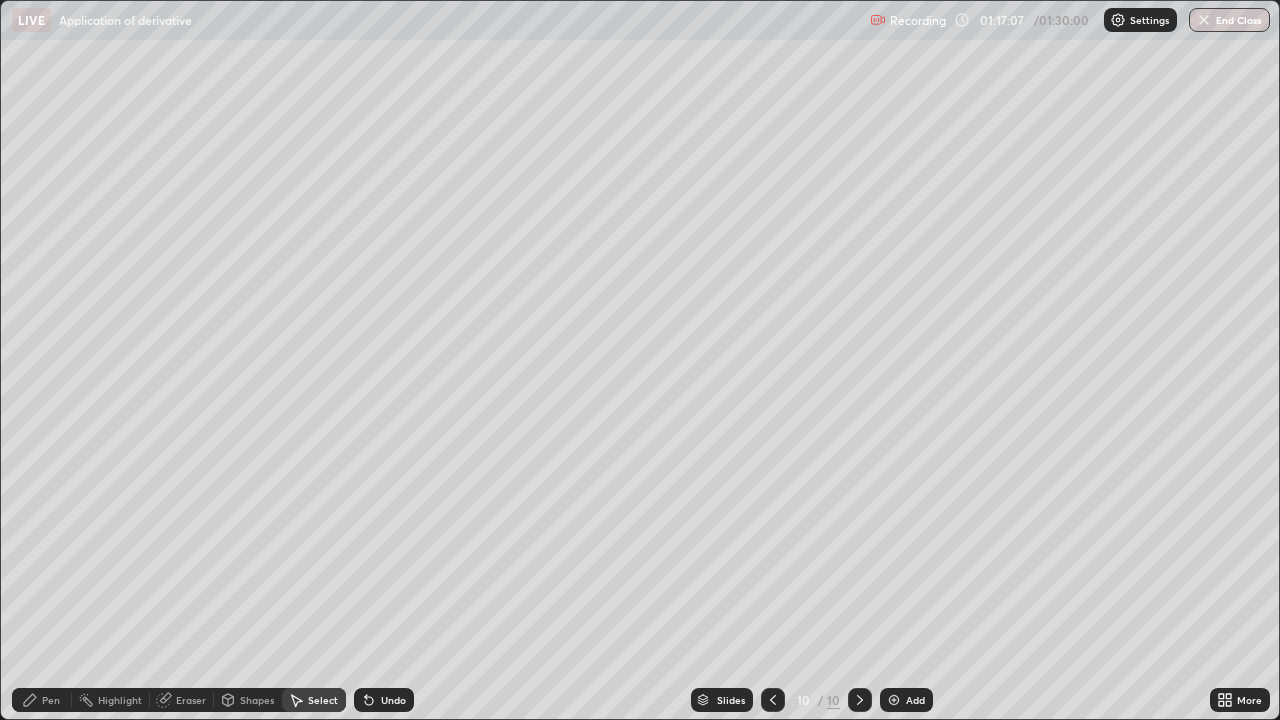 click on "Shapes" at bounding box center [248, 700] 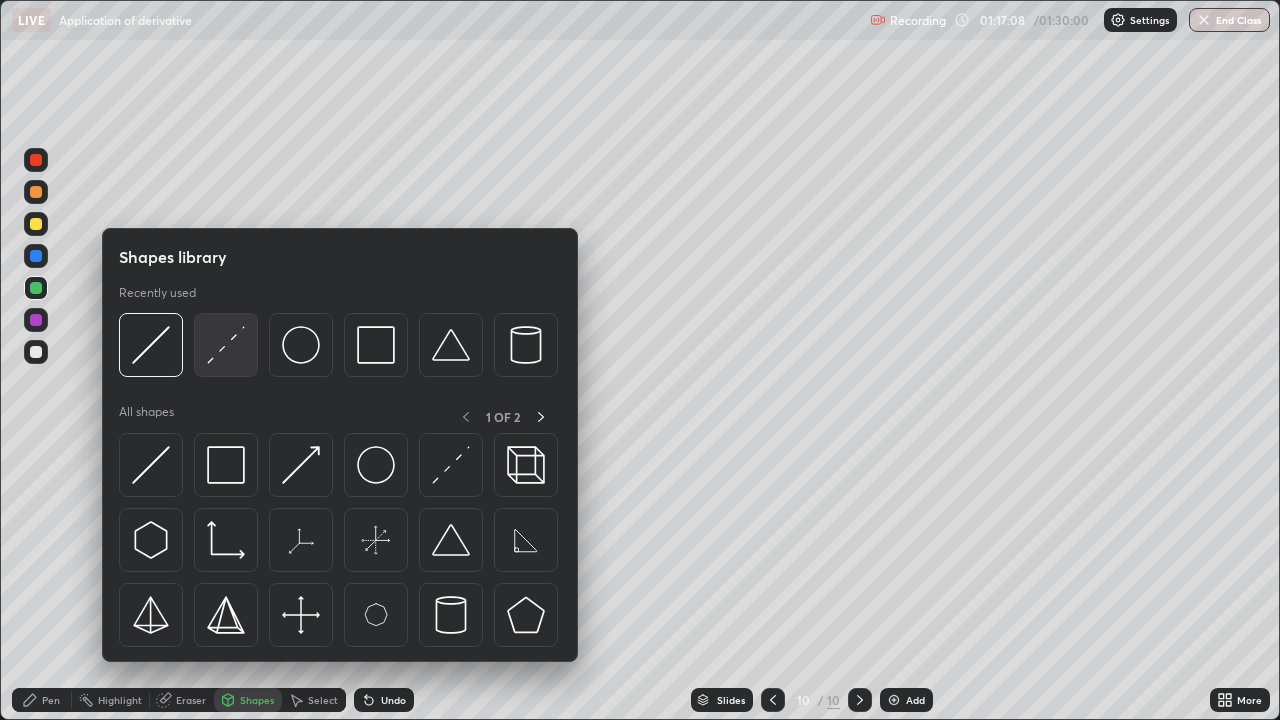 click at bounding box center (226, 345) 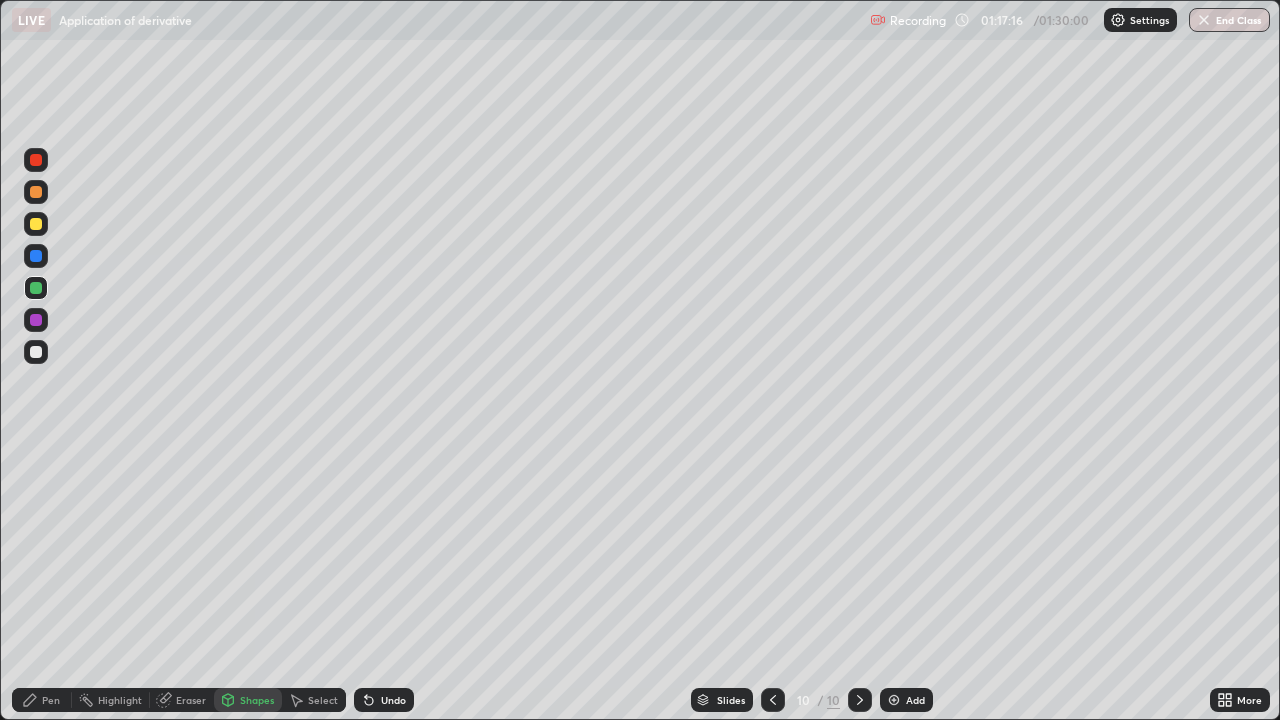 click on "Pen" at bounding box center [51, 700] 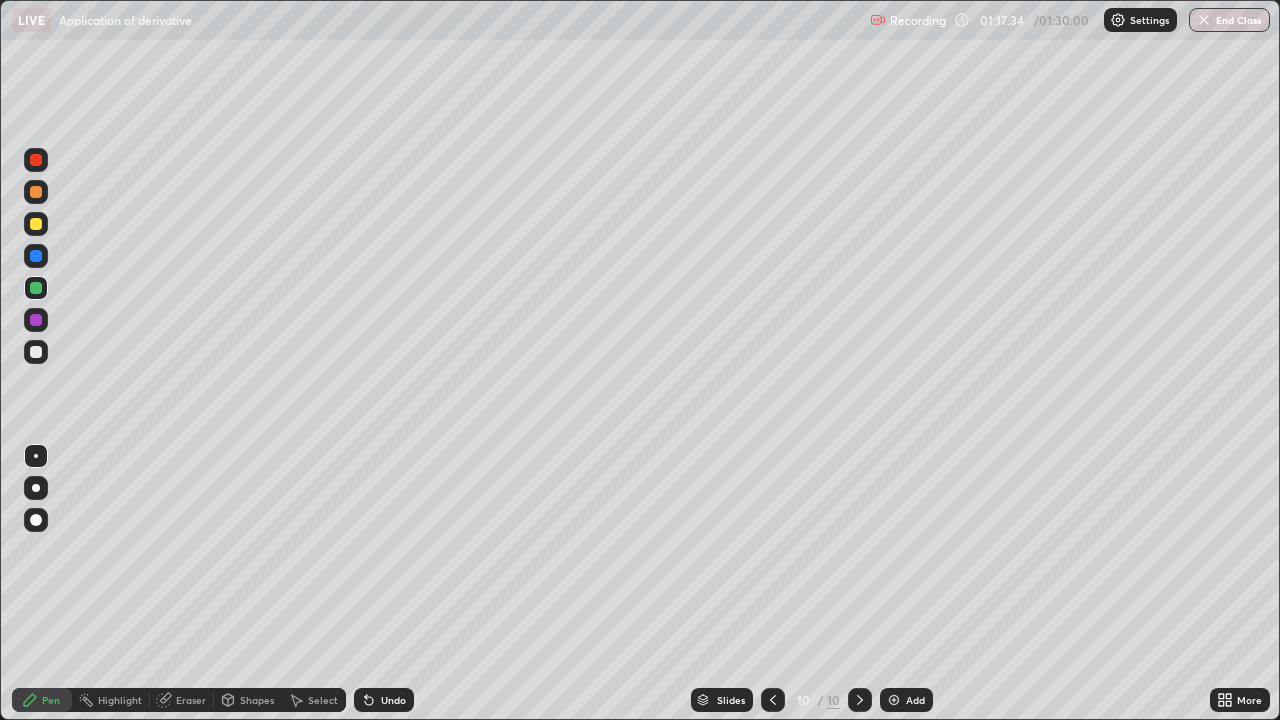 click at bounding box center [36, 352] 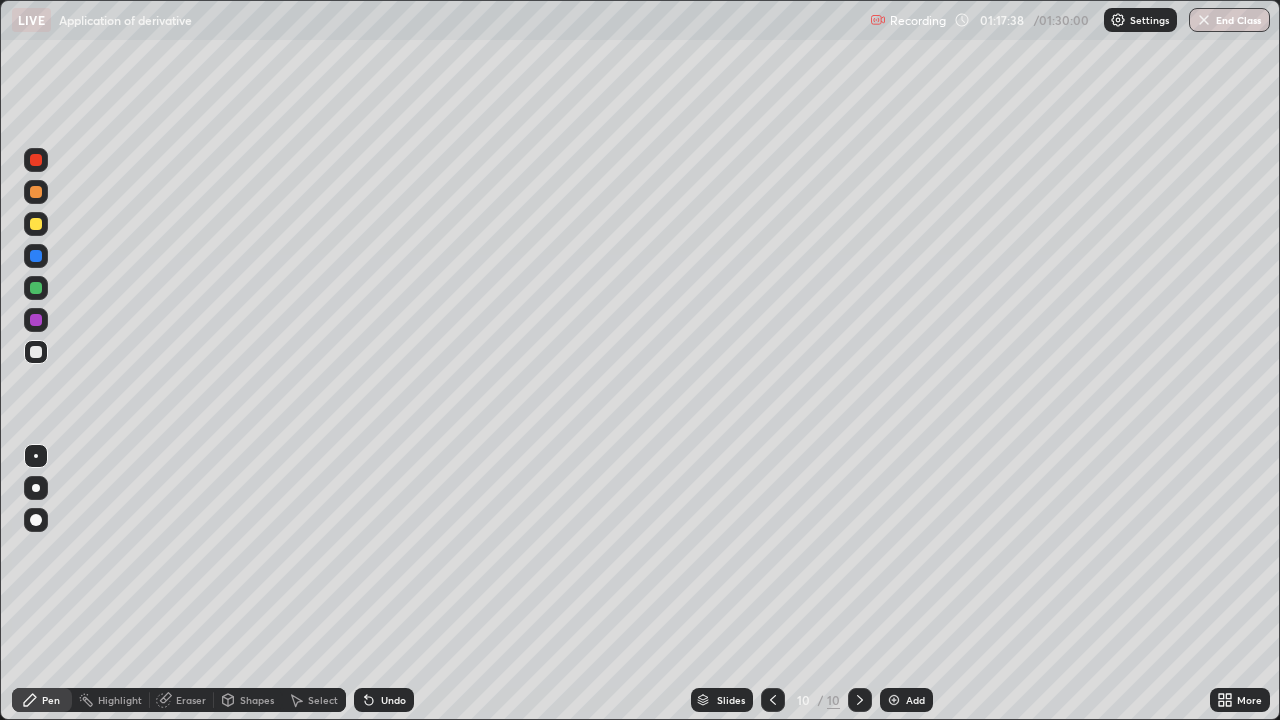click at bounding box center (36, 192) 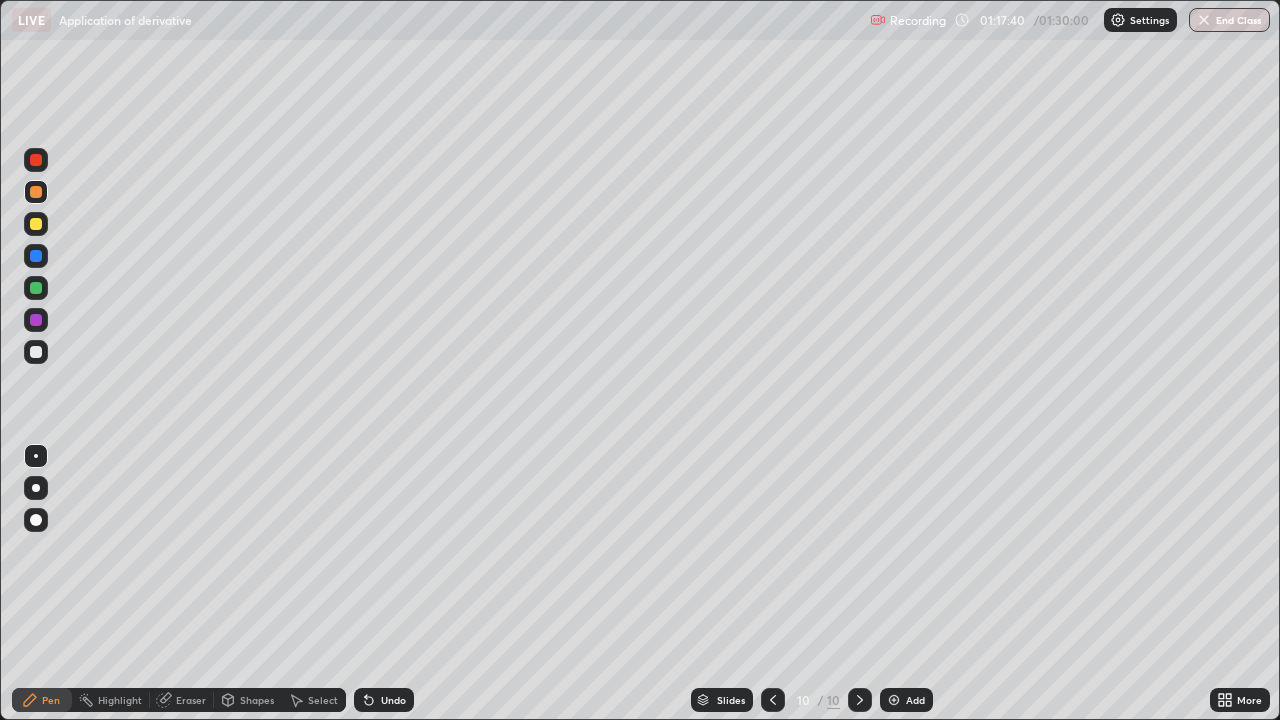 click on "Shapes" at bounding box center (257, 700) 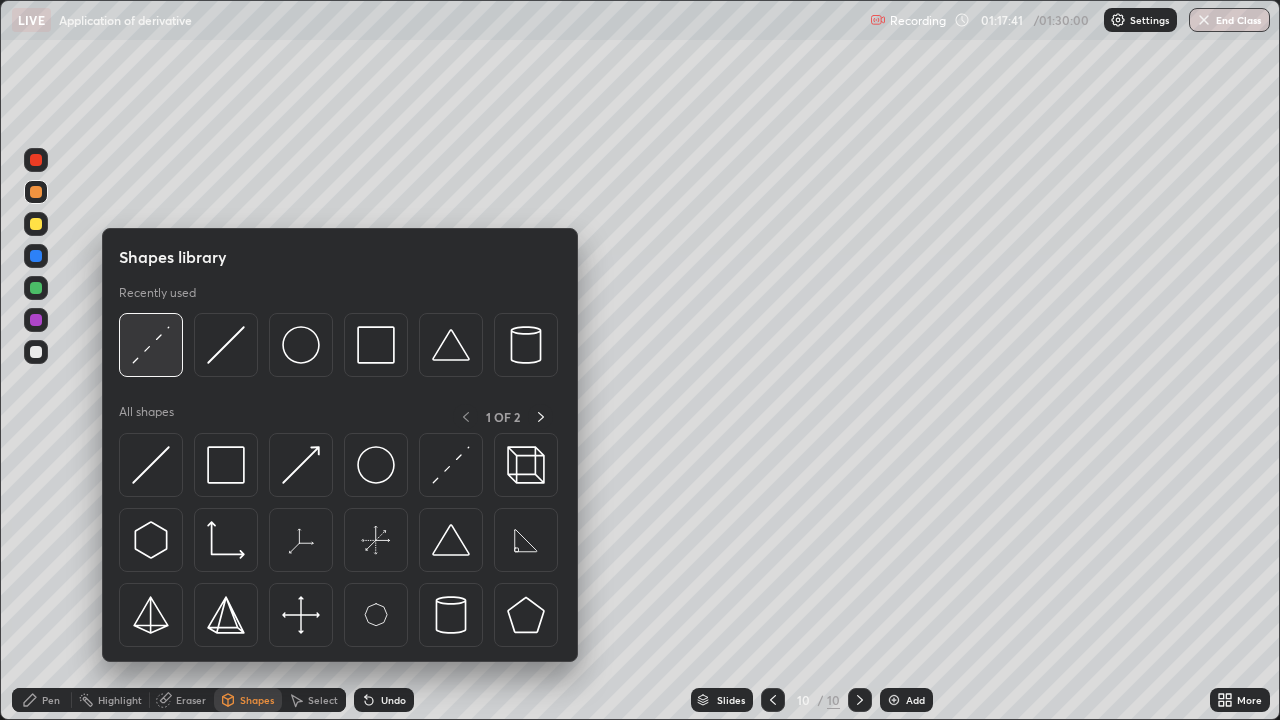 click at bounding box center [151, 345] 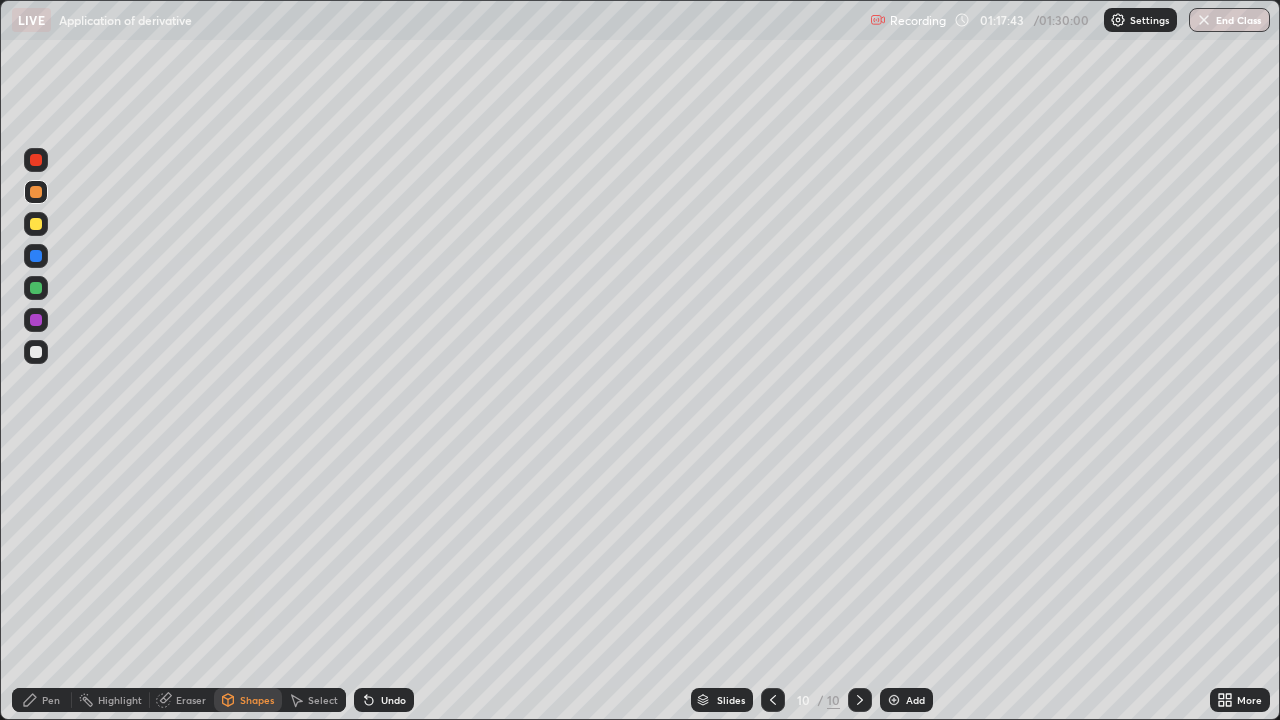 click on "Pen" at bounding box center [42, 700] 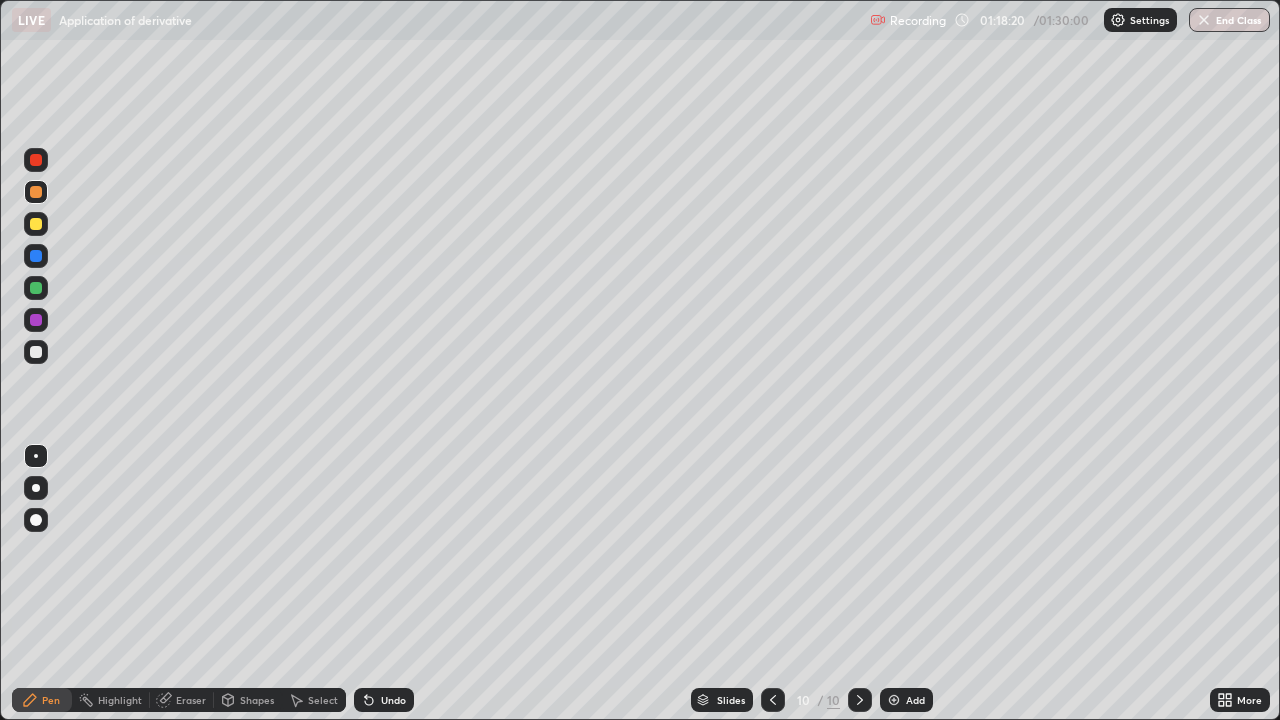click on "Shapes" at bounding box center [248, 700] 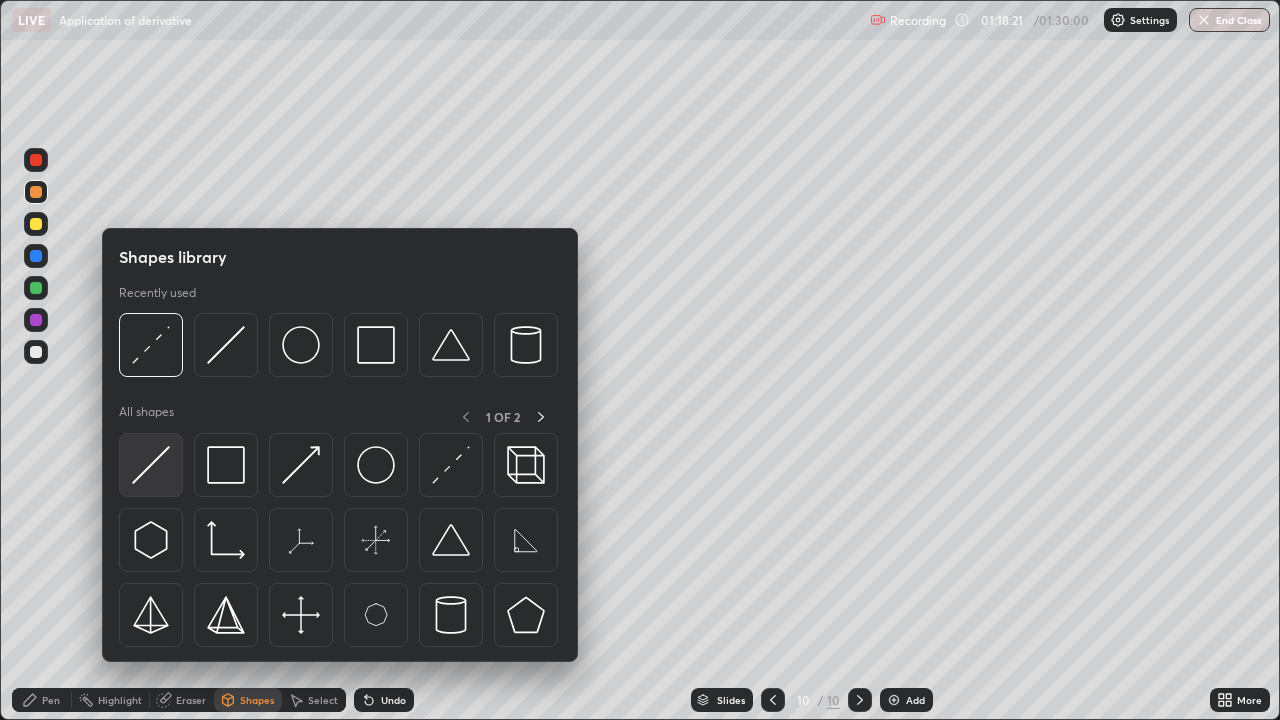 click at bounding box center (151, 465) 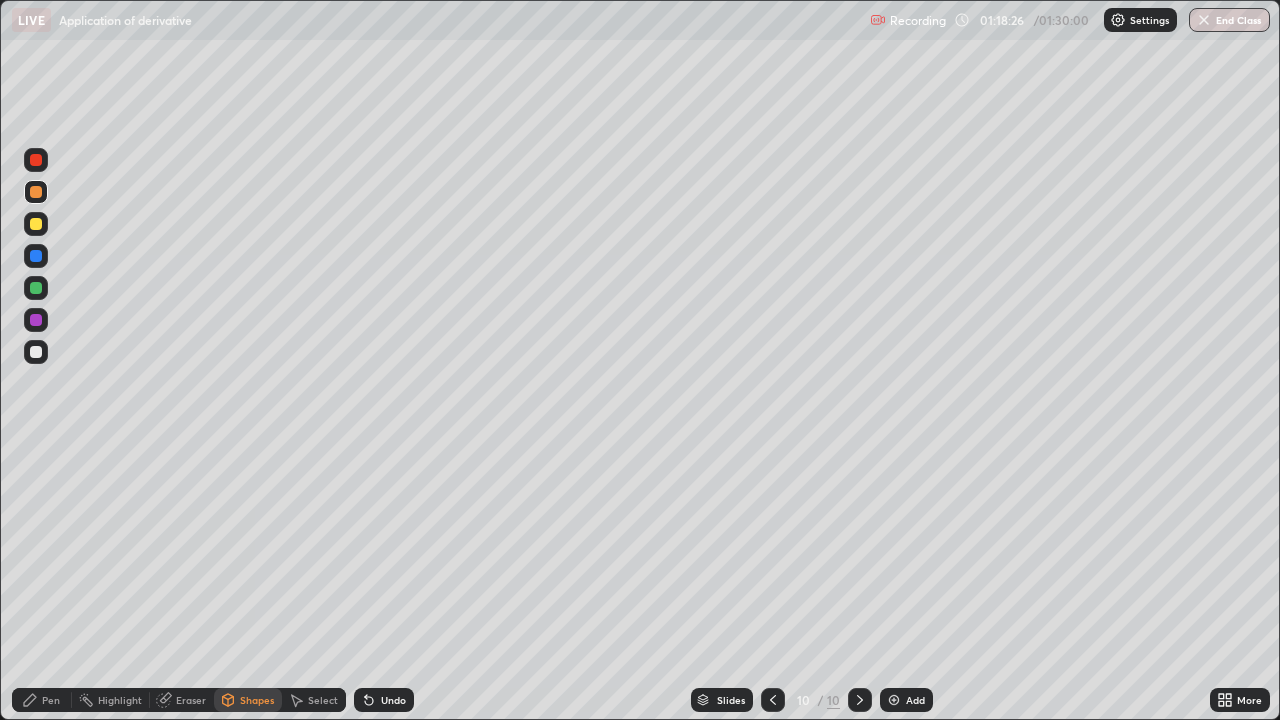click at bounding box center [36, 352] 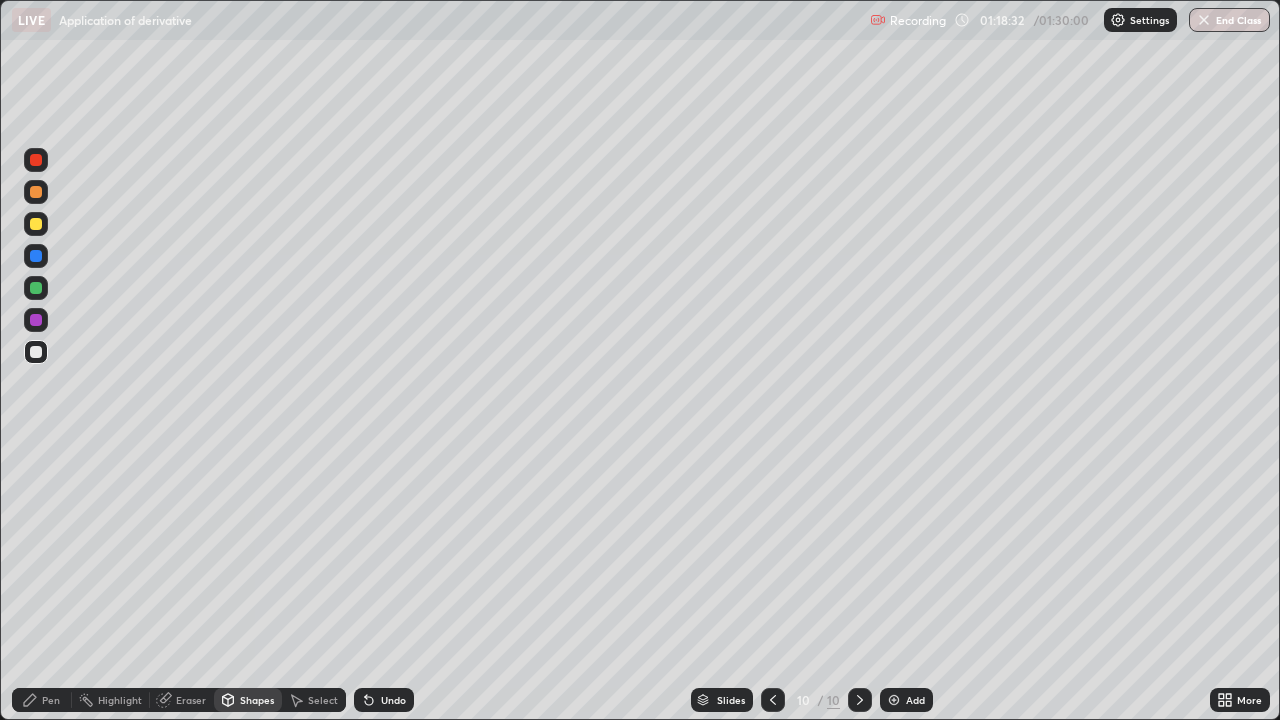 click on "Undo" at bounding box center [393, 700] 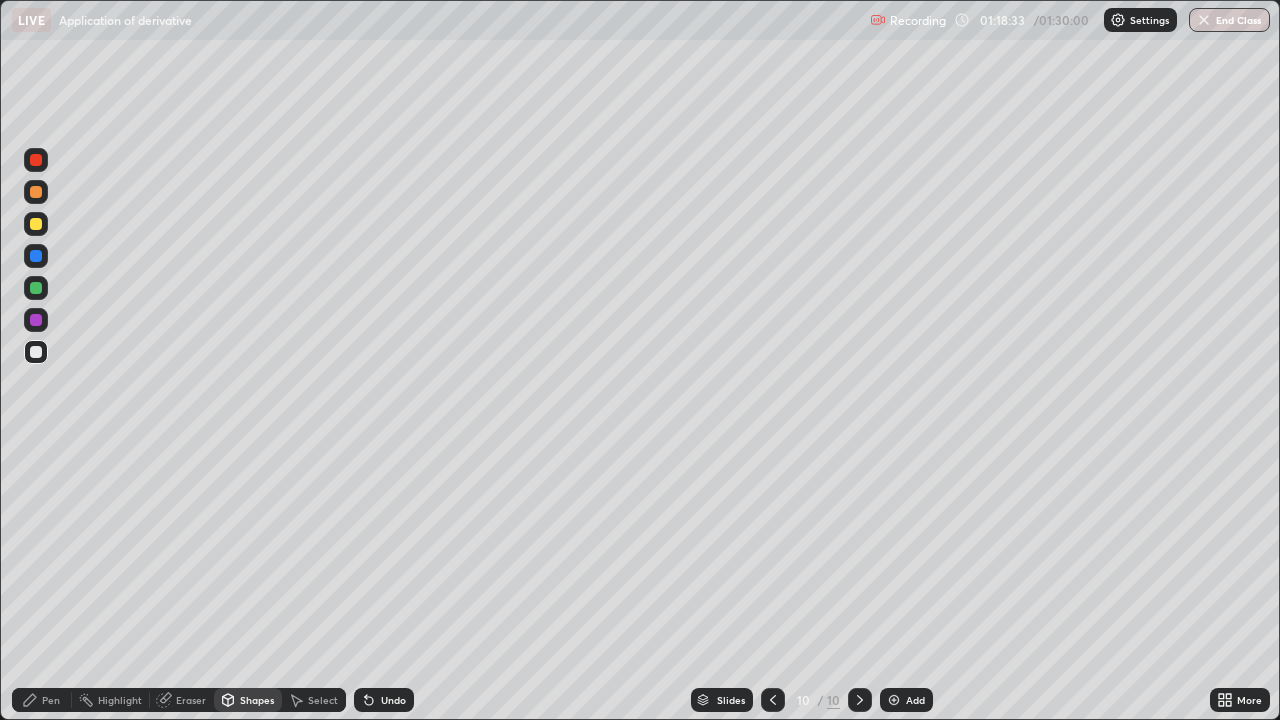 click on "Pen" at bounding box center (51, 700) 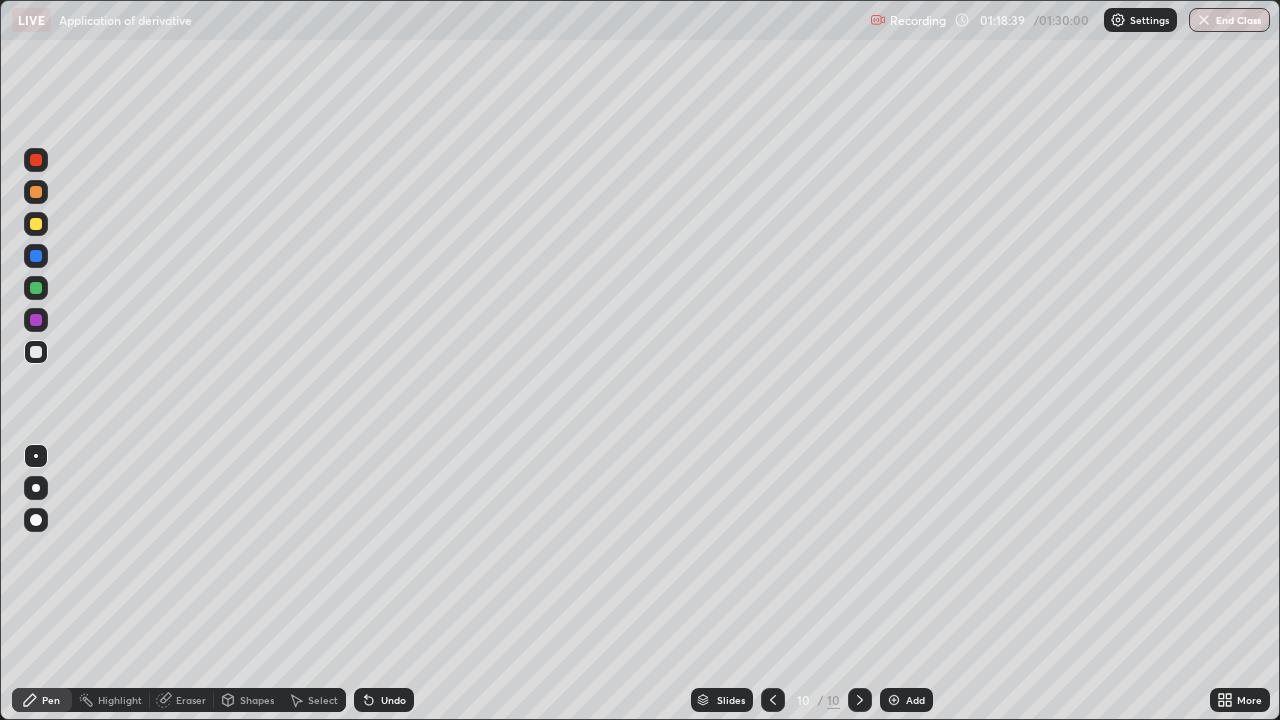 click on "Undo" at bounding box center (384, 700) 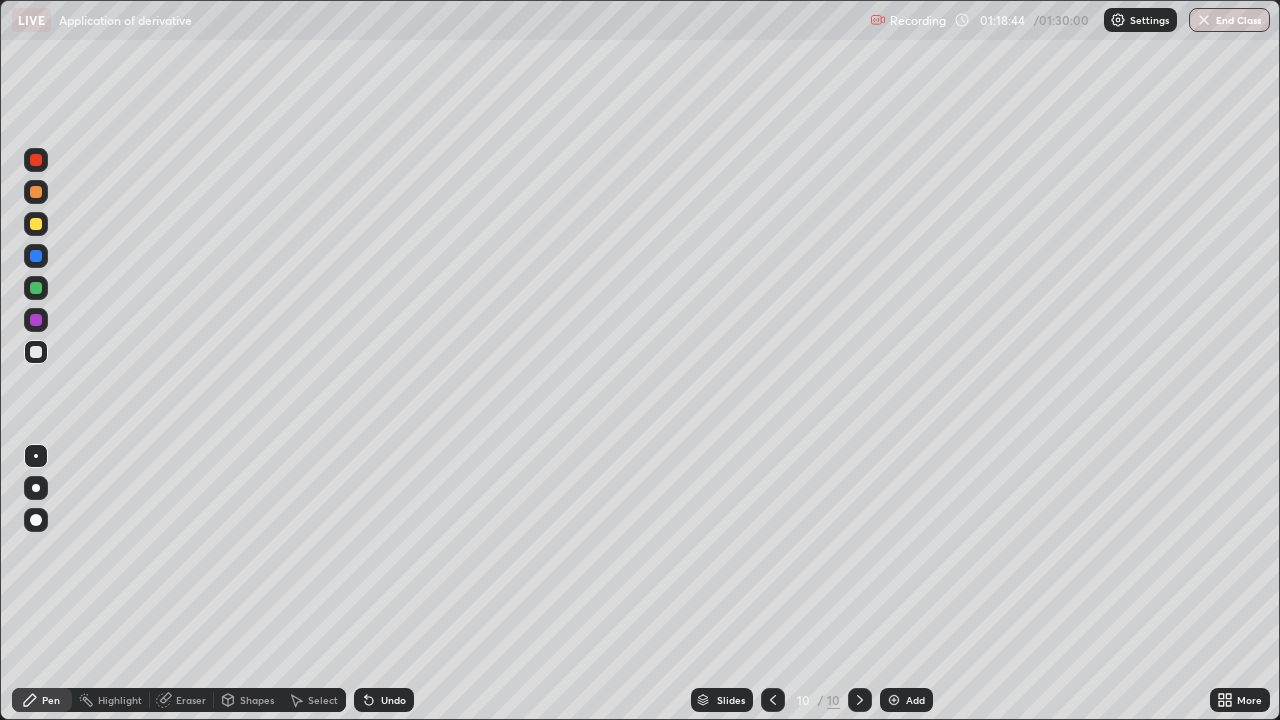click on "Shapes" at bounding box center [257, 700] 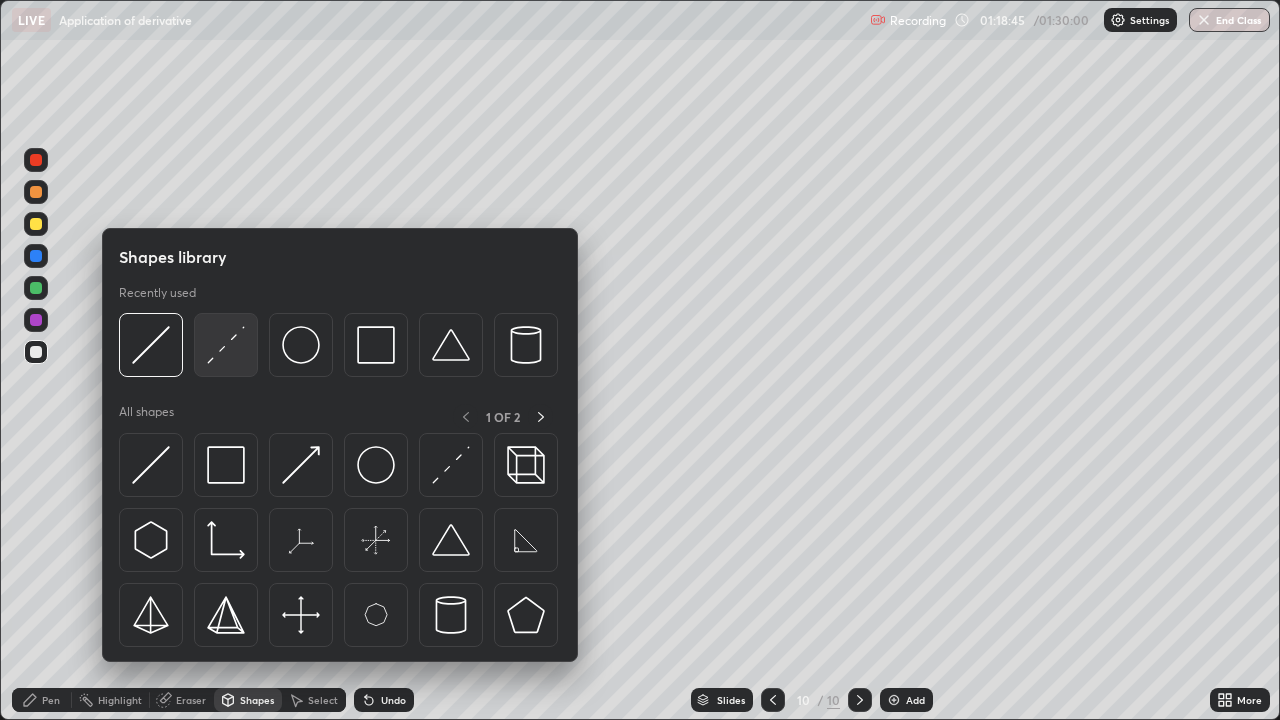 click at bounding box center [226, 345] 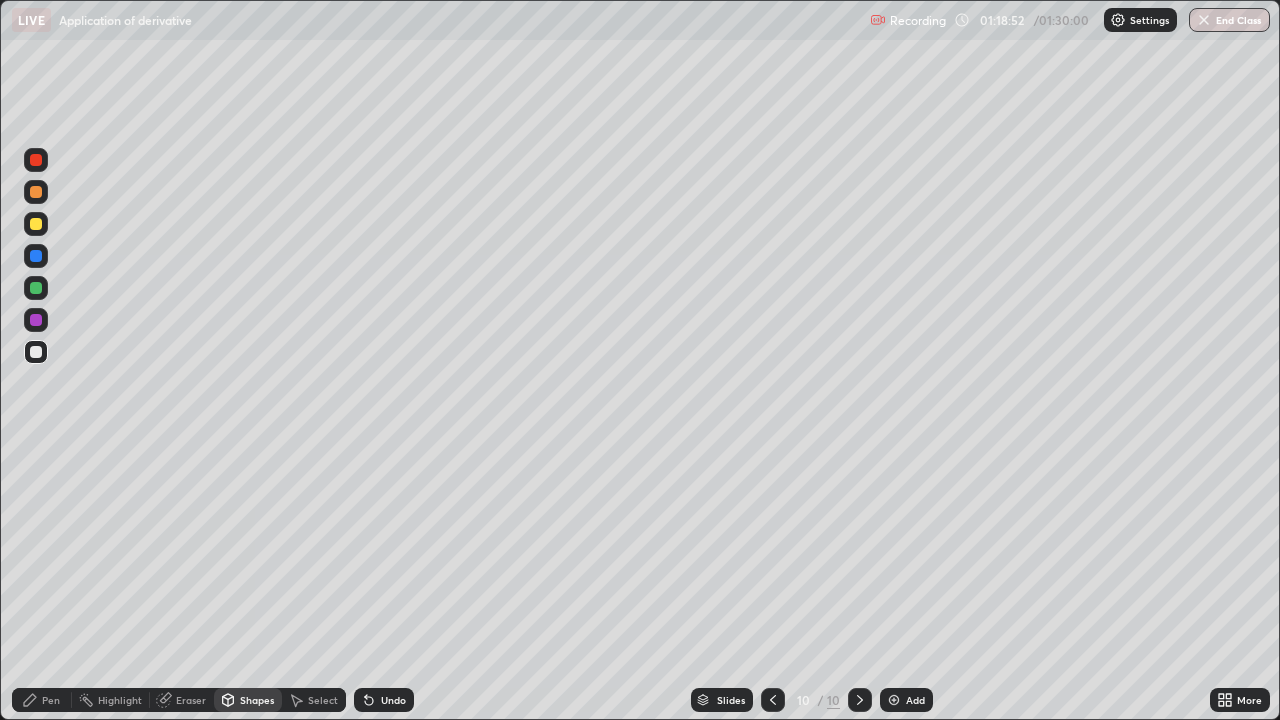 click on "Pen" at bounding box center [51, 700] 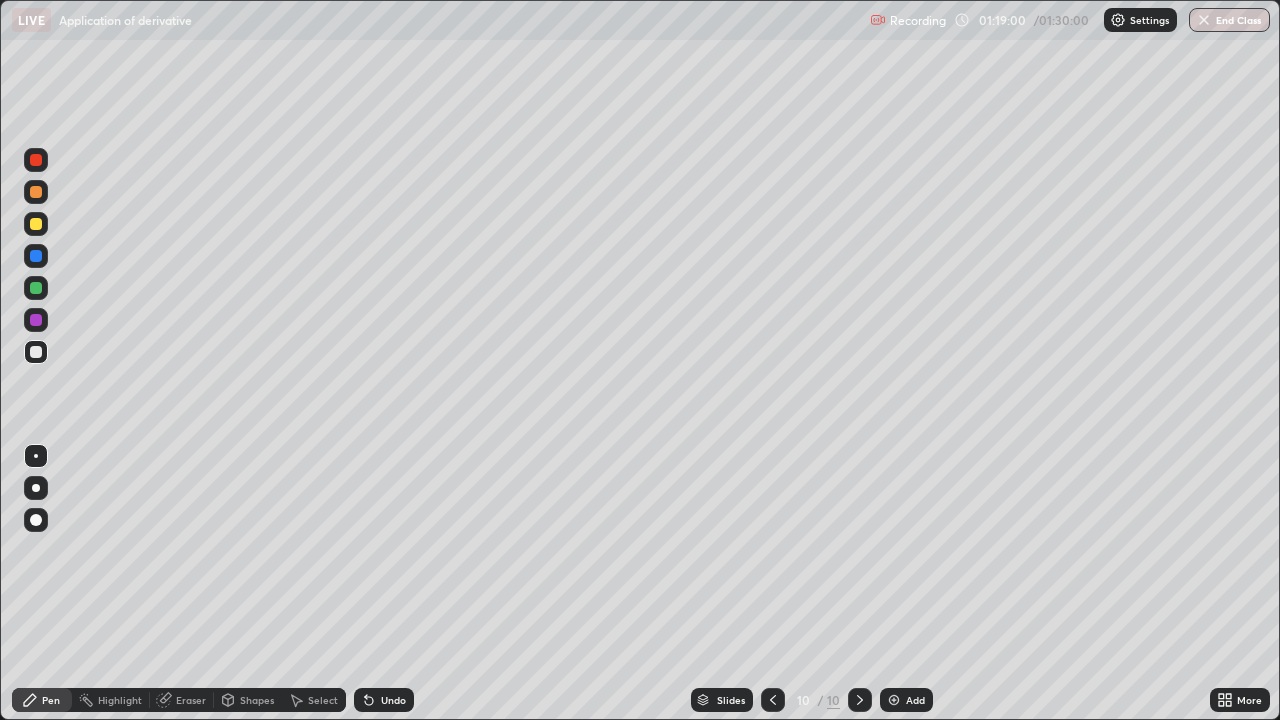 click at bounding box center (36, 320) 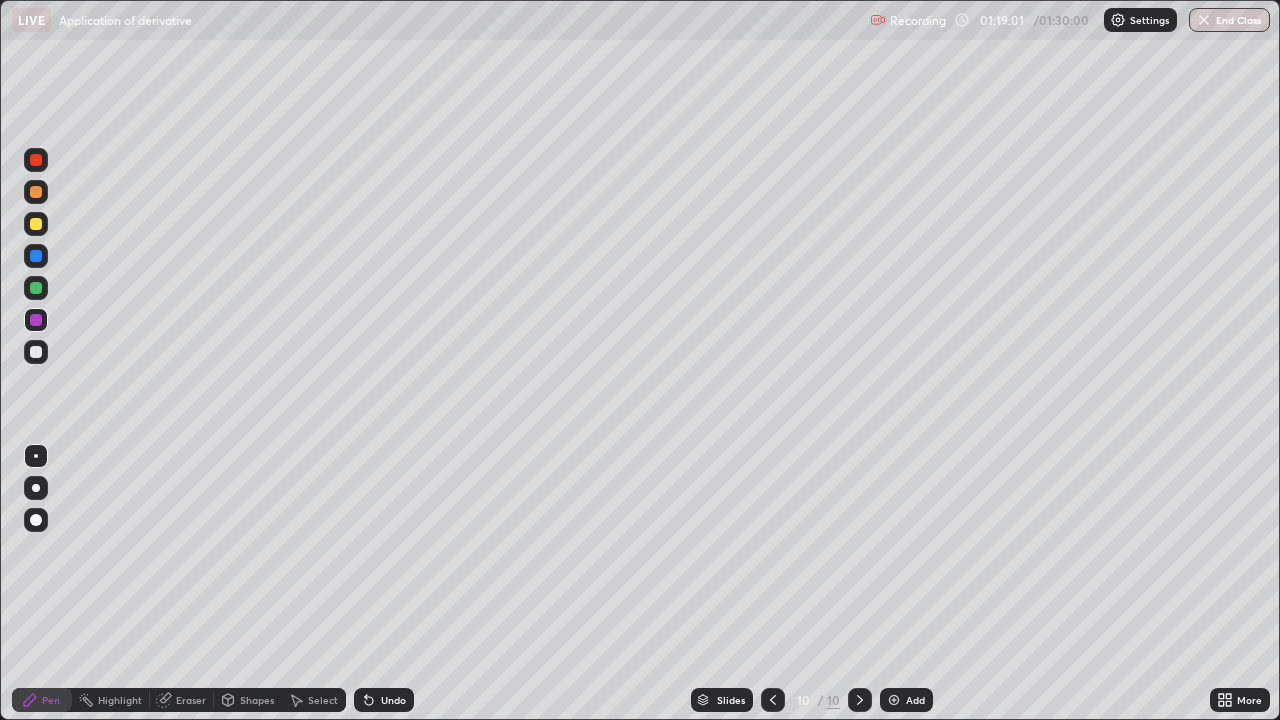 click on "Select" at bounding box center (323, 700) 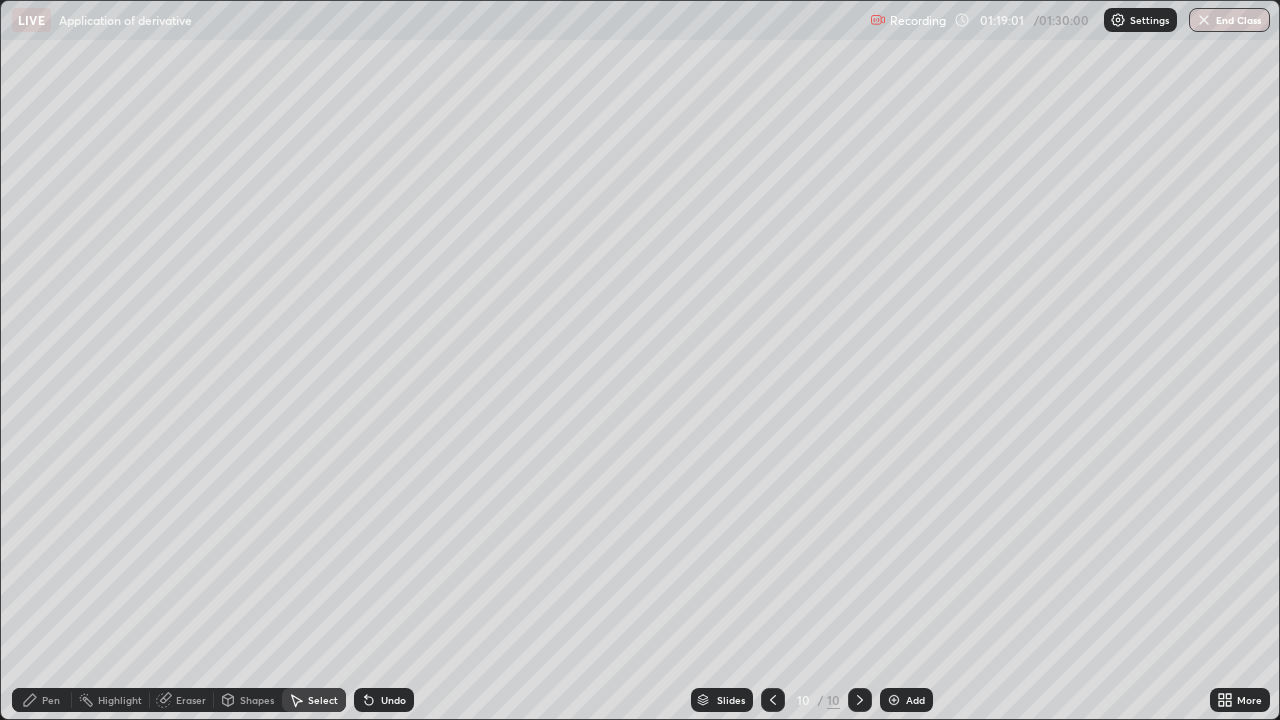 click on "Shapes" at bounding box center (248, 700) 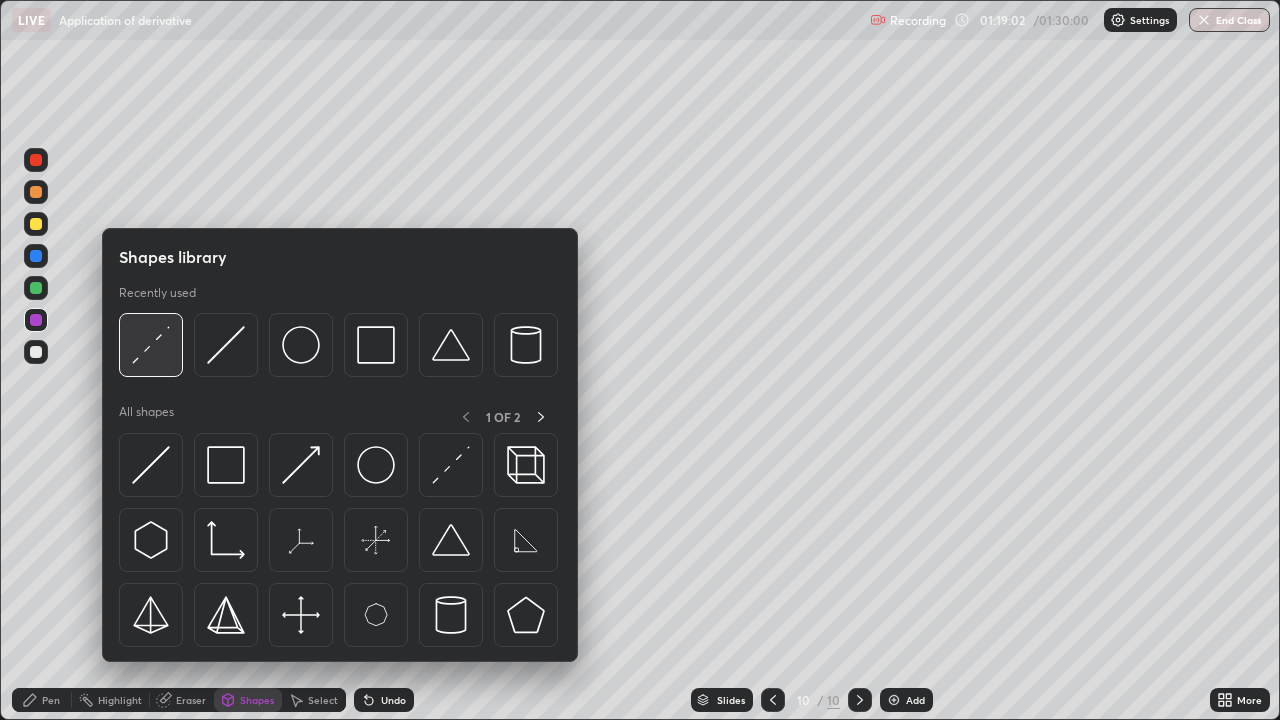 click at bounding box center [151, 345] 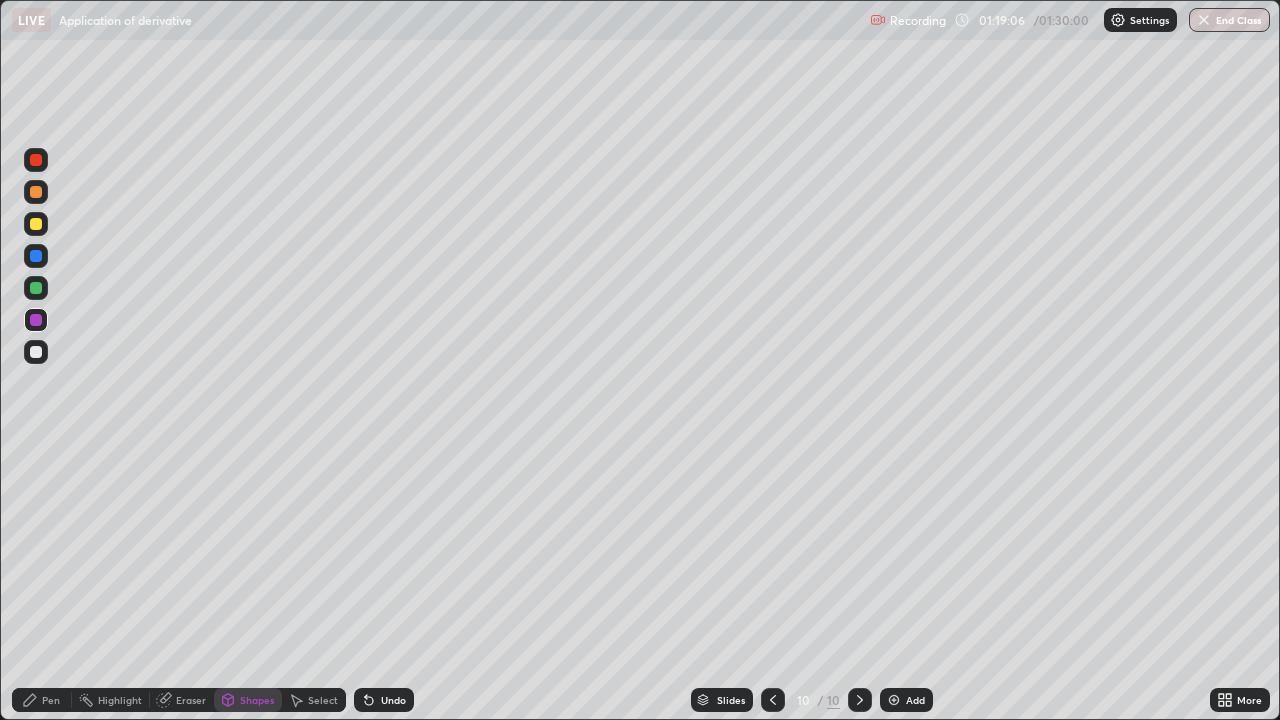 click on "Undo" at bounding box center [384, 700] 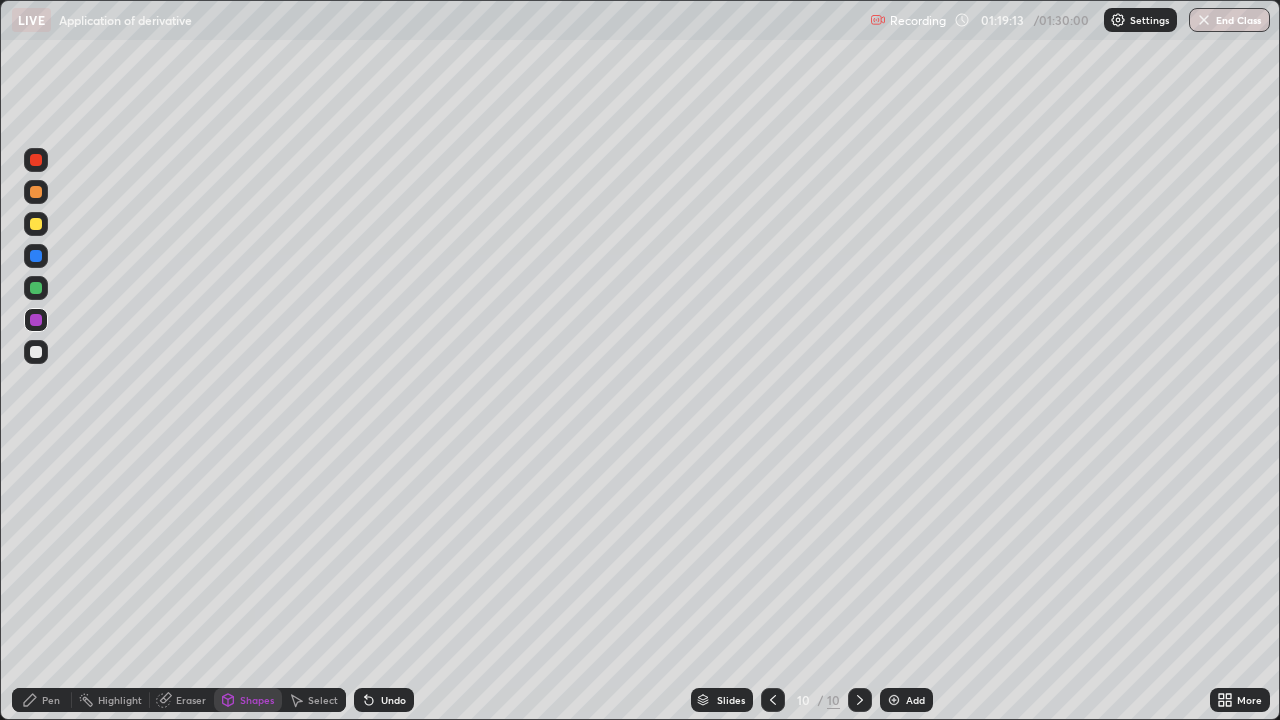 click on "Pen" at bounding box center (42, 700) 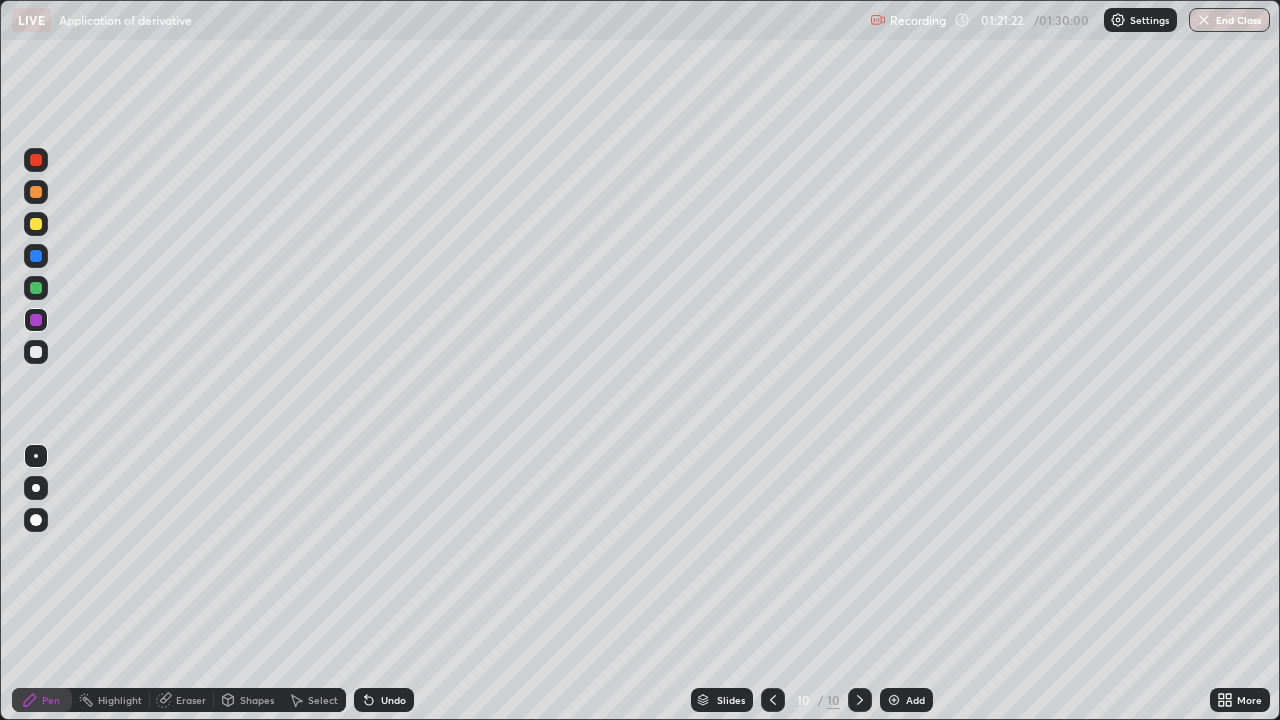 click on "Add" at bounding box center [915, 700] 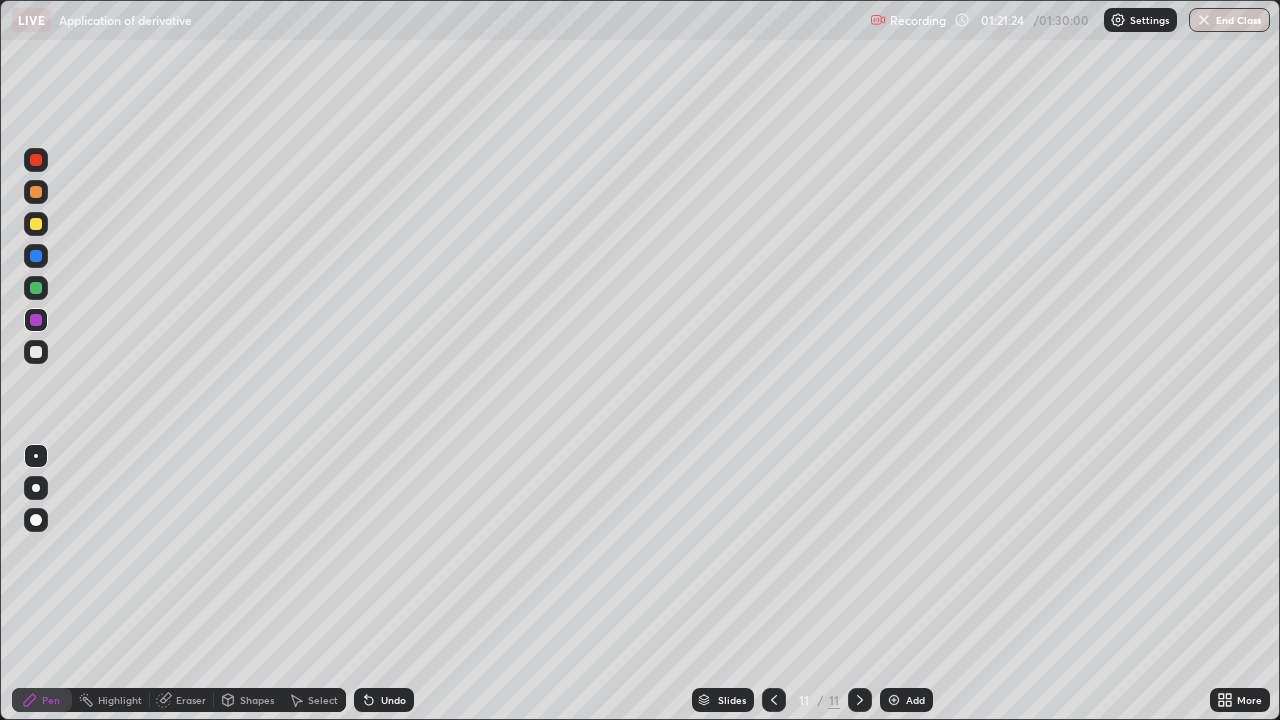 click at bounding box center [36, 352] 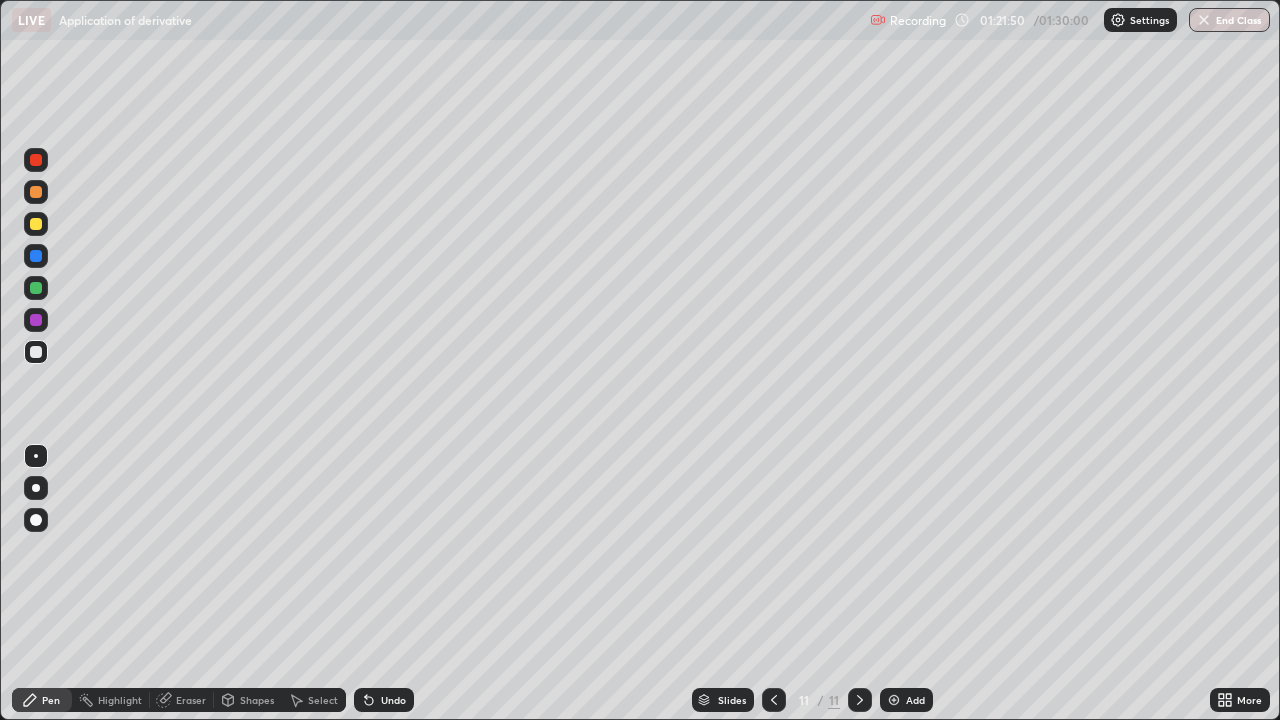 click on "Eraser" at bounding box center (191, 700) 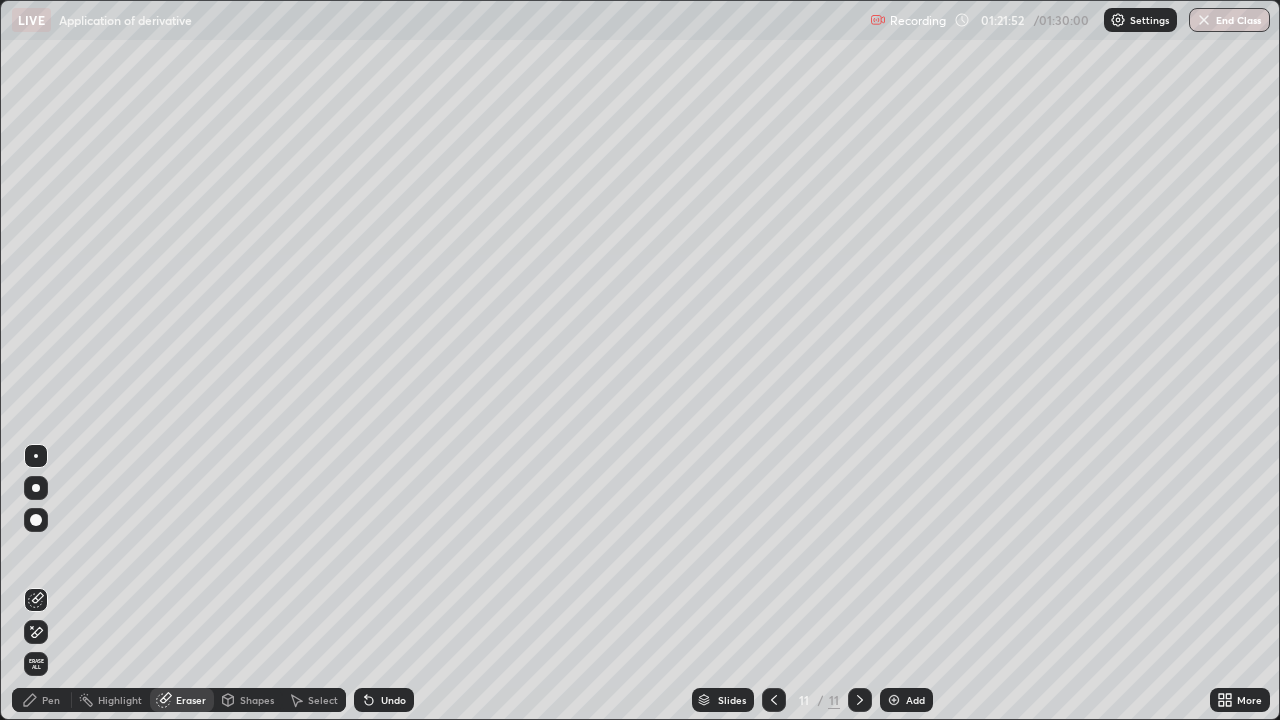 click on "Pen" at bounding box center [51, 700] 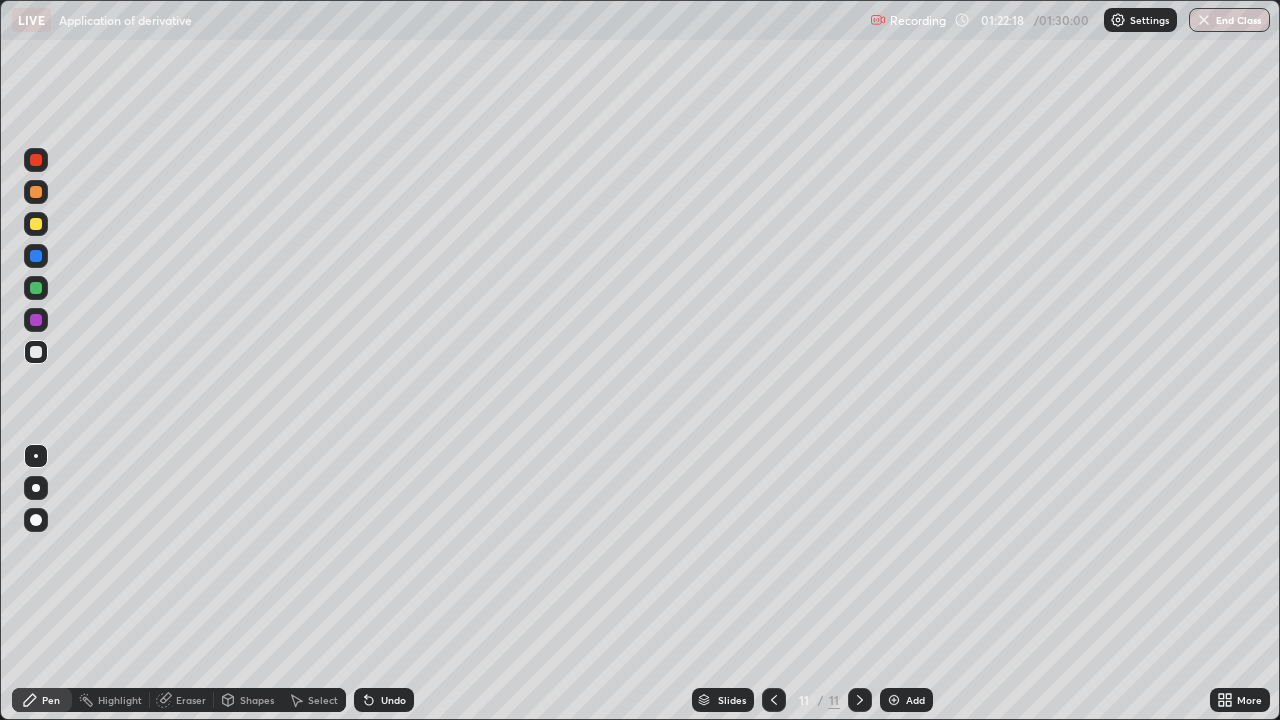 click on "Shapes" at bounding box center (257, 700) 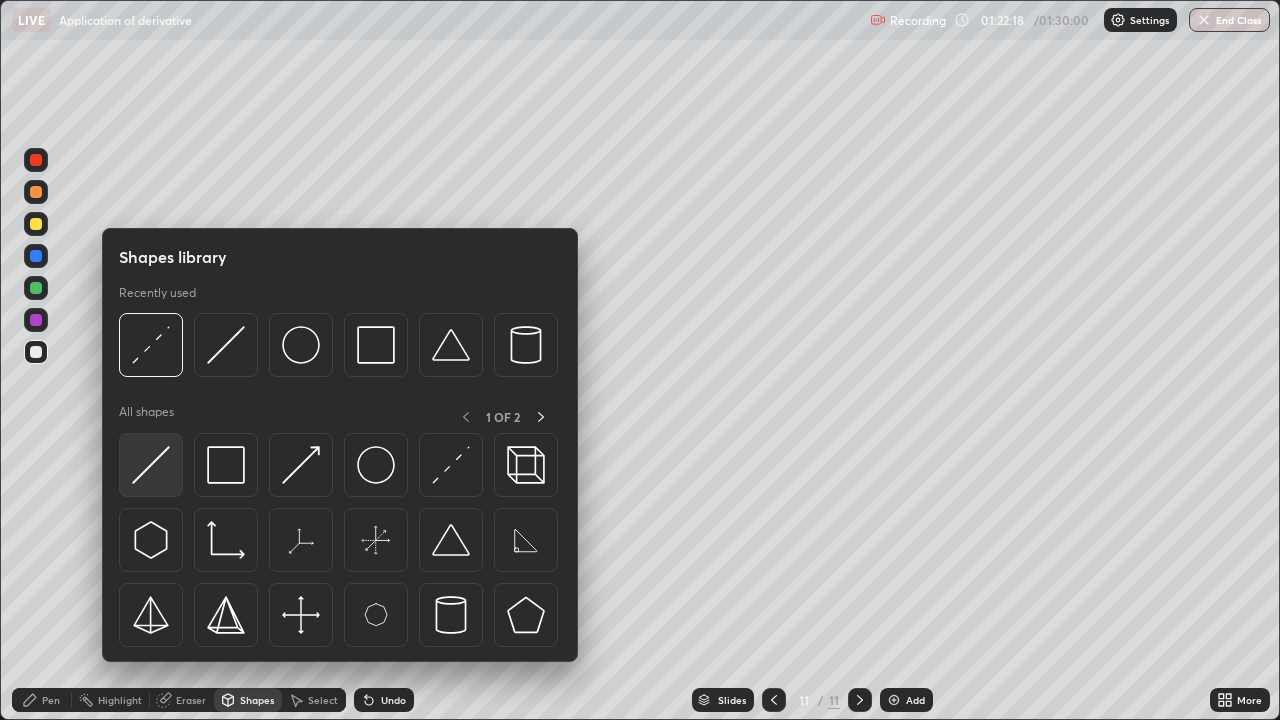 click at bounding box center [151, 465] 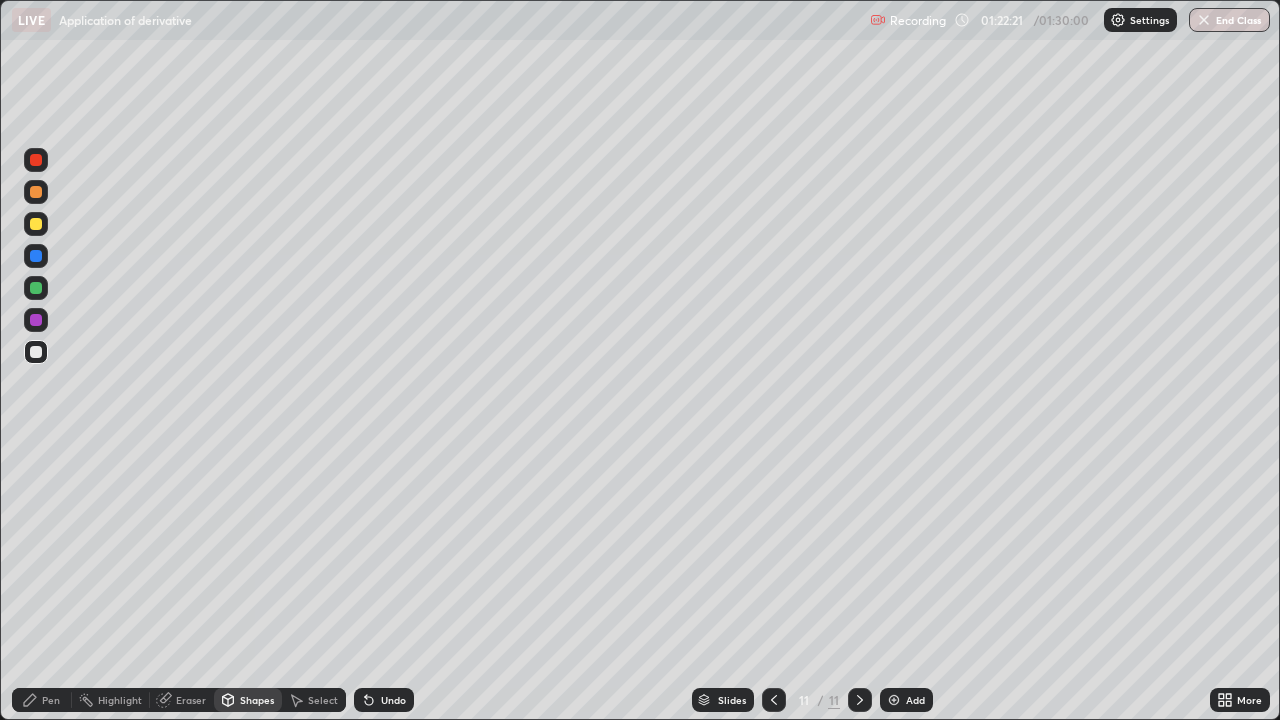 click on "Pen" at bounding box center (42, 700) 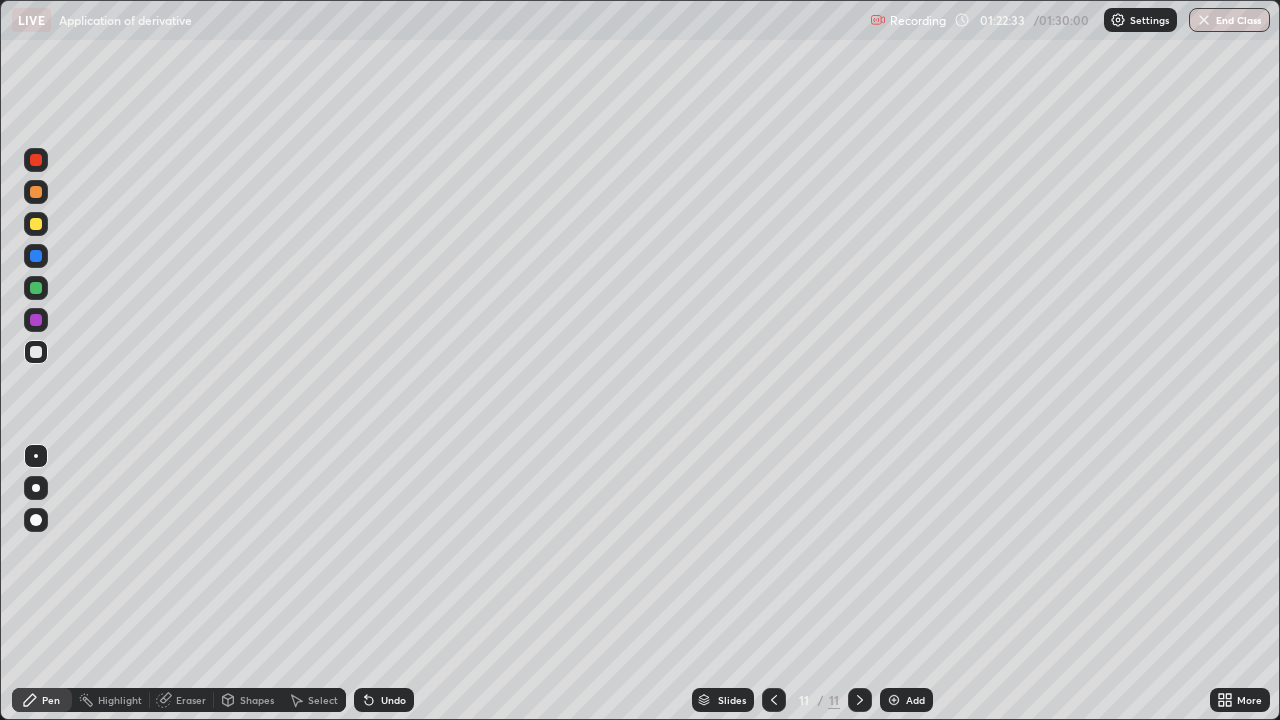 click on "Undo" at bounding box center (384, 700) 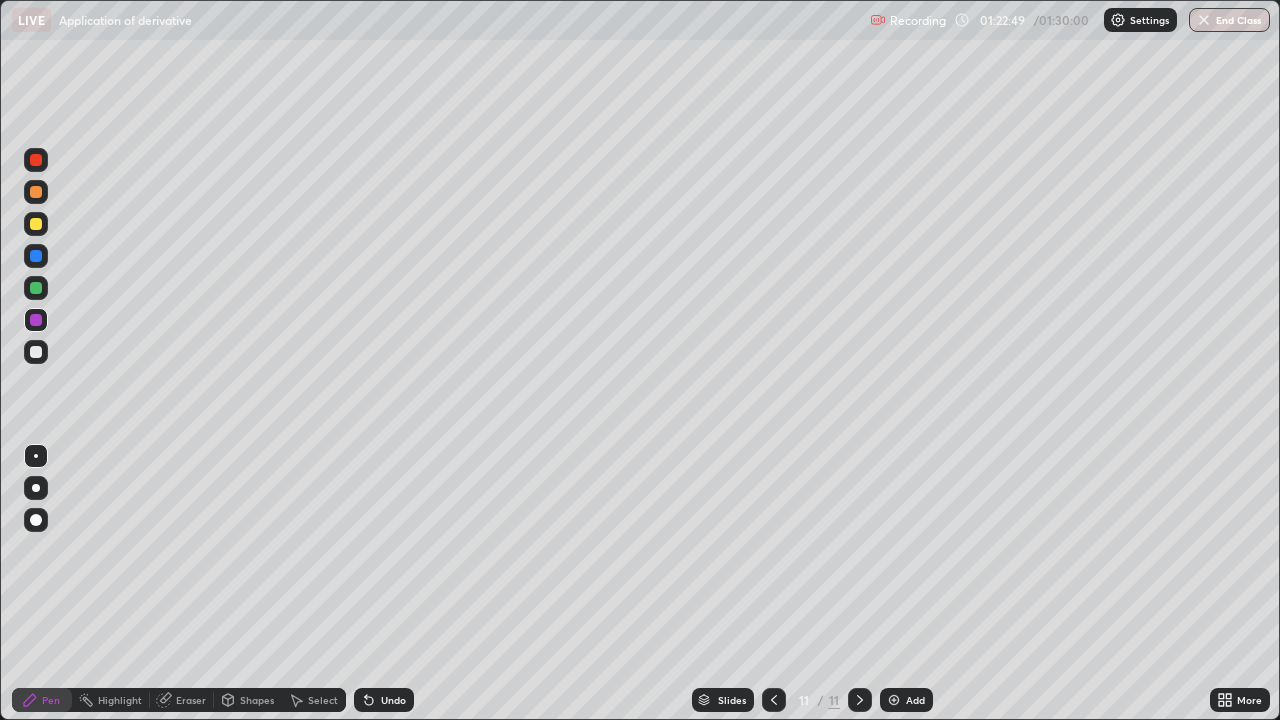 click at bounding box center (36, 352) 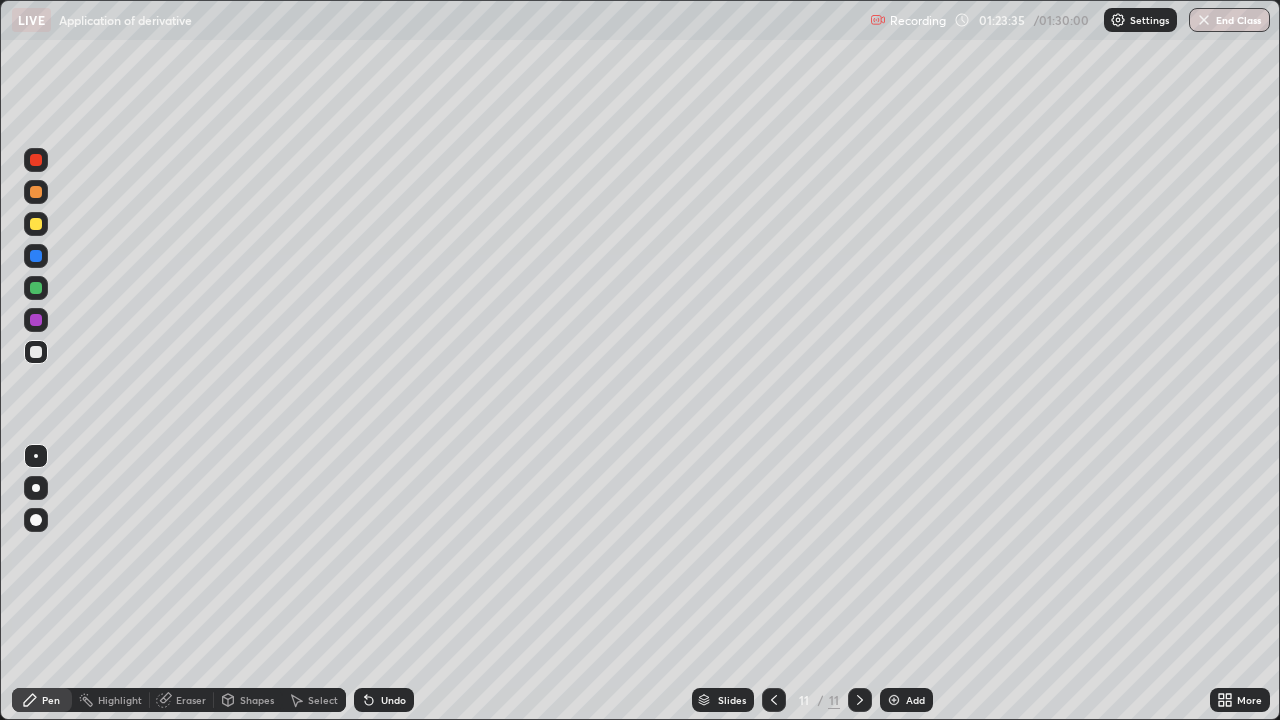 click at bounding box center [36, 224] 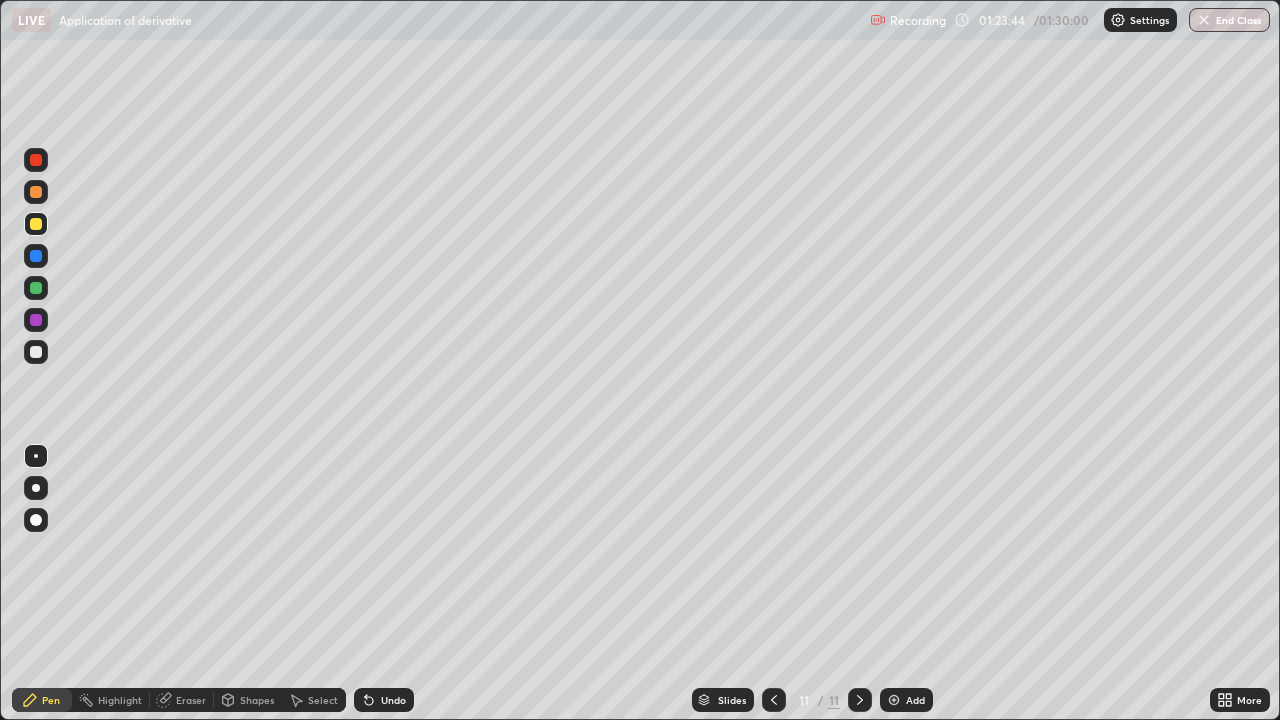 click on "Shapes" at bounding box center (257, 700) 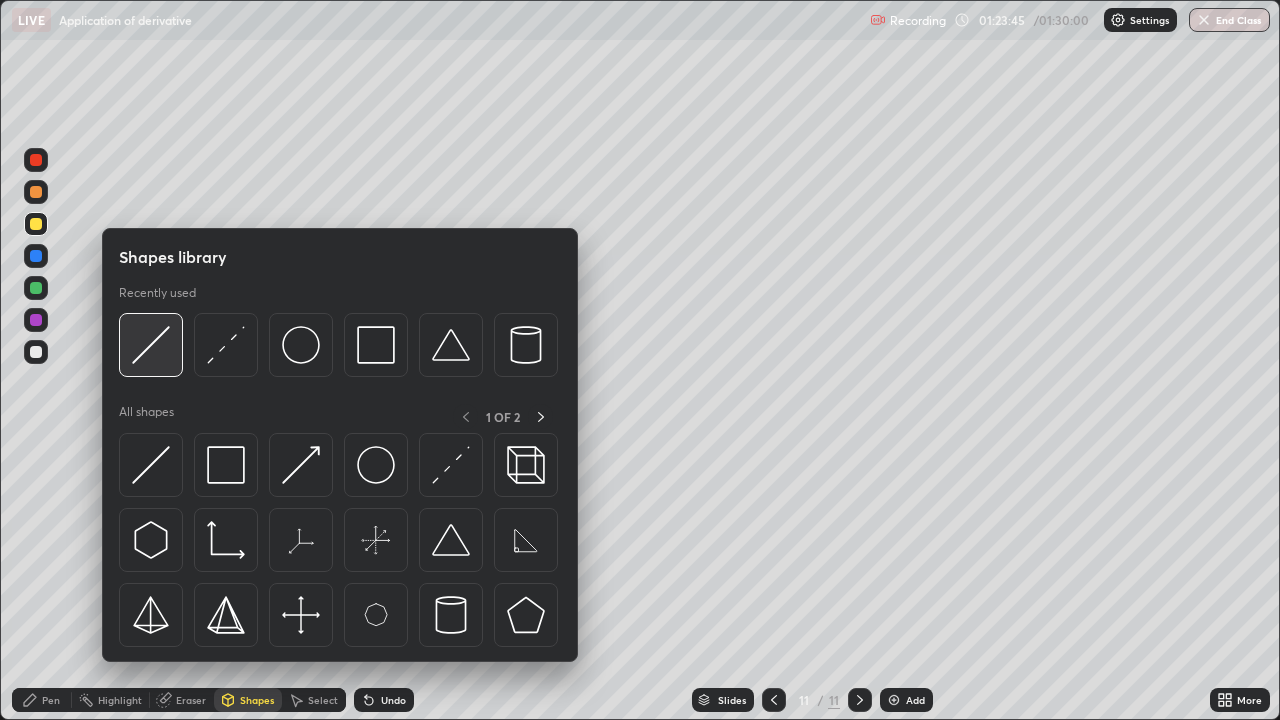 click at bounding box center [151, 345] 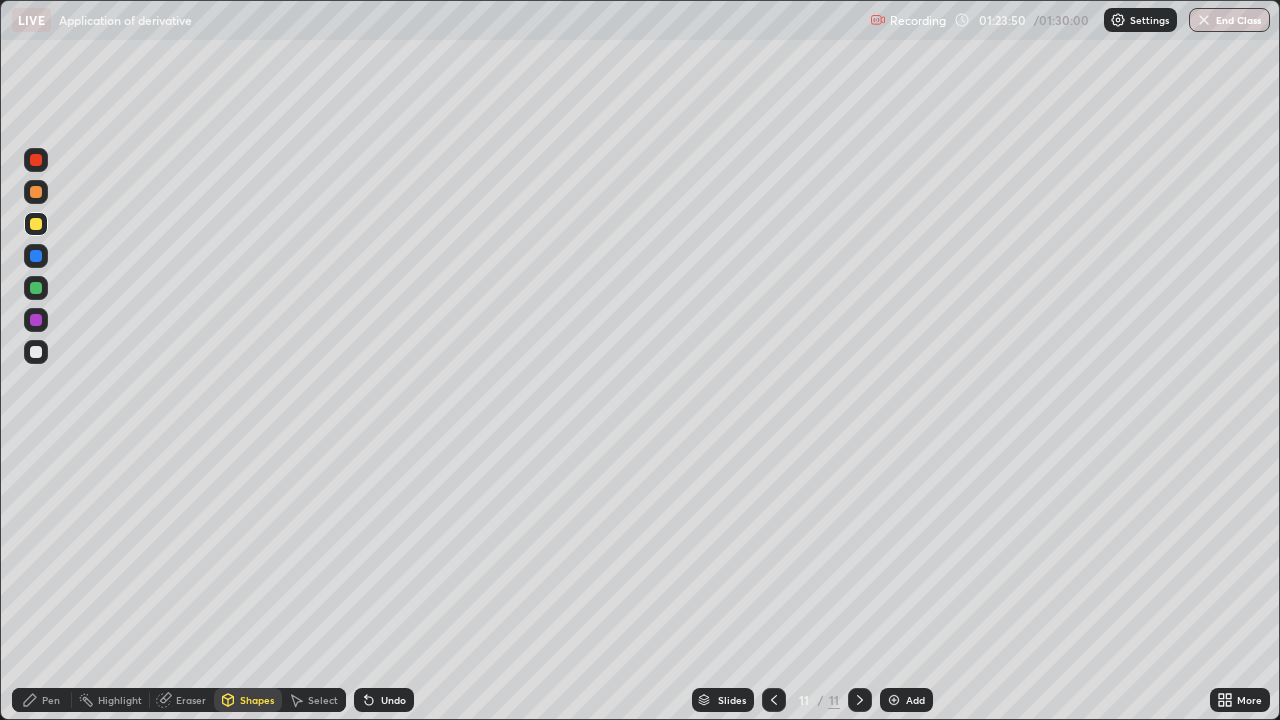 click on "Pen" at bounding box center (51, 700) 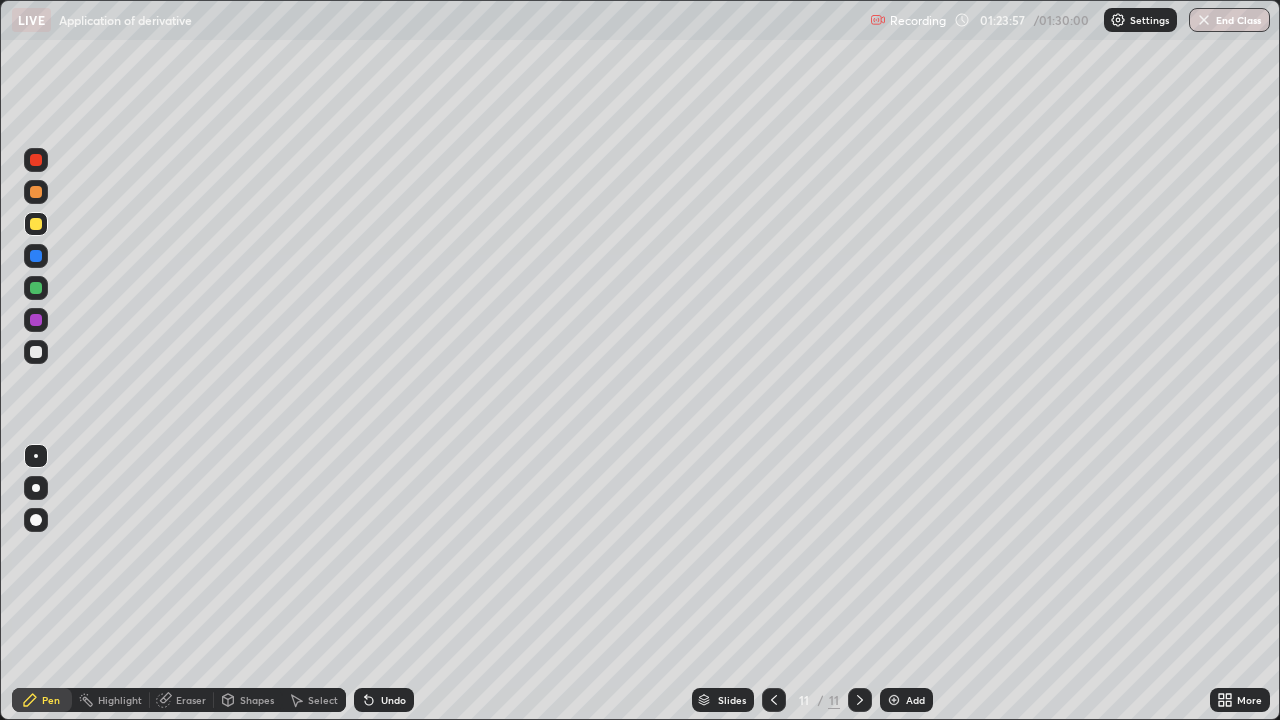 click at bounding box center (36, 352) 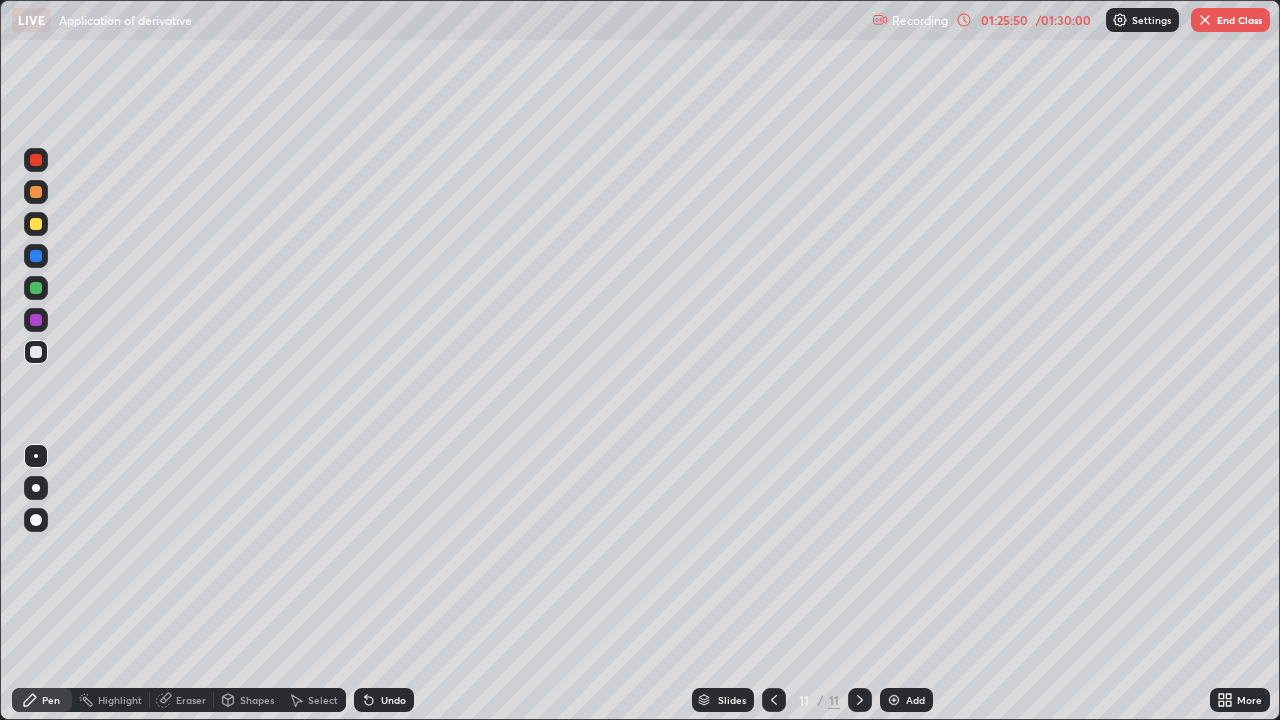 click on "Add" at bounding box center (915, 700) 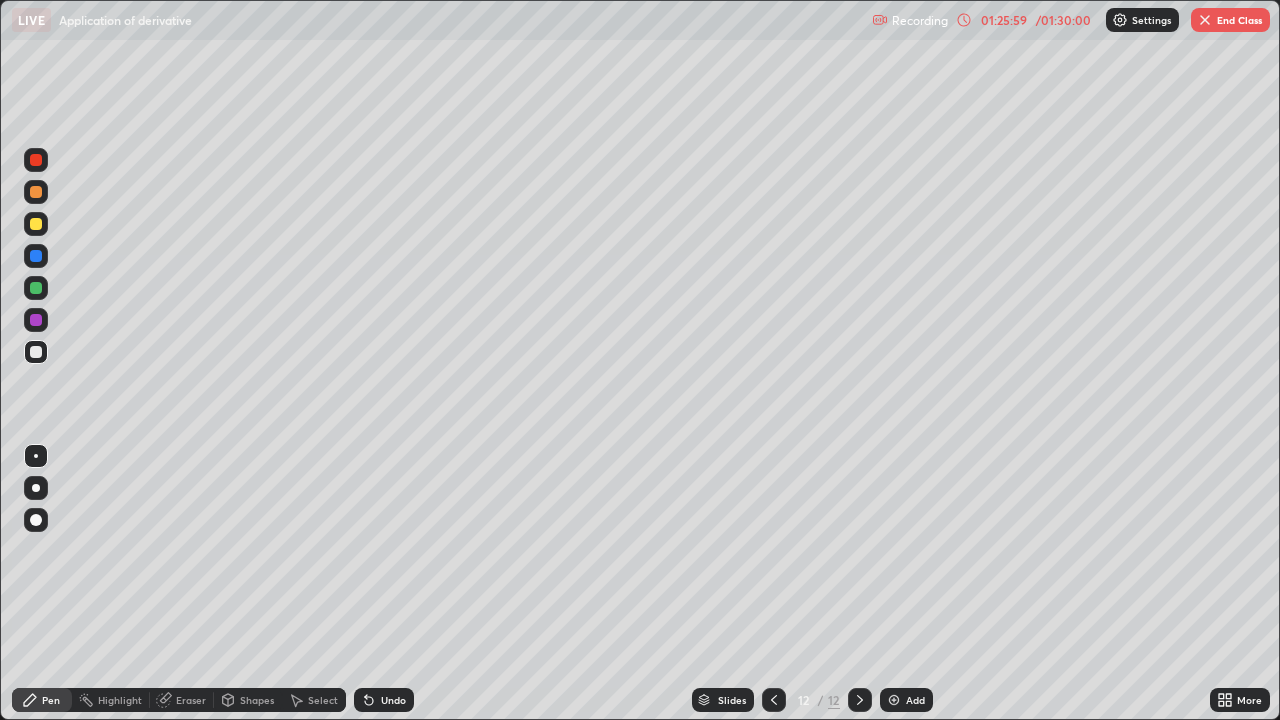 click on "Eraser" at bounding box center (191, 700) 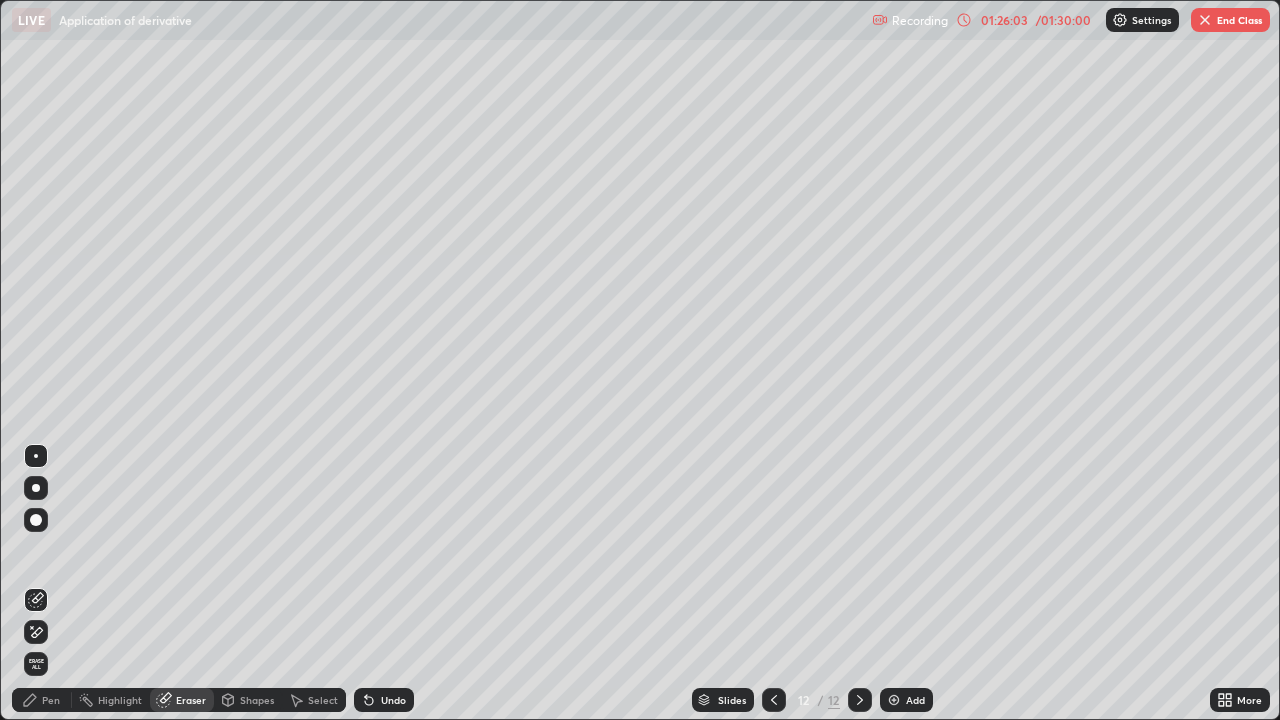 click on "Pen" at bounding box center [42, 700] 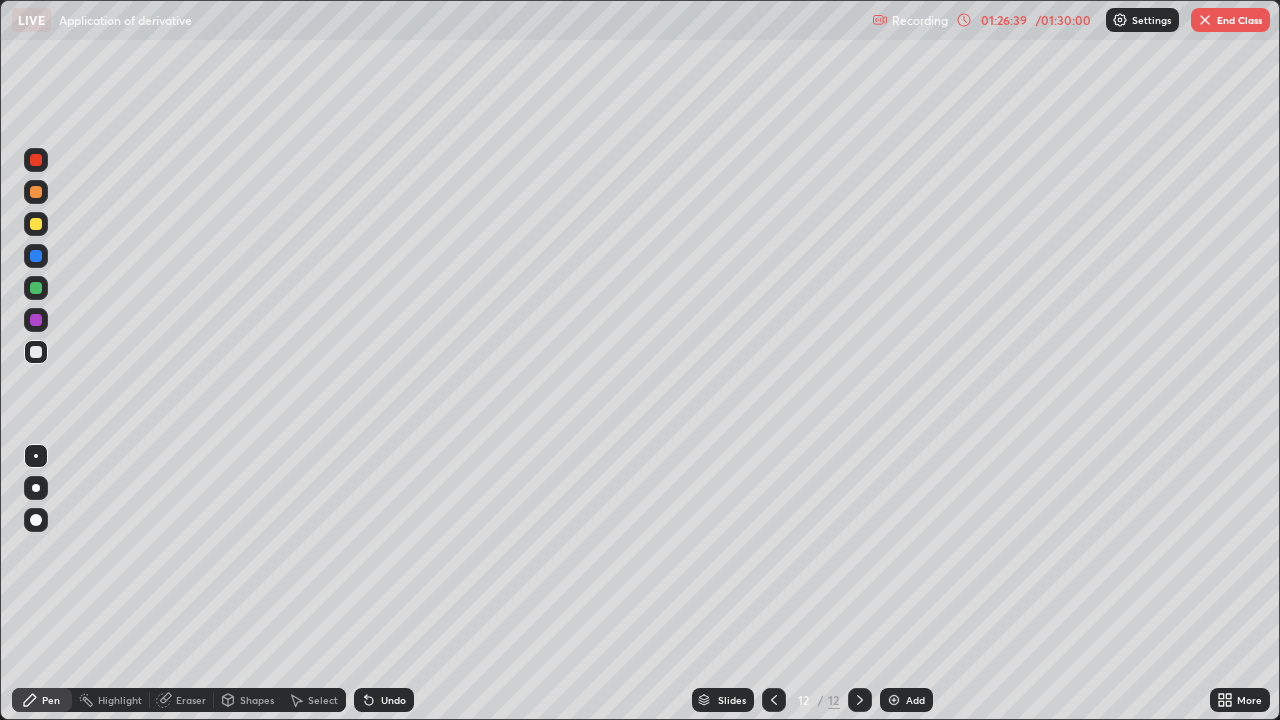 click on "Shapes" at bounding box center (257, 700) 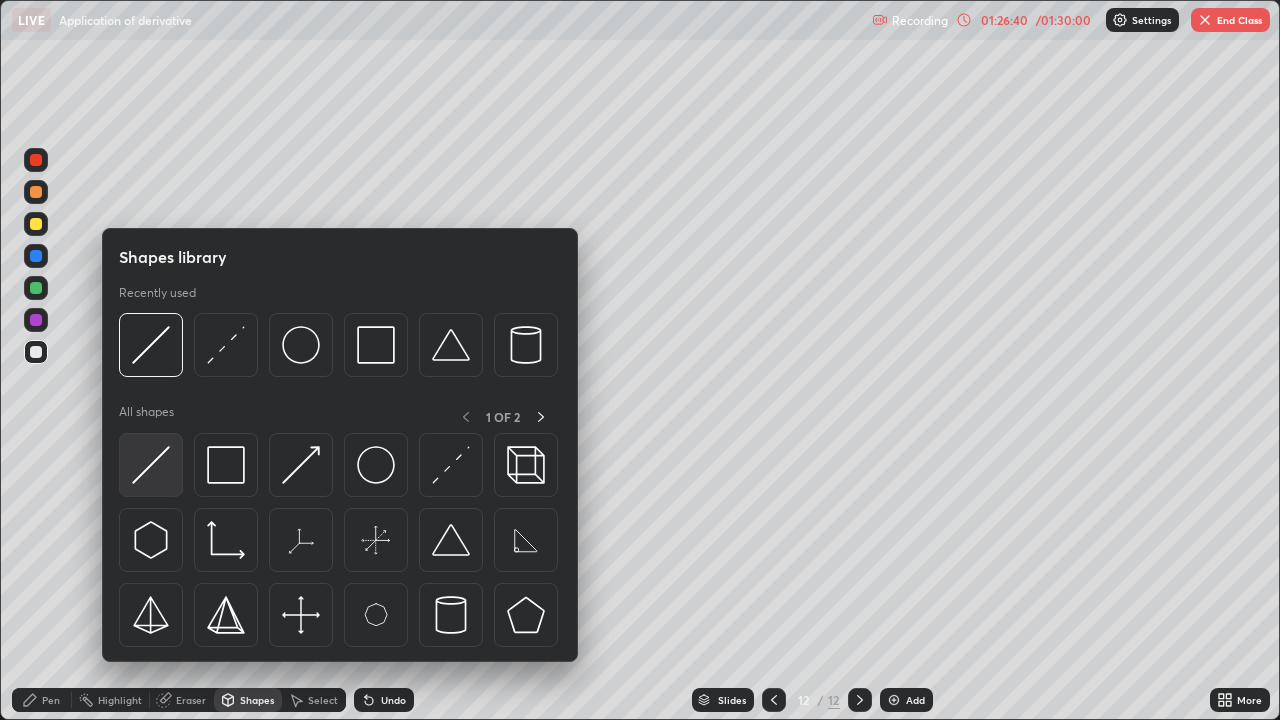 click at bounding box center (151, 465) 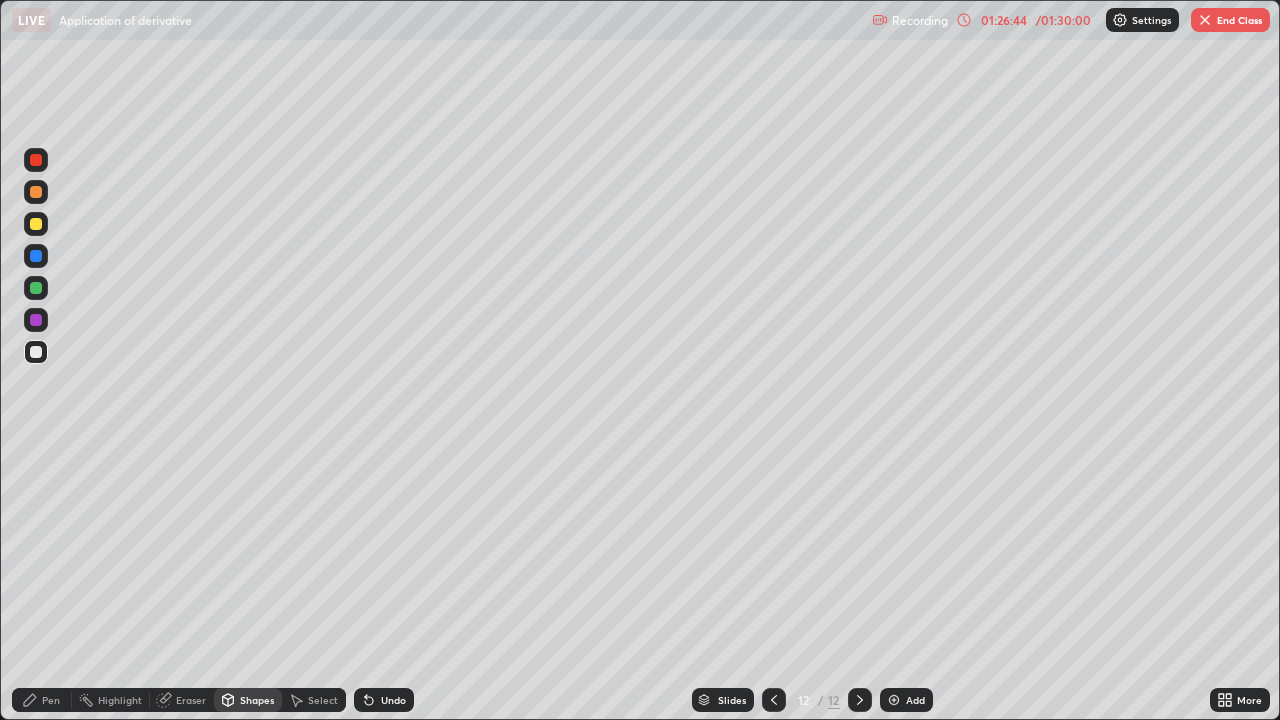 click on "Pen" at bounding box center (51, 700) 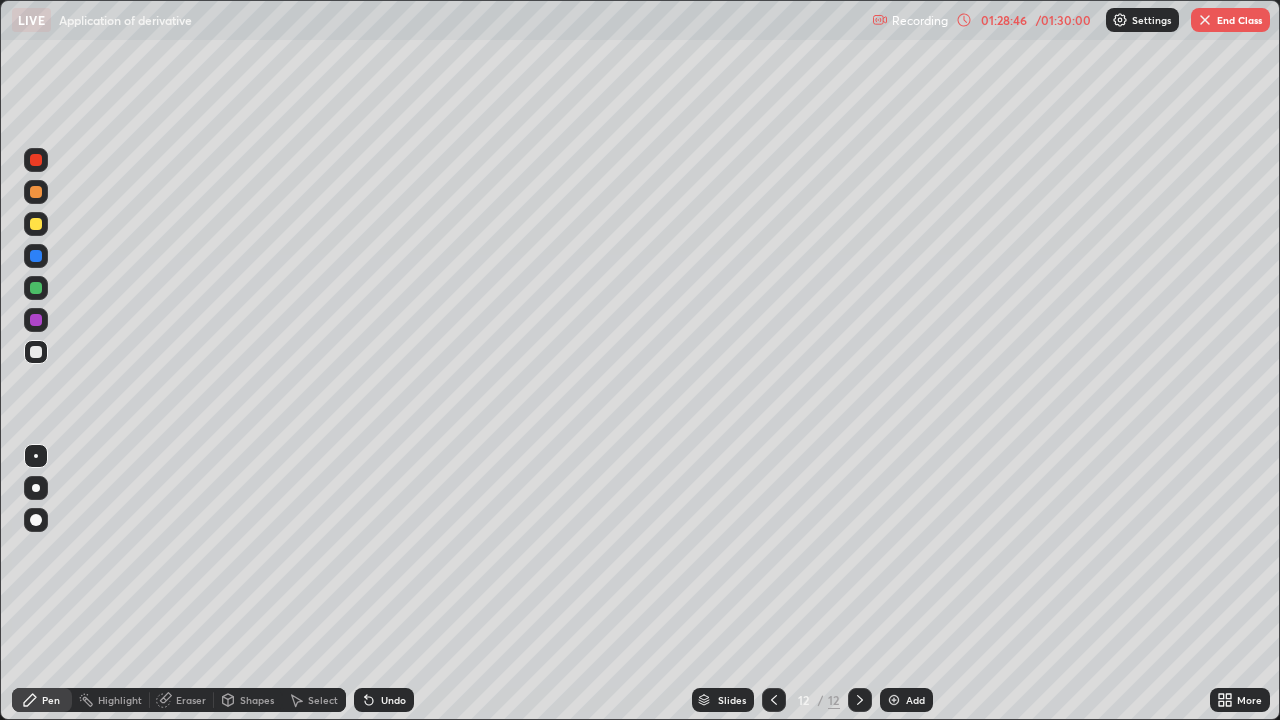 click 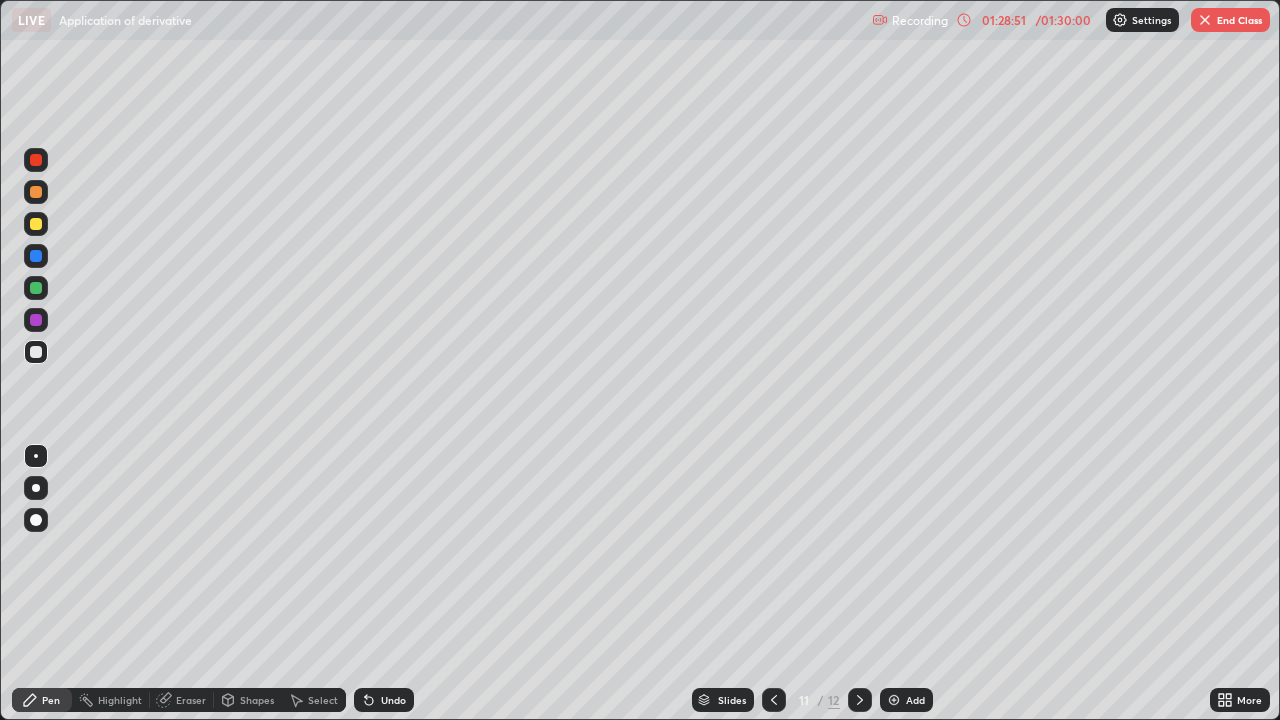 click 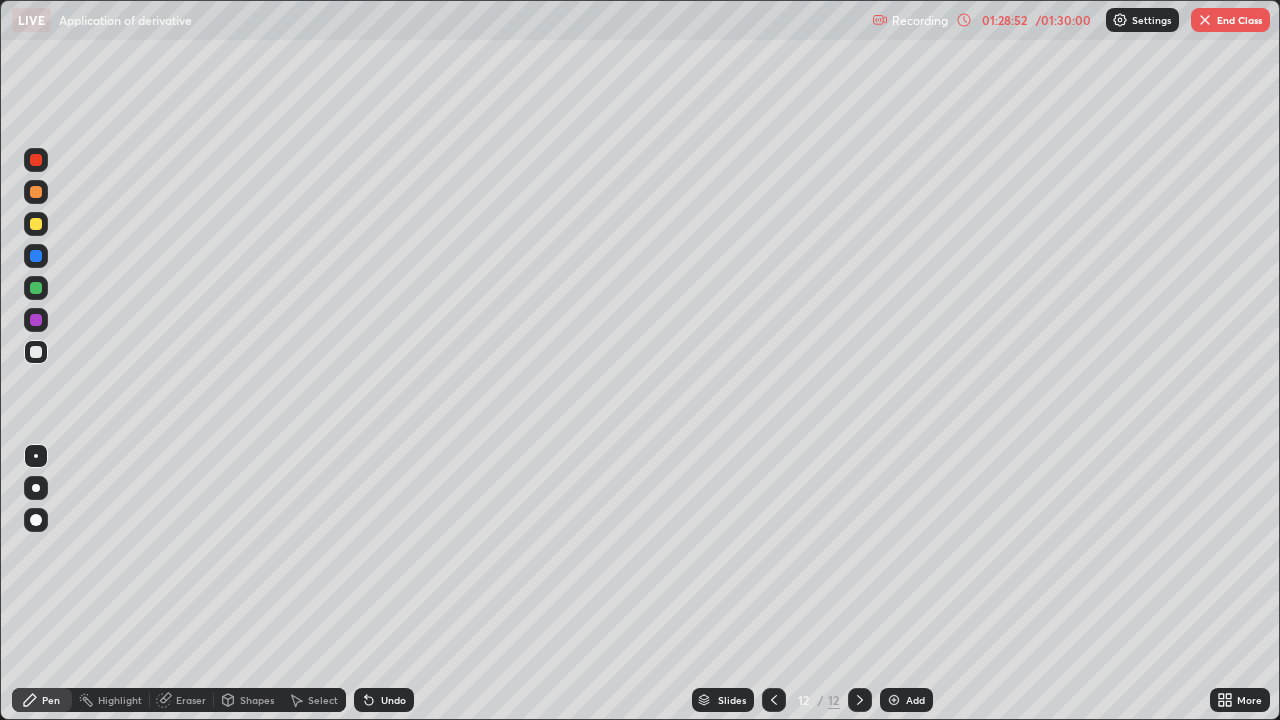 click on "More" at bounding box center [1240, 700] 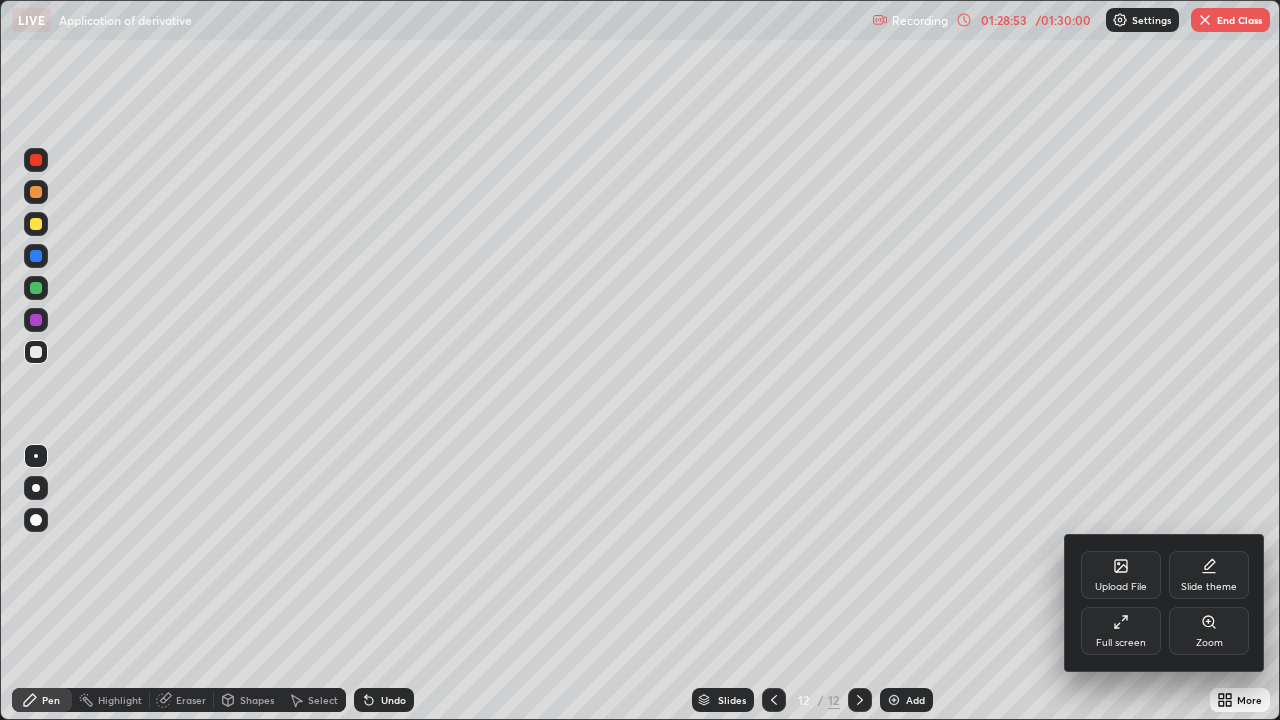 click on "Full screen" at bounding box center [1121, 643] 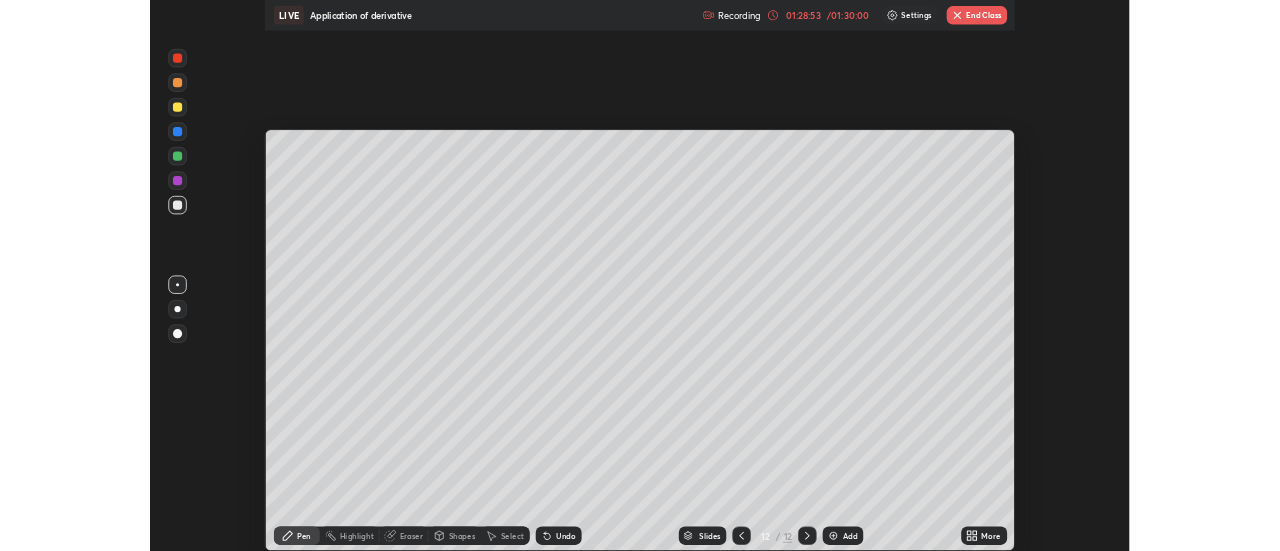 scroll, scrollTop: 551, scrollLeft: 1280, axis: both 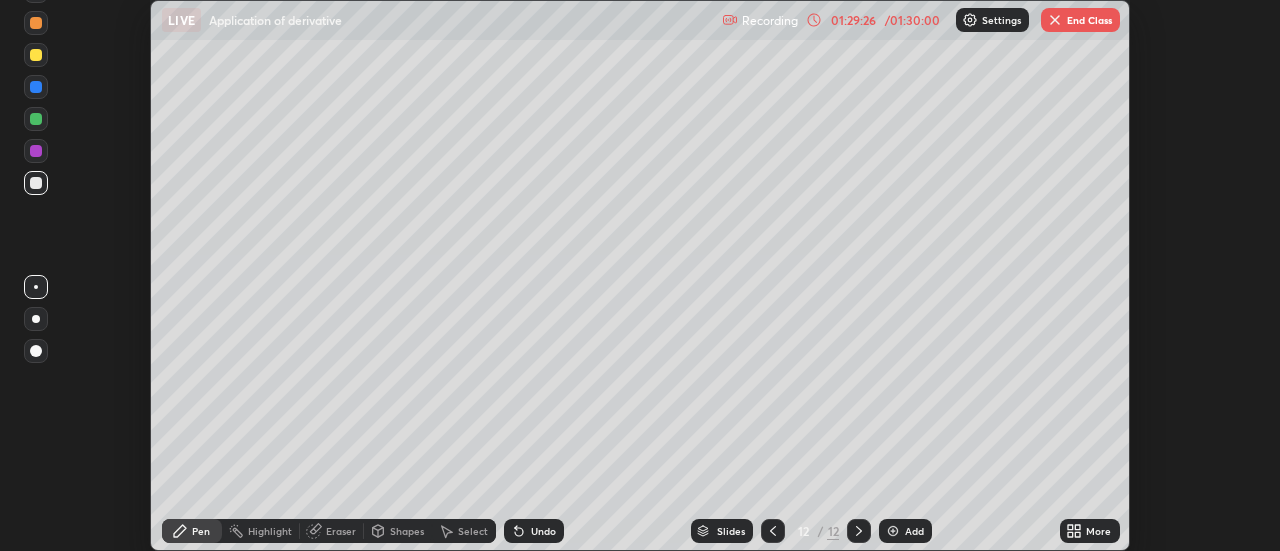 click on "End Class" at bounding box center (1080, 20) 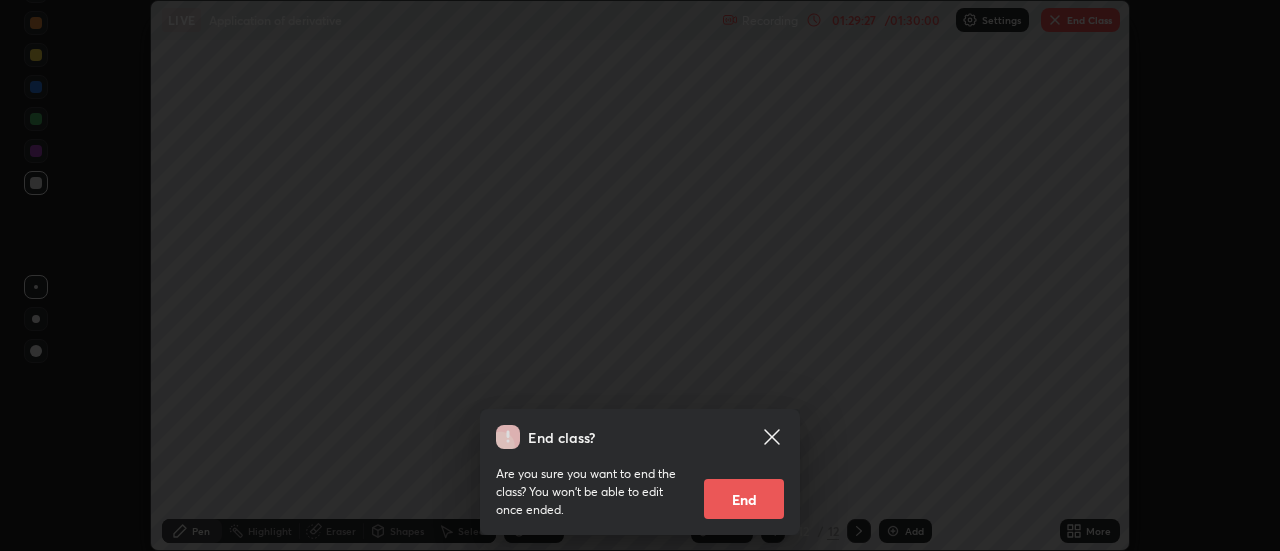 click on "End" at bounding box center (744, 499) 